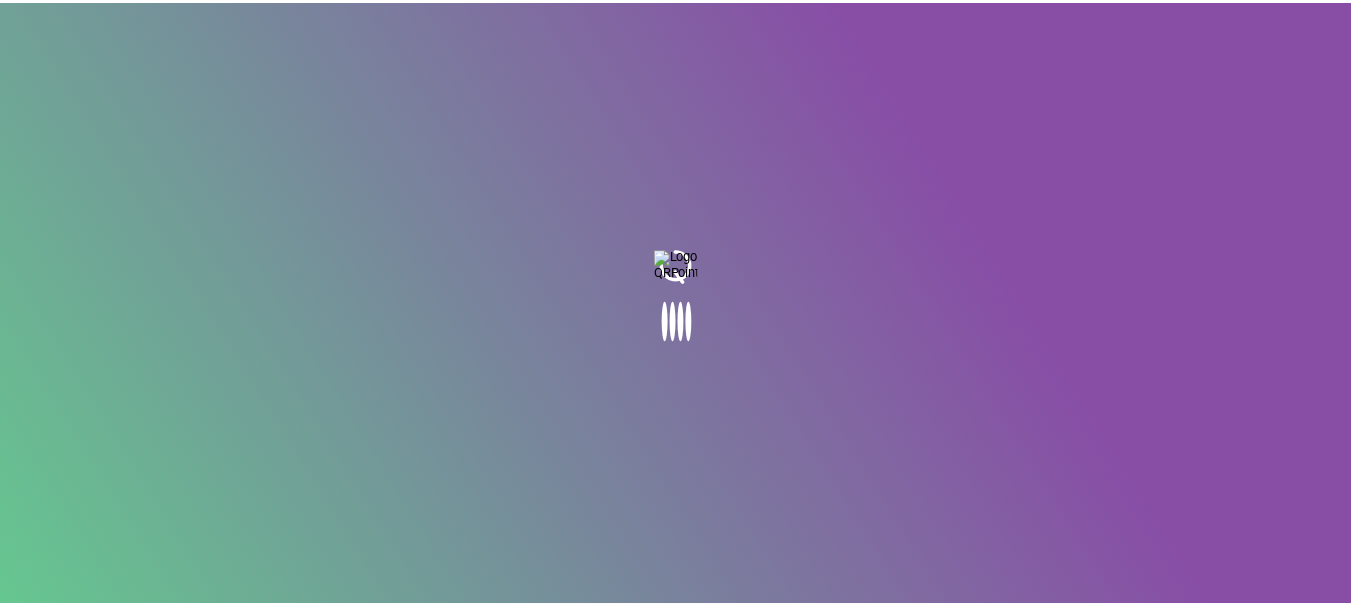 scroll, scrollTop: 0, scrollLeft: 0, axis: both 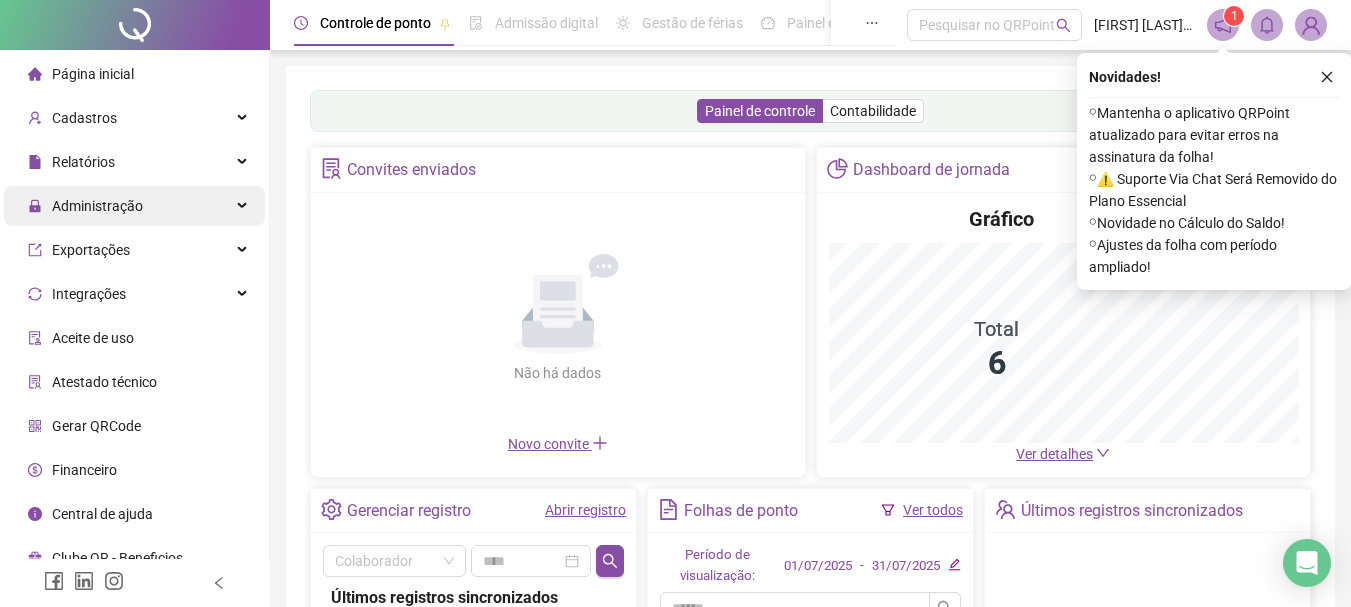 click on "Administração" at bounding box center [134, 206] 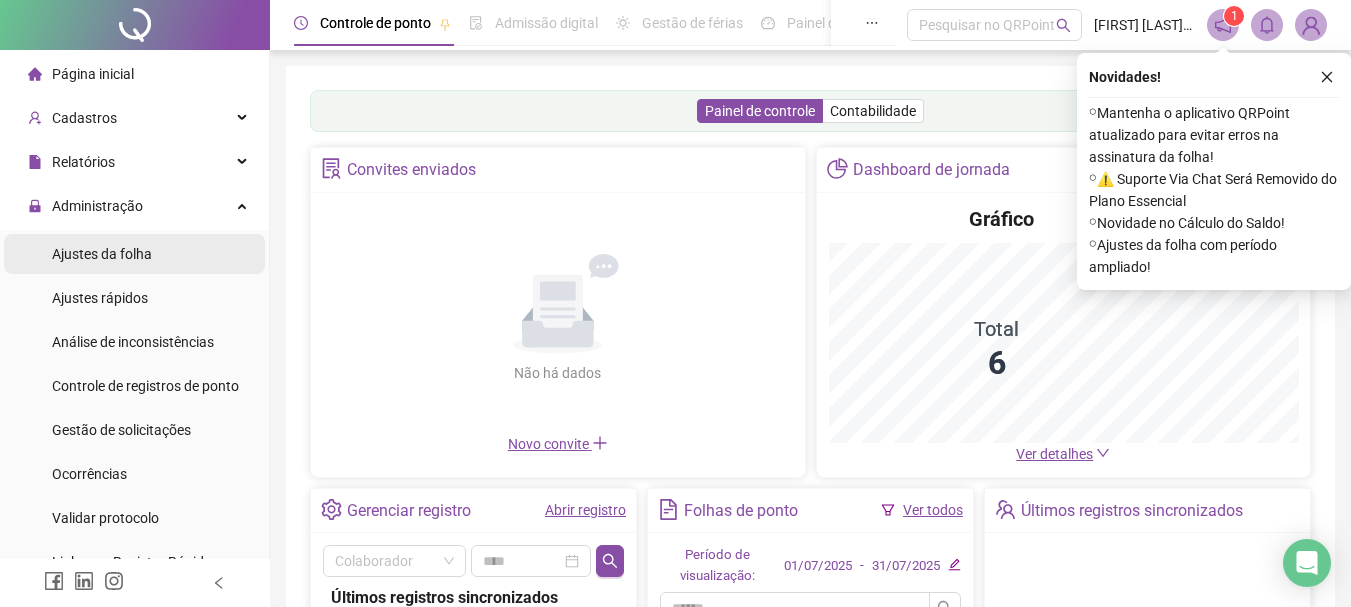 click on "Ajustes da folha" at bounding box center (102, 254) 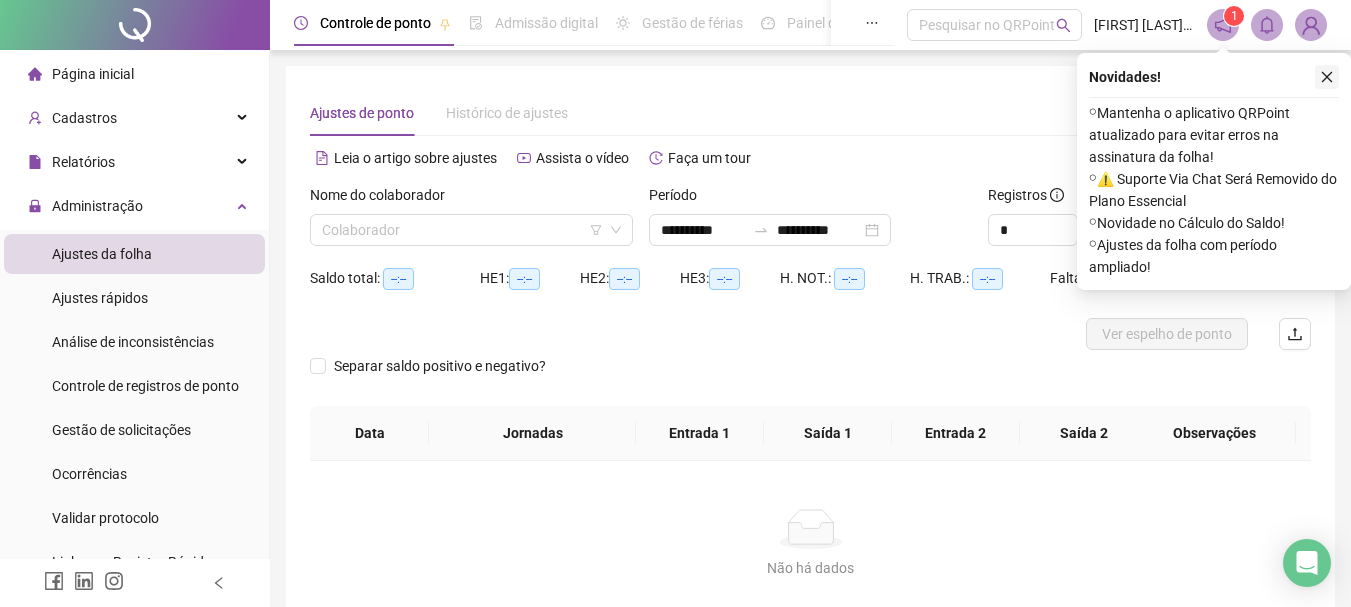 click 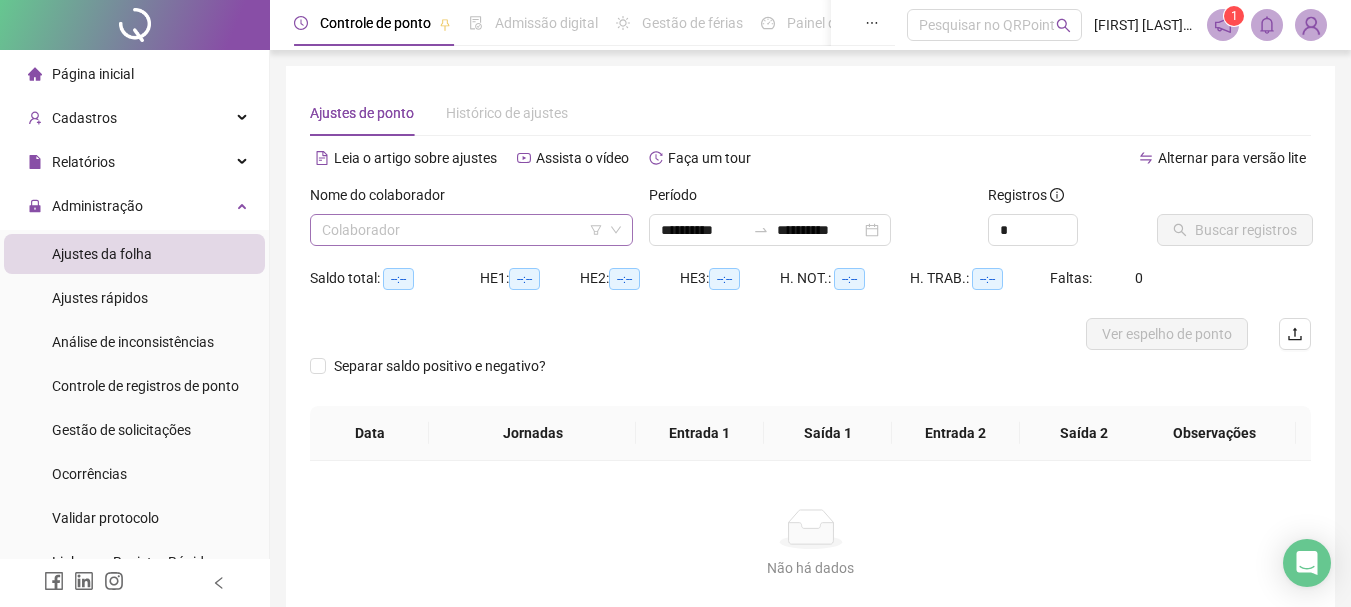 click at bounding box center (462, 230) 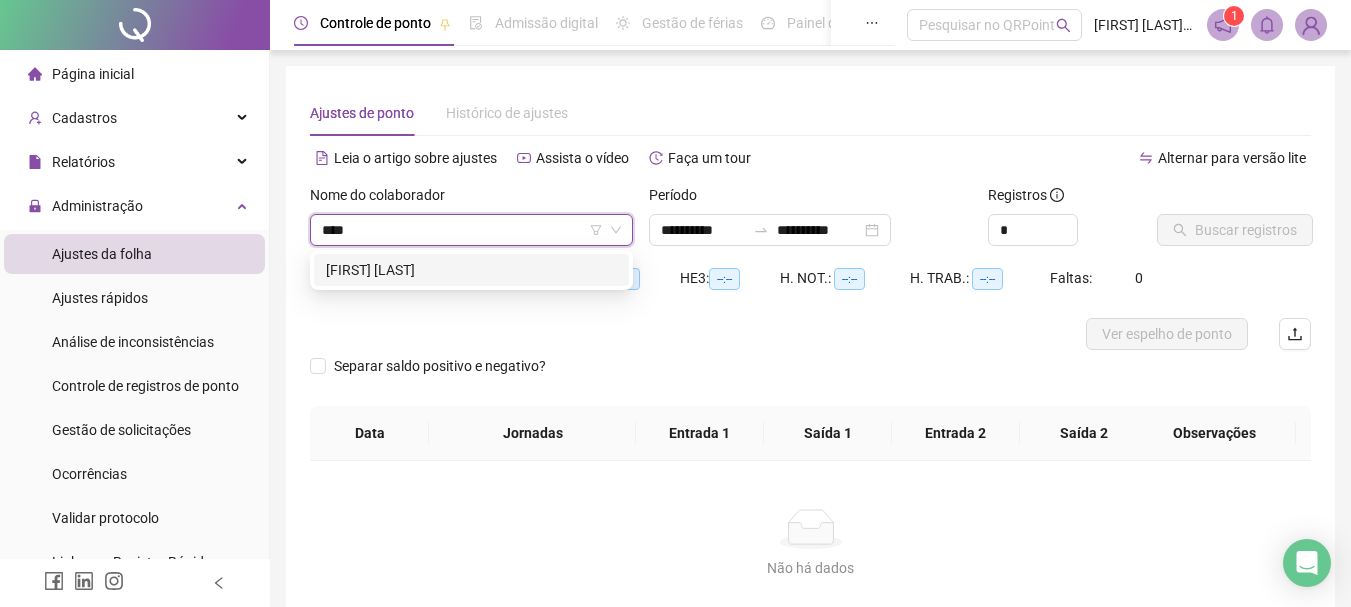 type on "*****" 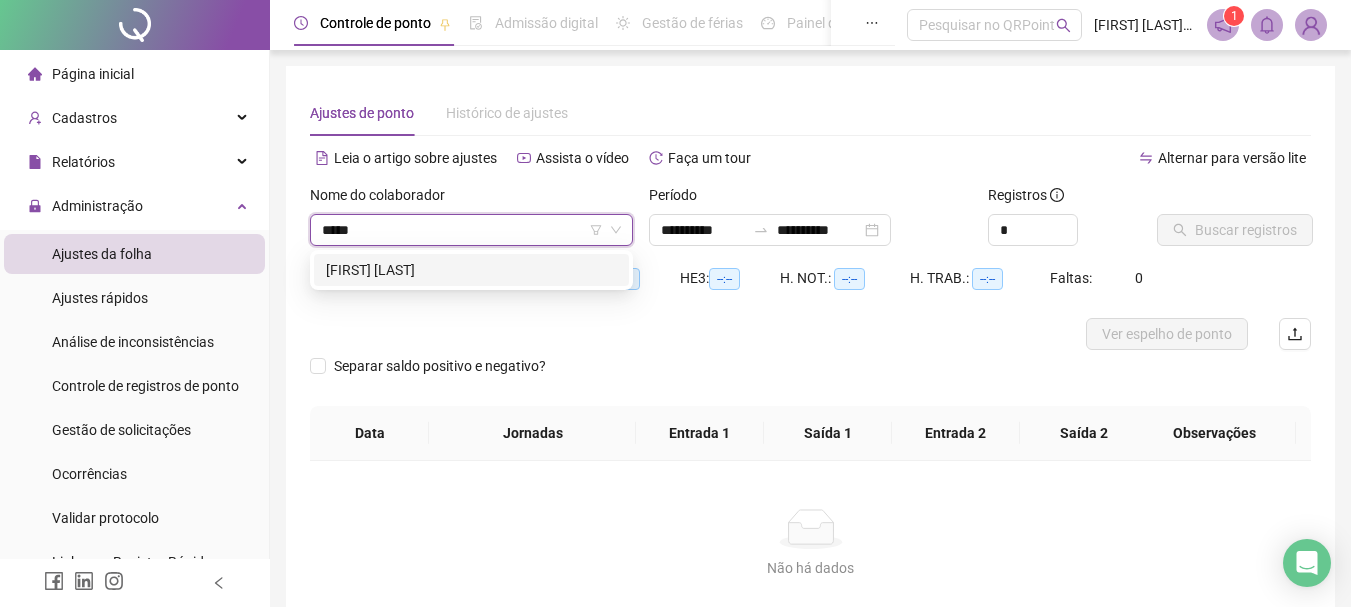 click on "[FIRST] [LAST]" at bounding box center [471, 270] 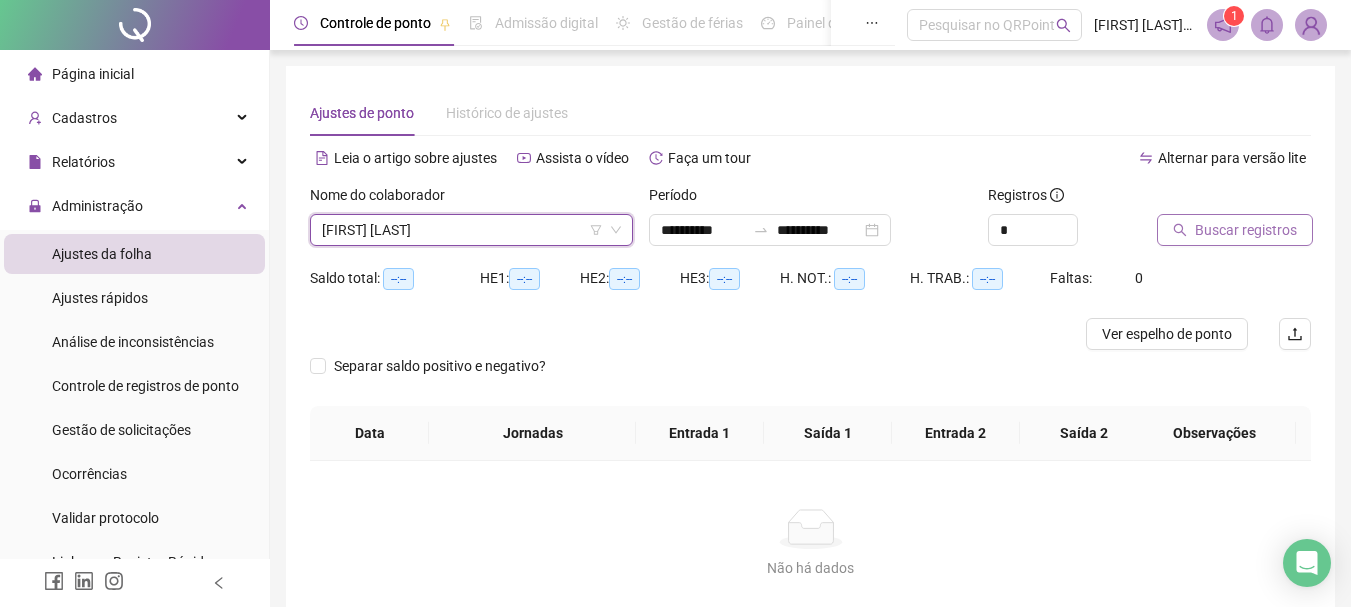click on "Buscar registros" at bounding box center [1246, 230] 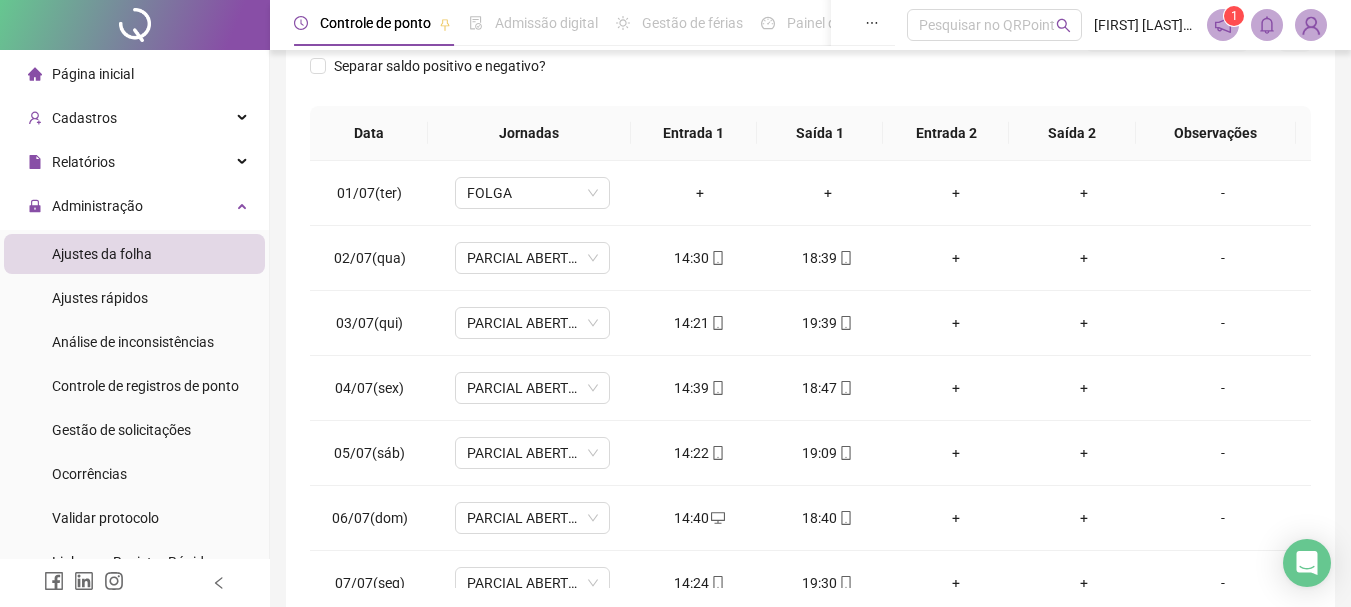 scroll, scrollTop: 391, scrollLeft: 0, axis: vertical 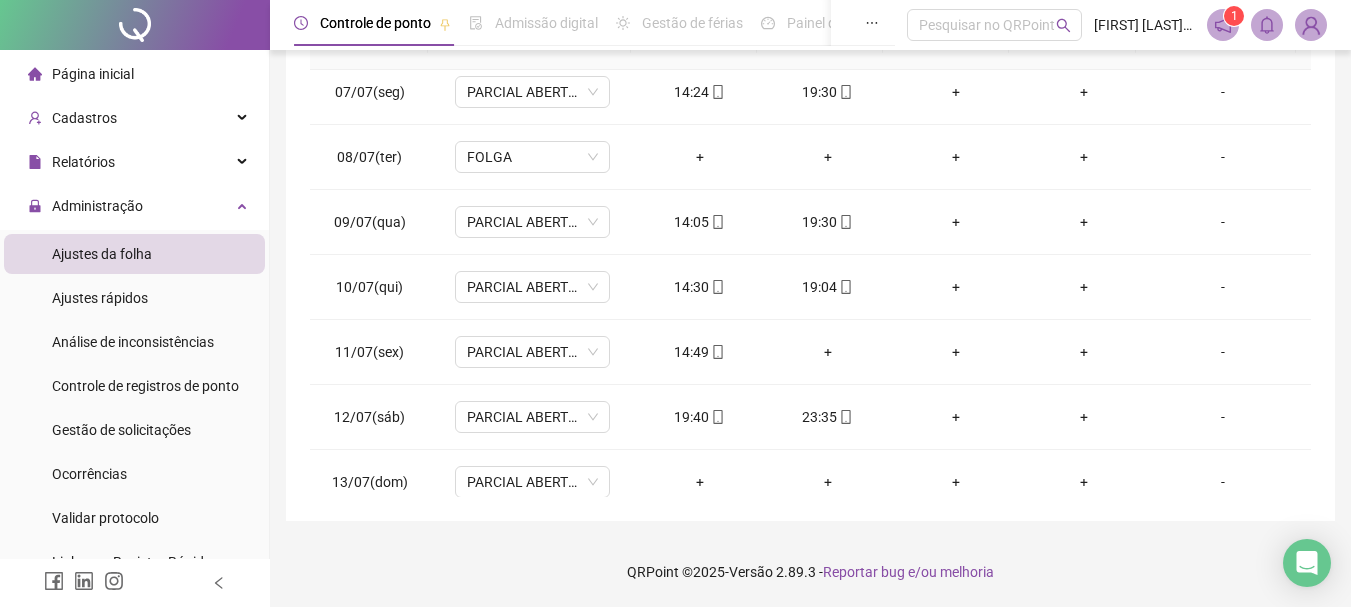 click on "+" at bounding box center [828, 352] 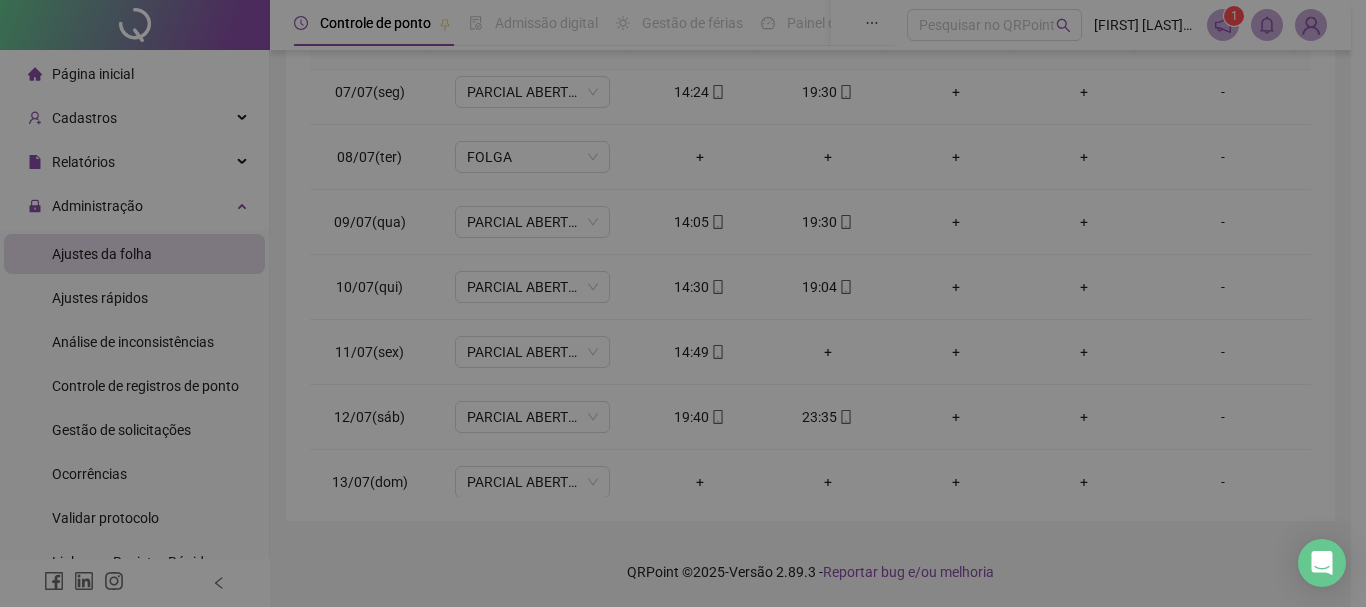 click on "Cancelar" at bounding box center (816, 344) 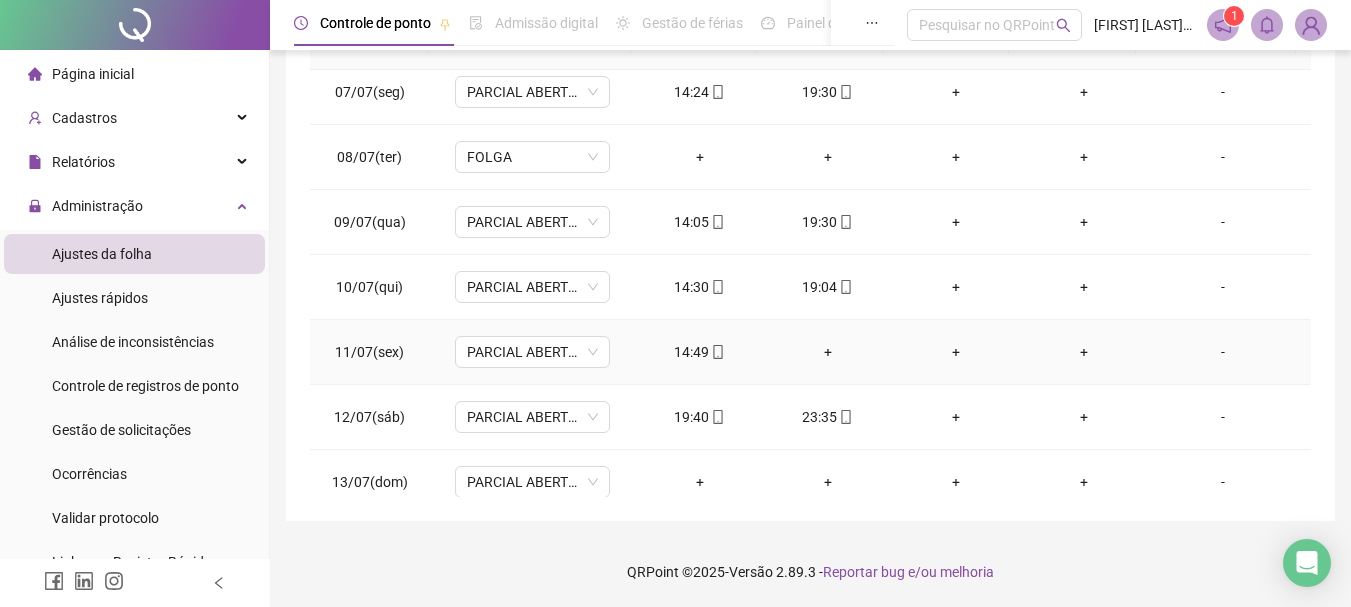 click on "+" at bounding box center (828, 352) 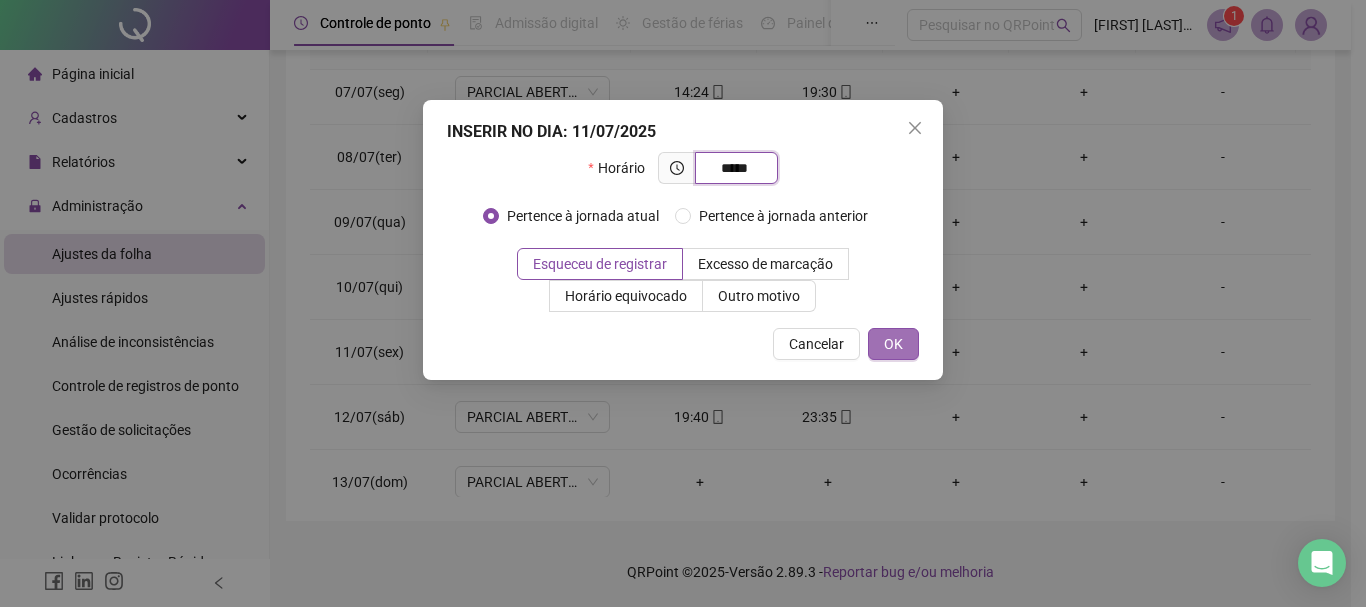 type on "*****" 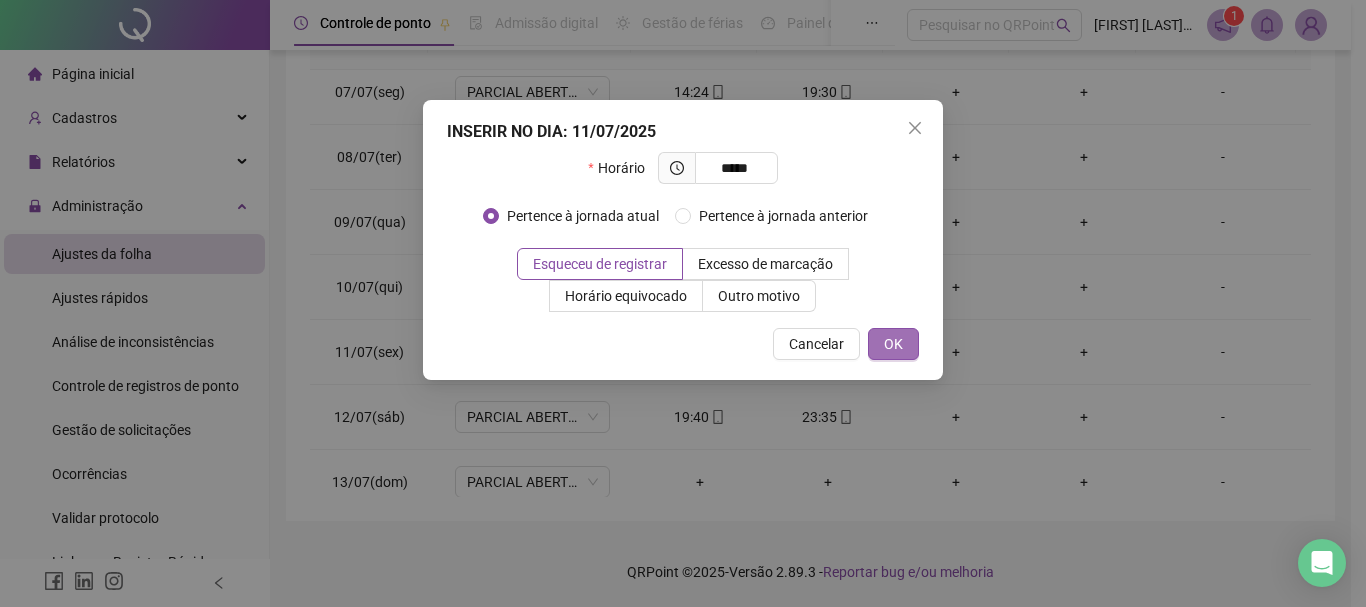 click on "OK" at bounding box center (893, 344) 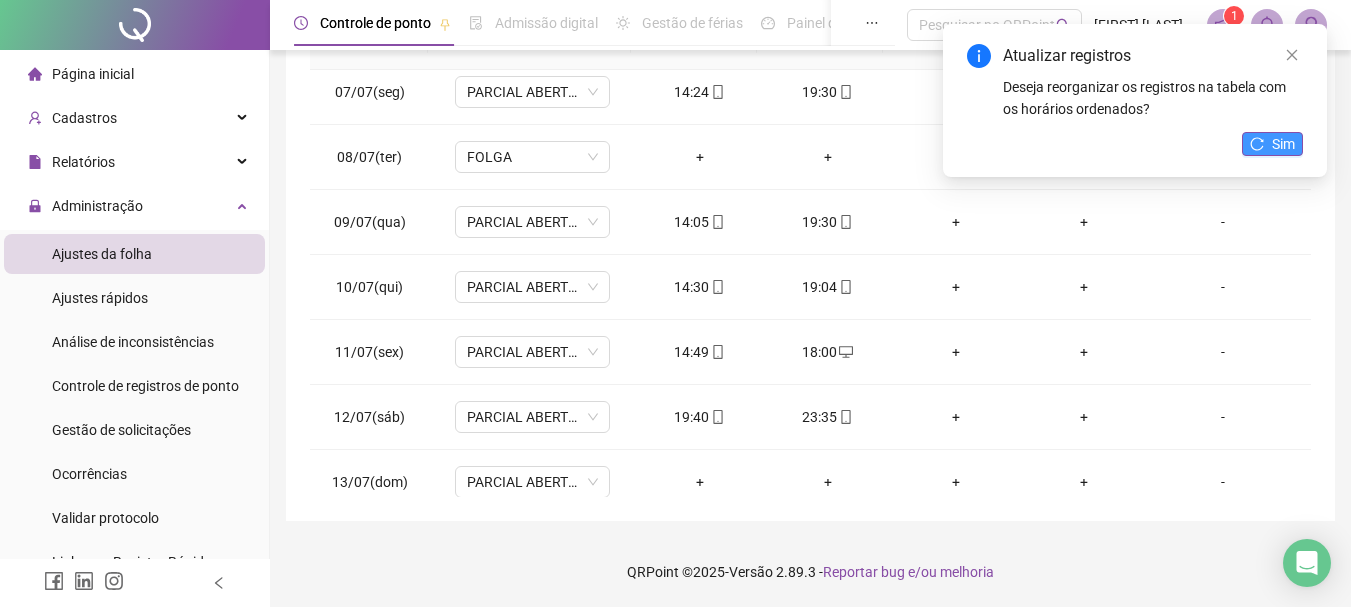 click on "Sim" at bounding box center [1283, 144] 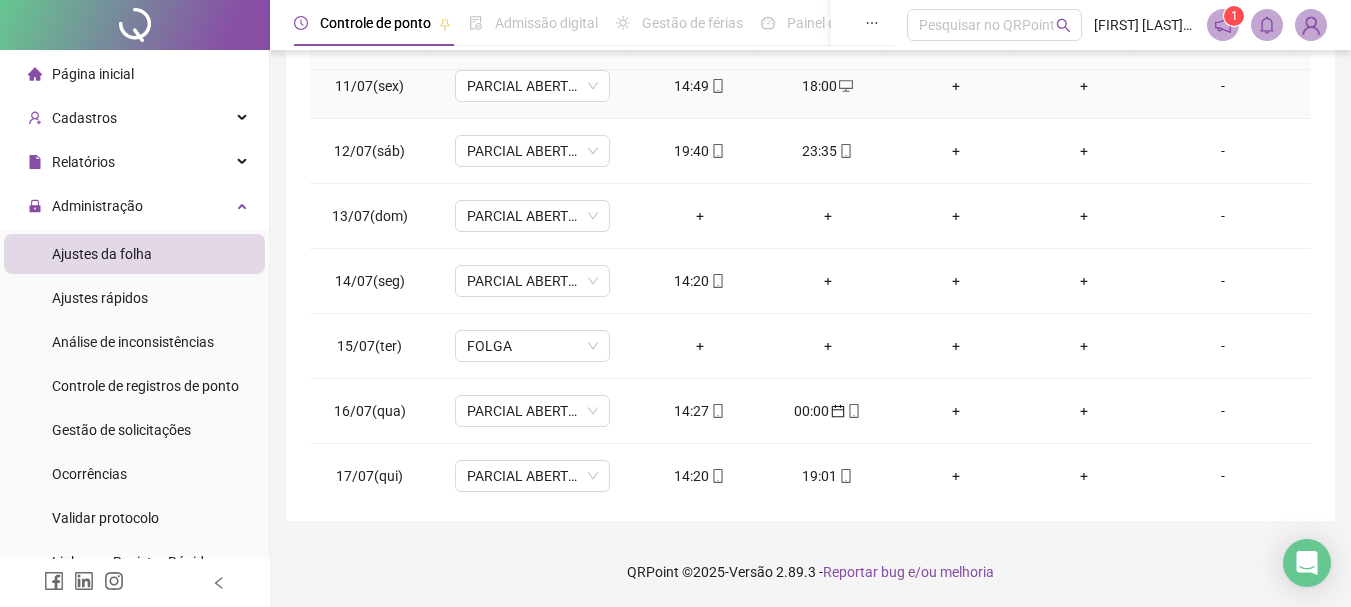 scroll, scrollTop: 700, scrollLeft: 0, axis: vertical 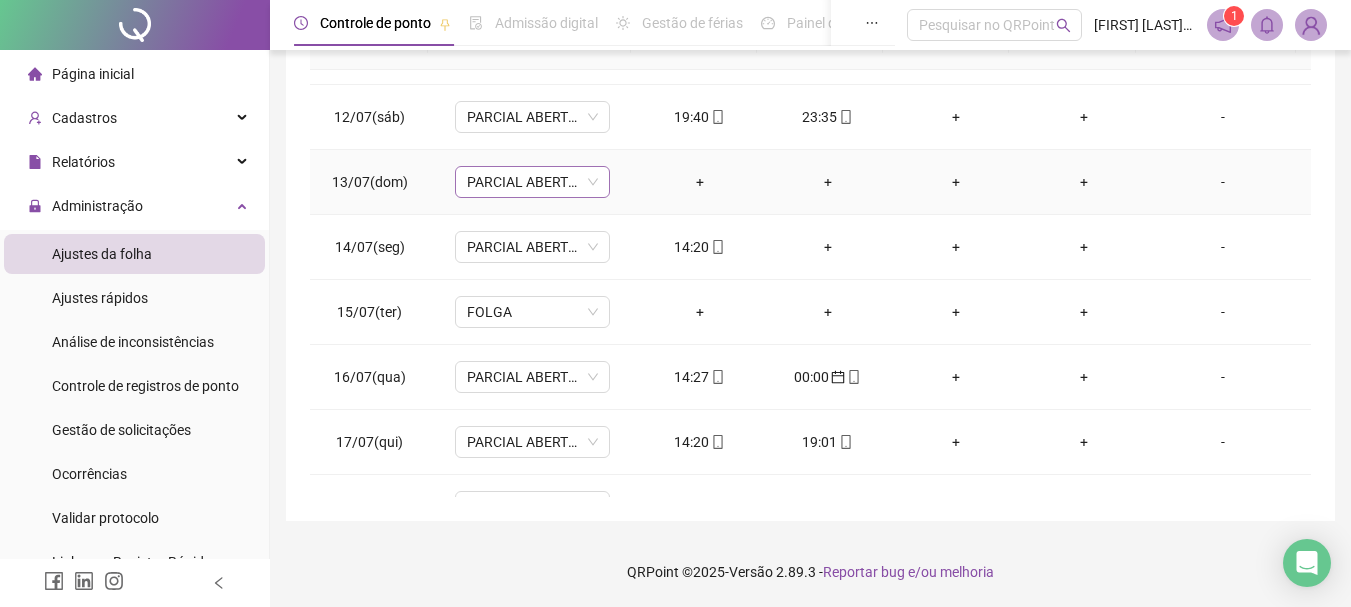 click on "PARCIAL ABERTURA 14H-18H" at bounding box center (532, 182) 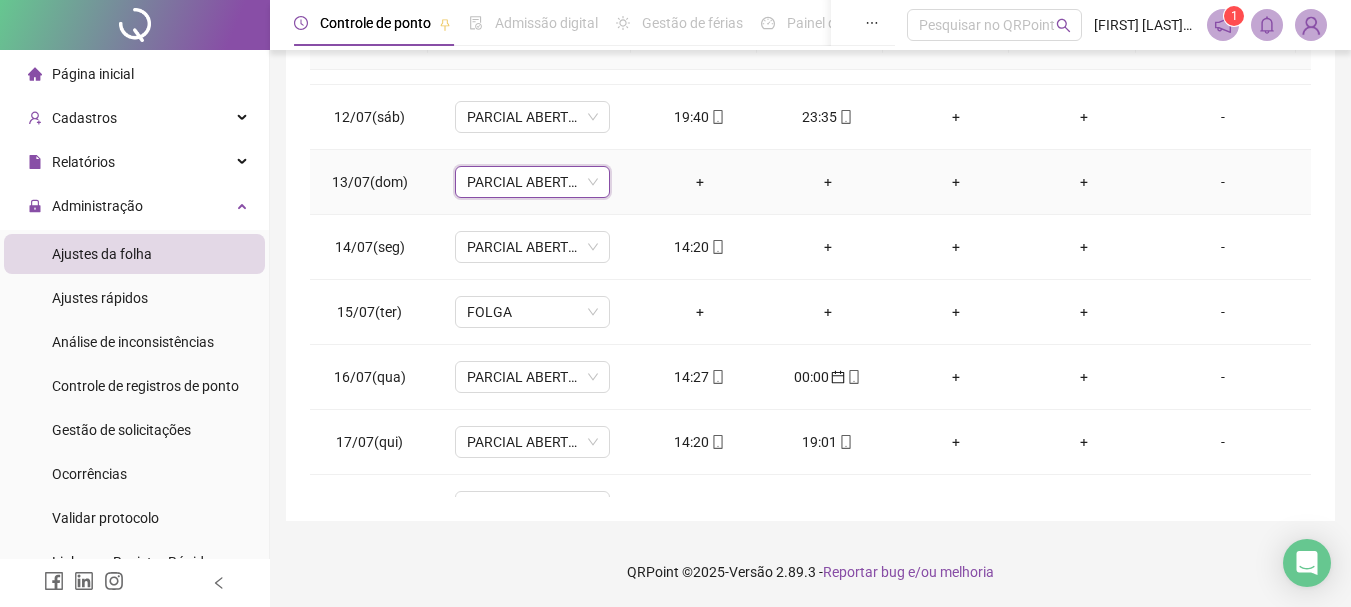 click on "PARCIAL ABERTURA 14H-18H" at bounding box center (532, 182) 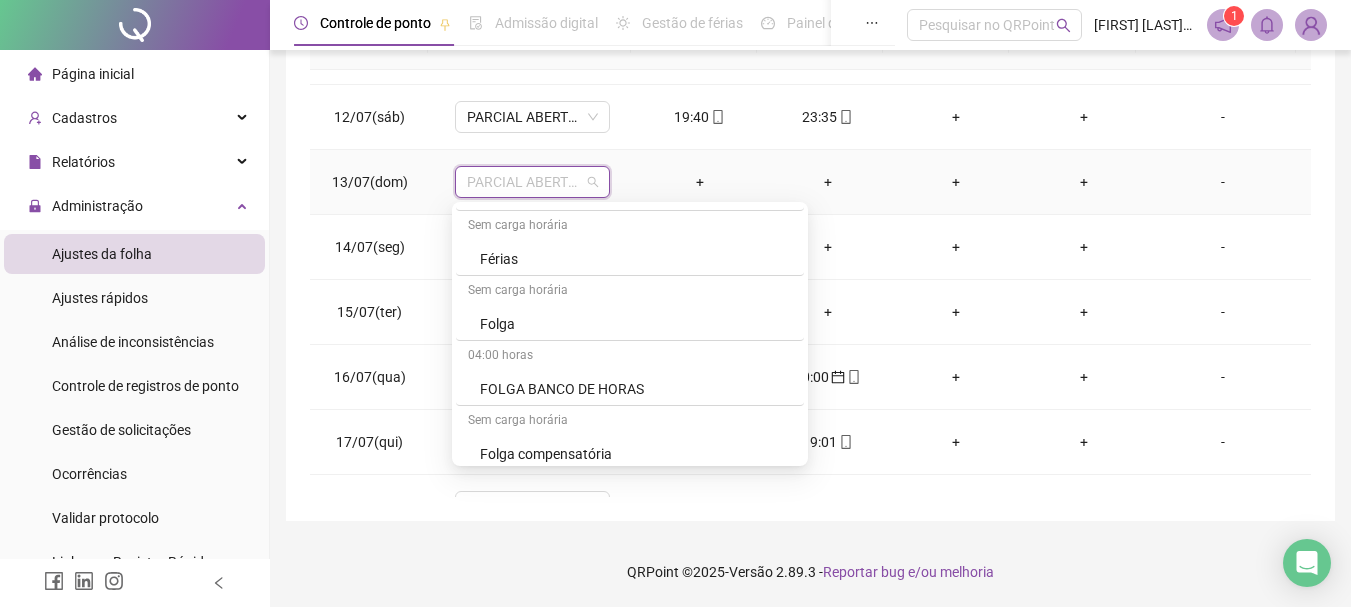 scroll, scrollTop: 200, scrollLeft: 0, axis: vertical 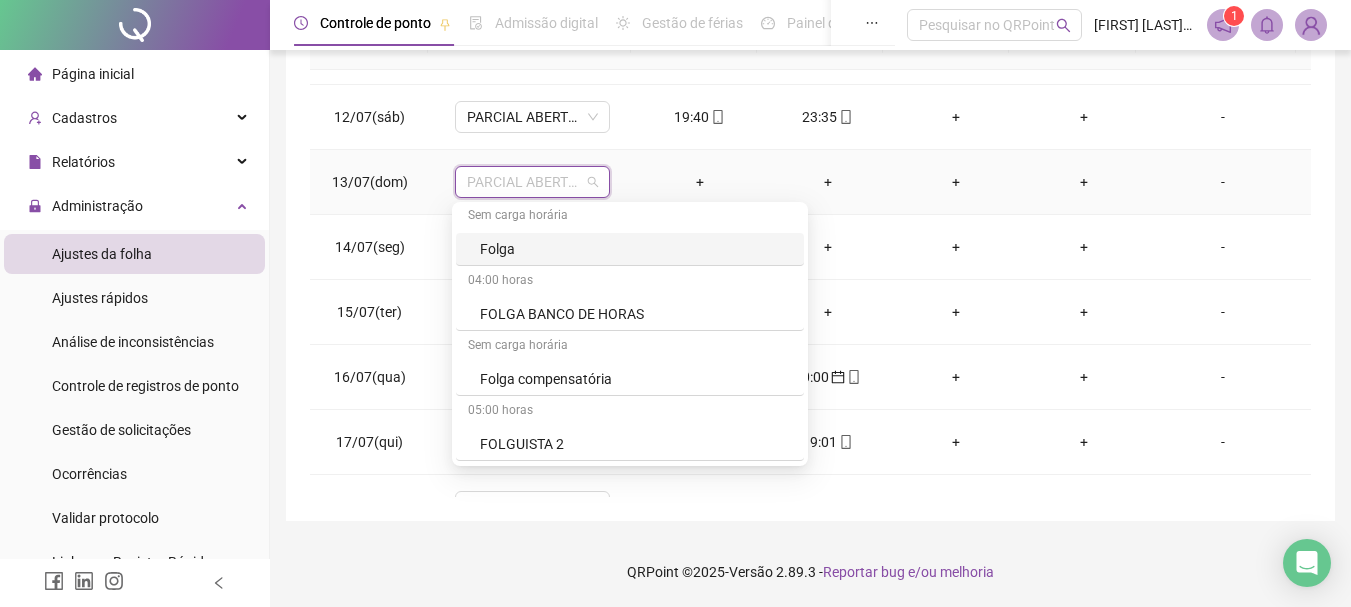 click on "Folga" at bounding box center (636, 249) 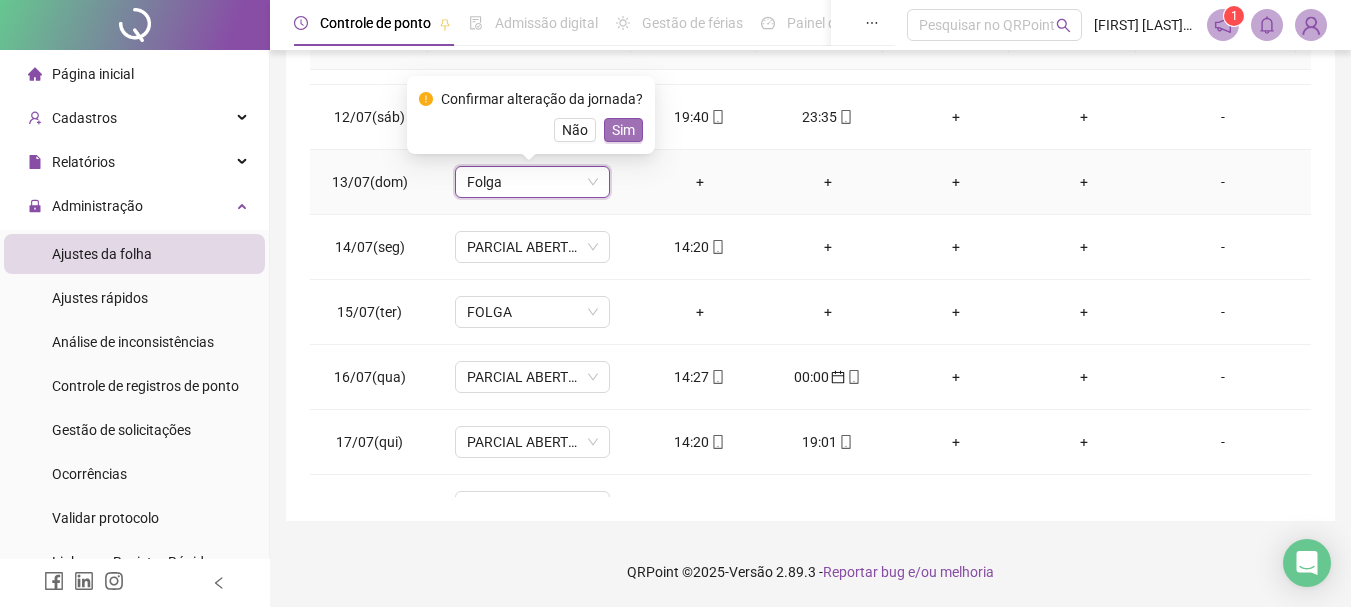 click on "Sim" at bounding box center (623, 130) 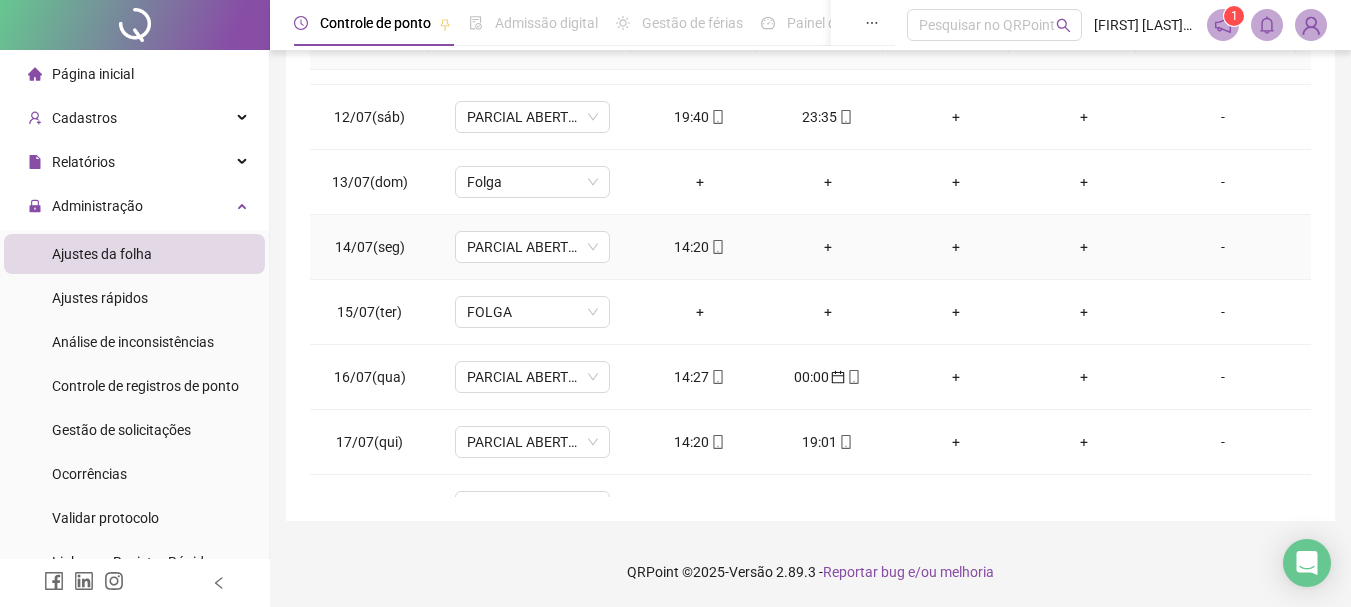 click on "+" at bounding box center (828, 247) 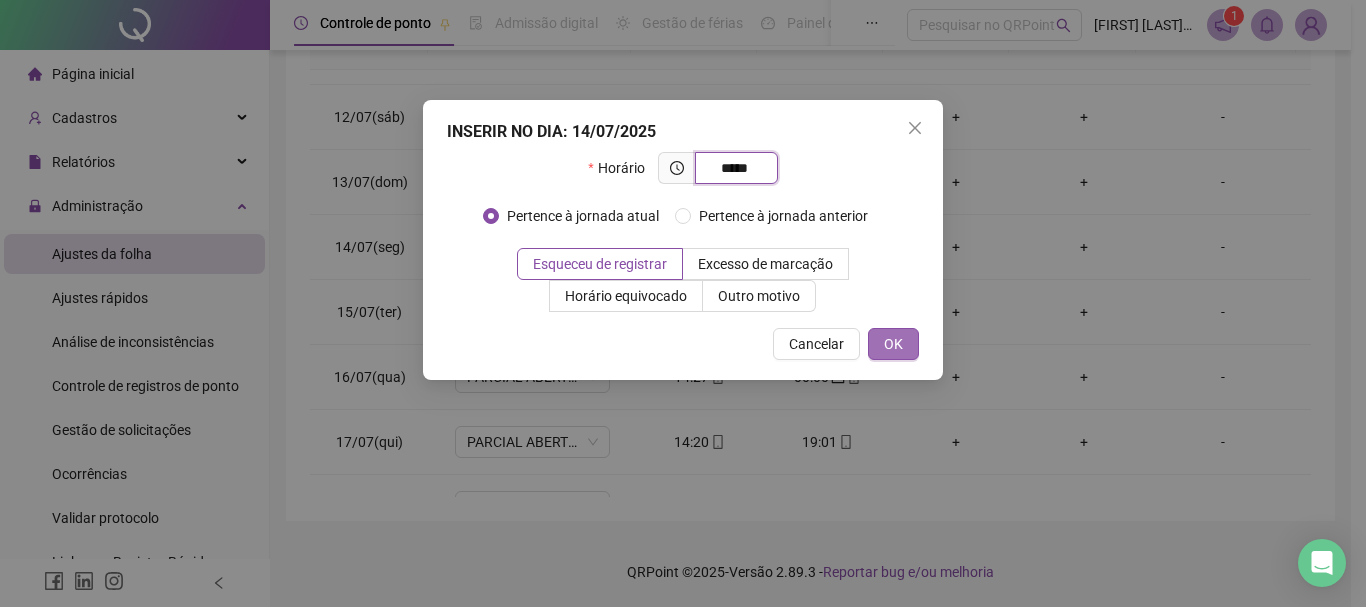 type on "*****" 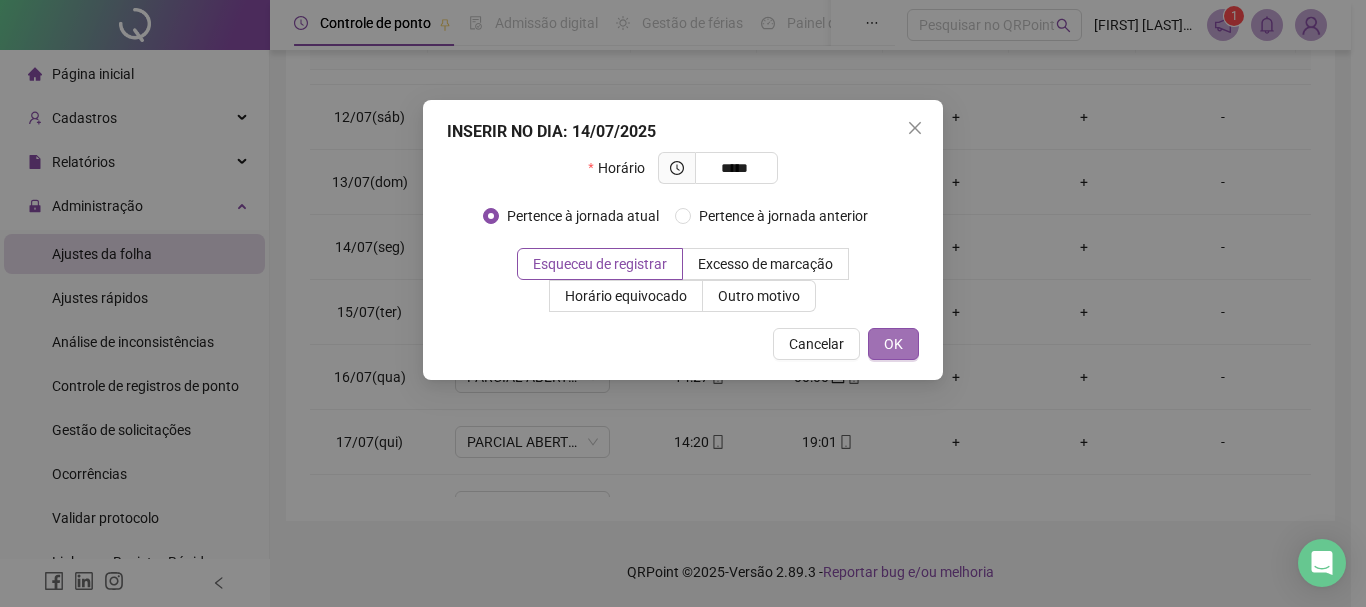 click on "OK" at bounding box center (893, 344) 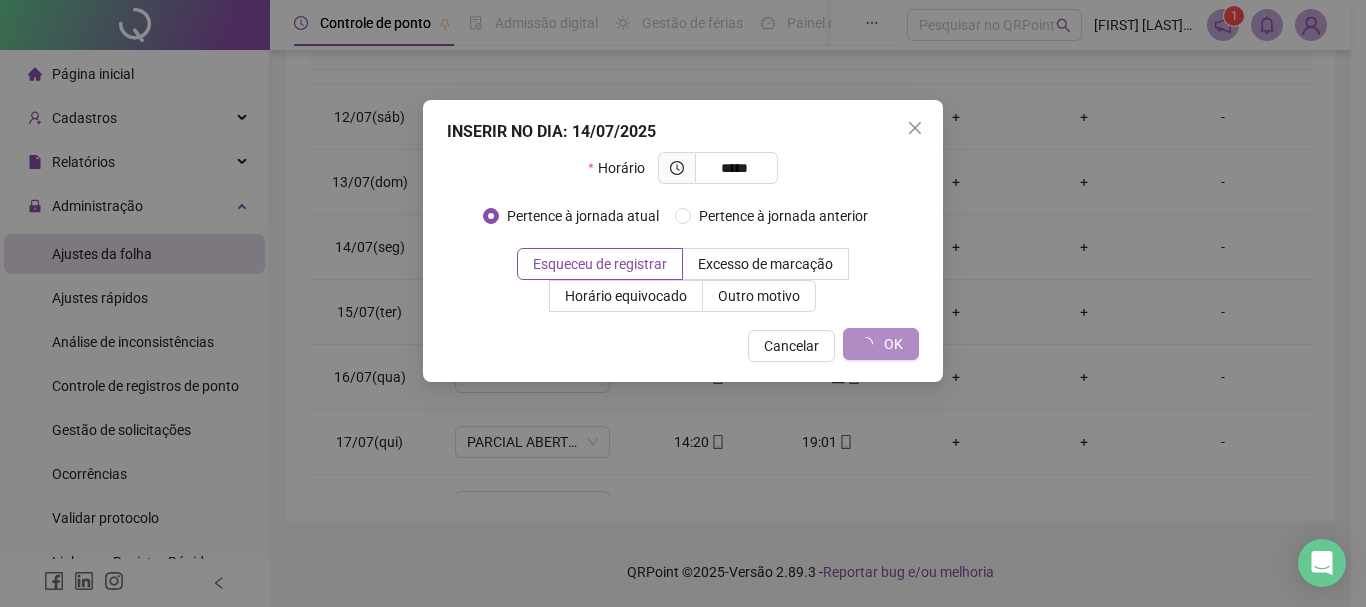 click on "INSERIR NO DIA :   14/07/2025 Horário ***** Pertence à jornada atual Pertence à jornada anterior Esqueceu de registrar Excesso de marcação Horário equivocado Outro motivo Motivo Cancelar OK" at bounding box center (683, 303) 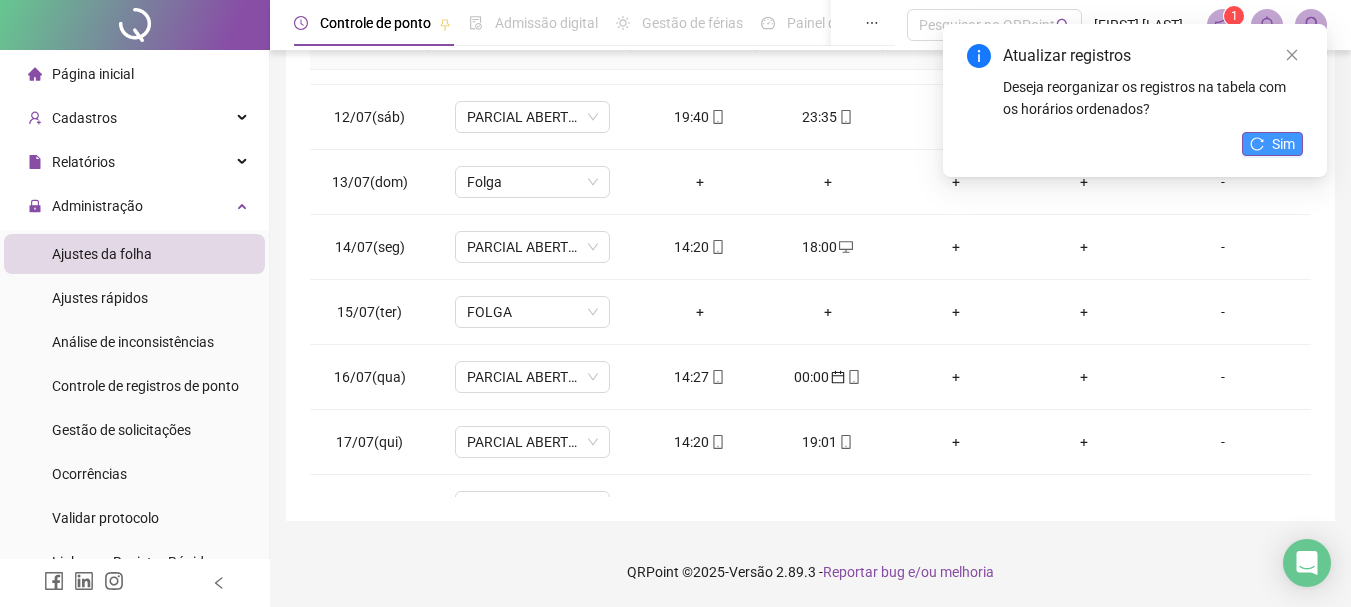 click on "Sim" at bounding box center (1283, 144) 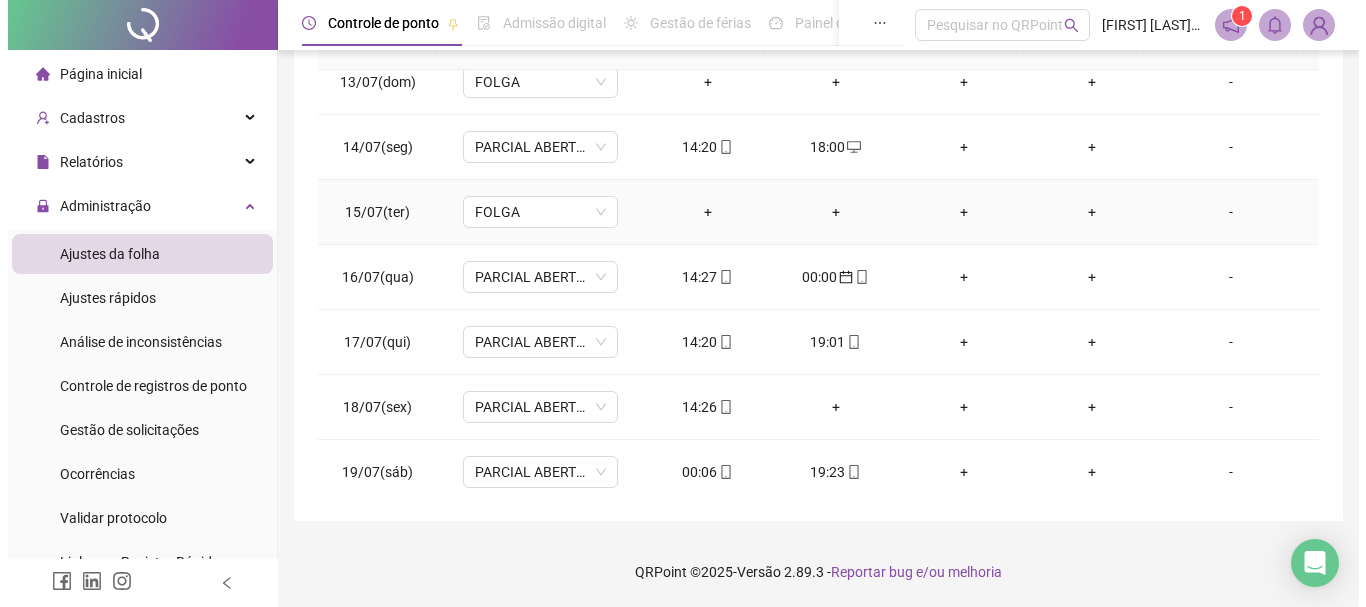 scroll, scrollTop: 900, scrollLeft: 0, axis: vertical 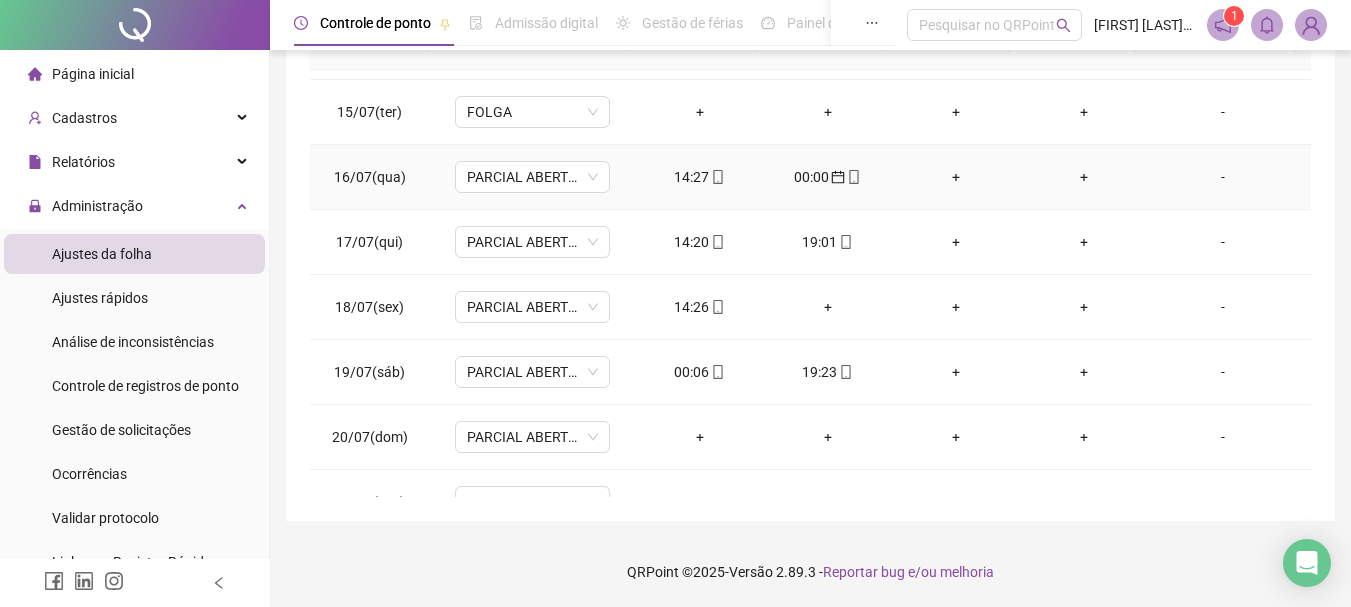 click on "00:00" at bounding box center [828, 177] 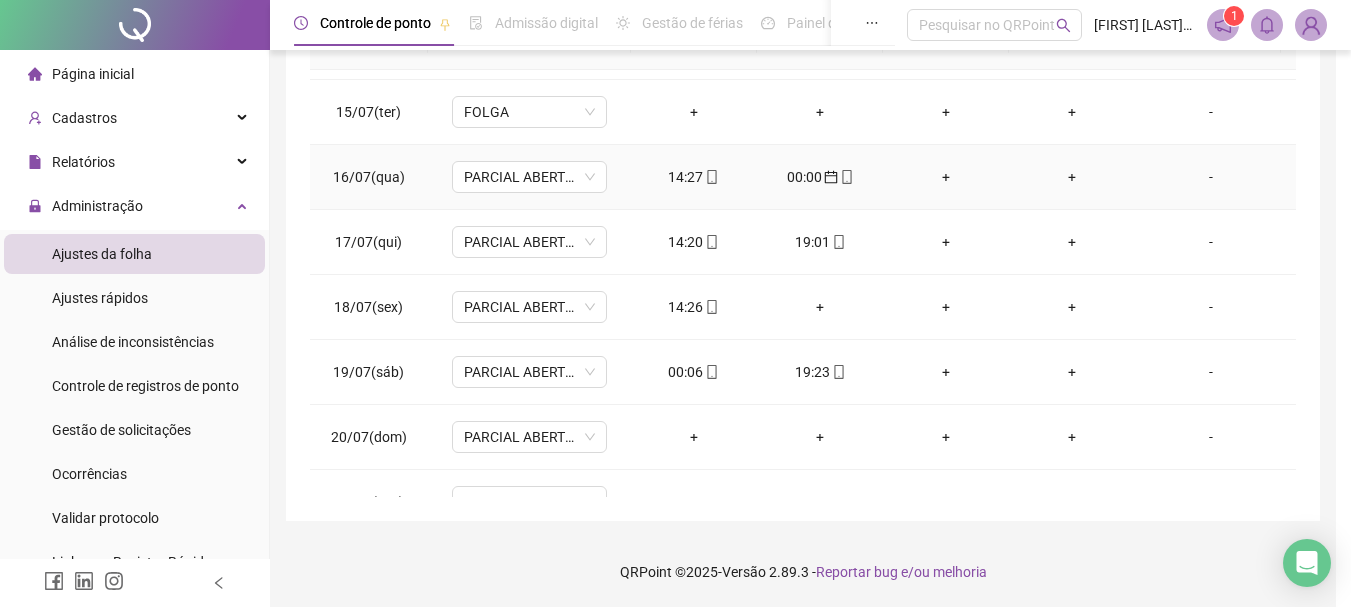 type on "**********" 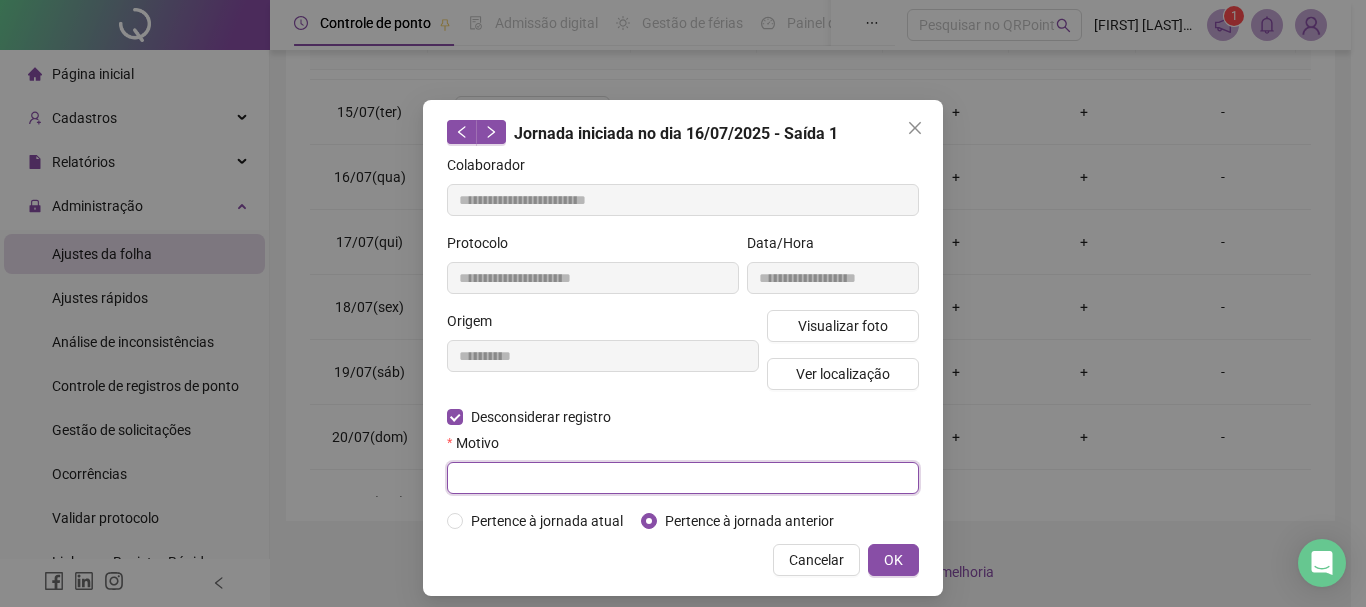 click at bounding box center [683, 478] 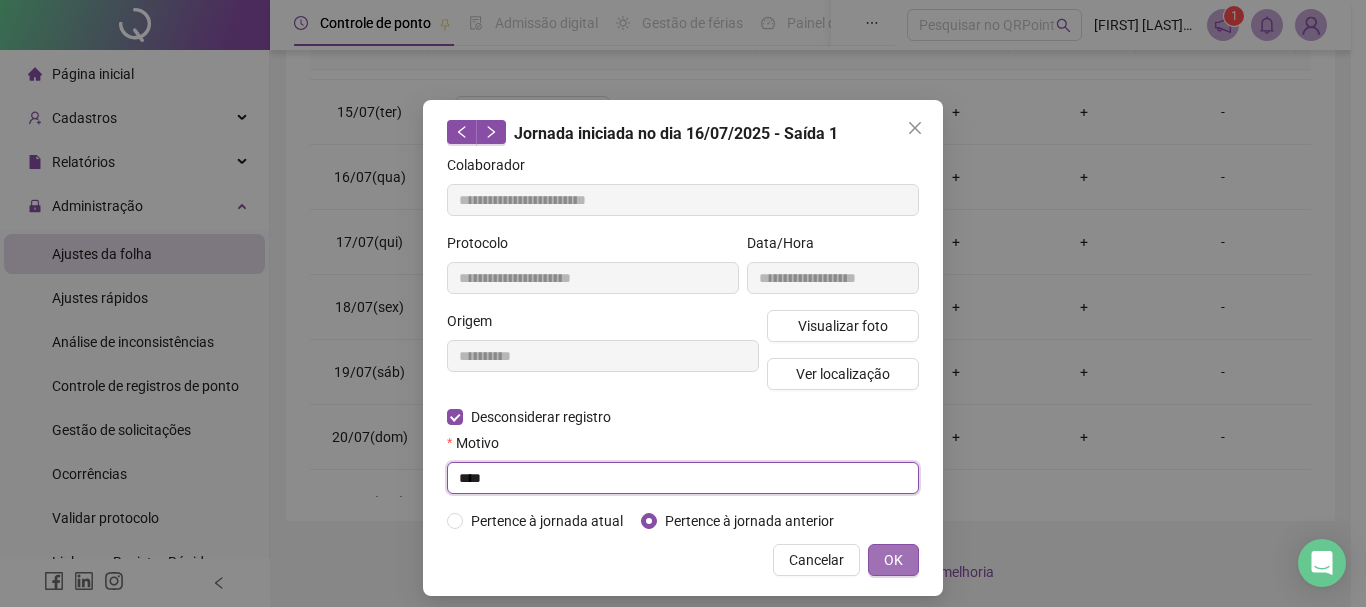 type on "****" 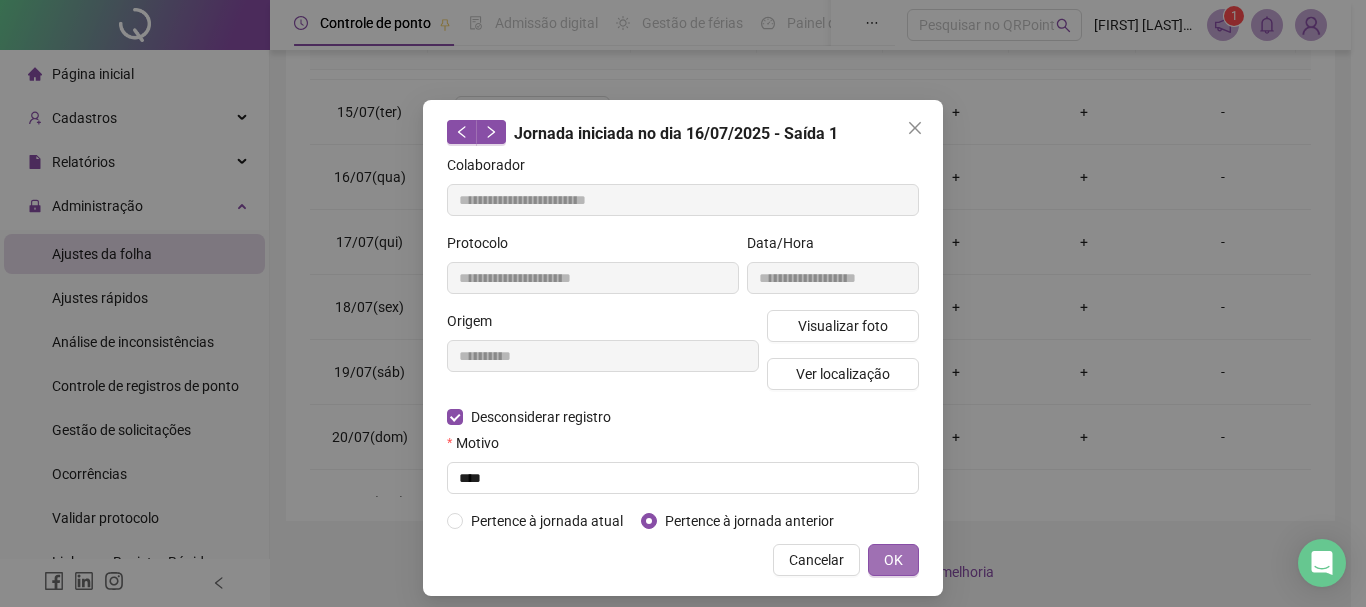 click on "OK" at bounding box center (893, 560) 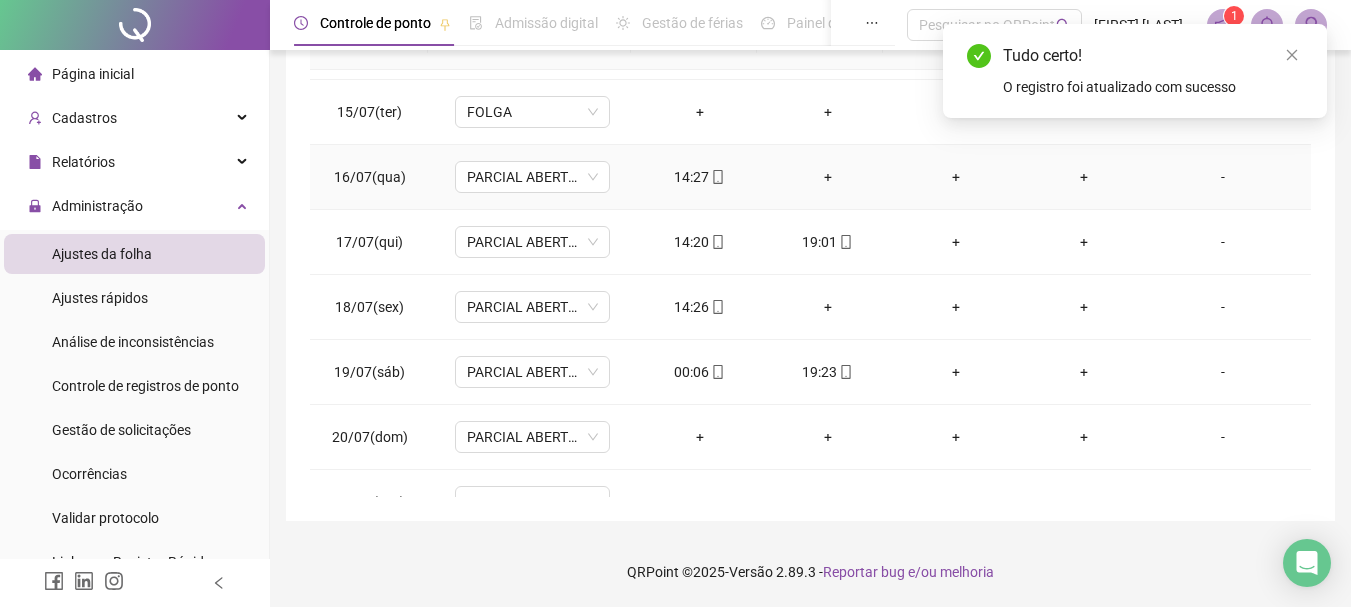 click on "+" at bounding box center [828, 177] 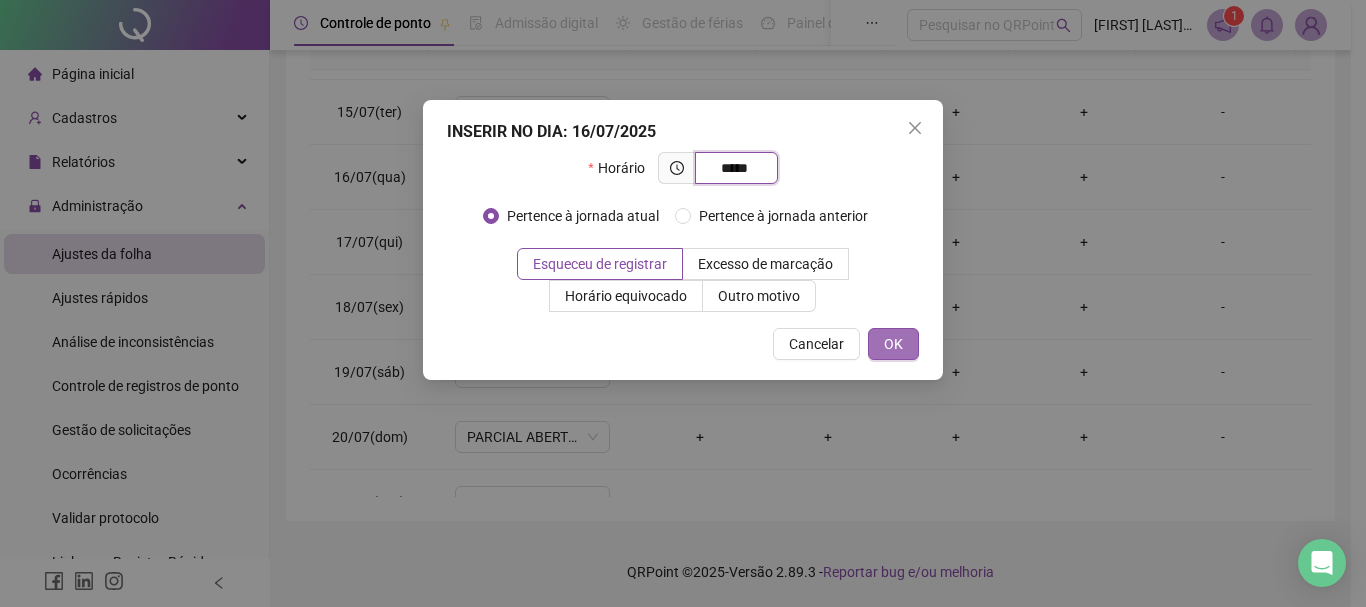 type on "*****" 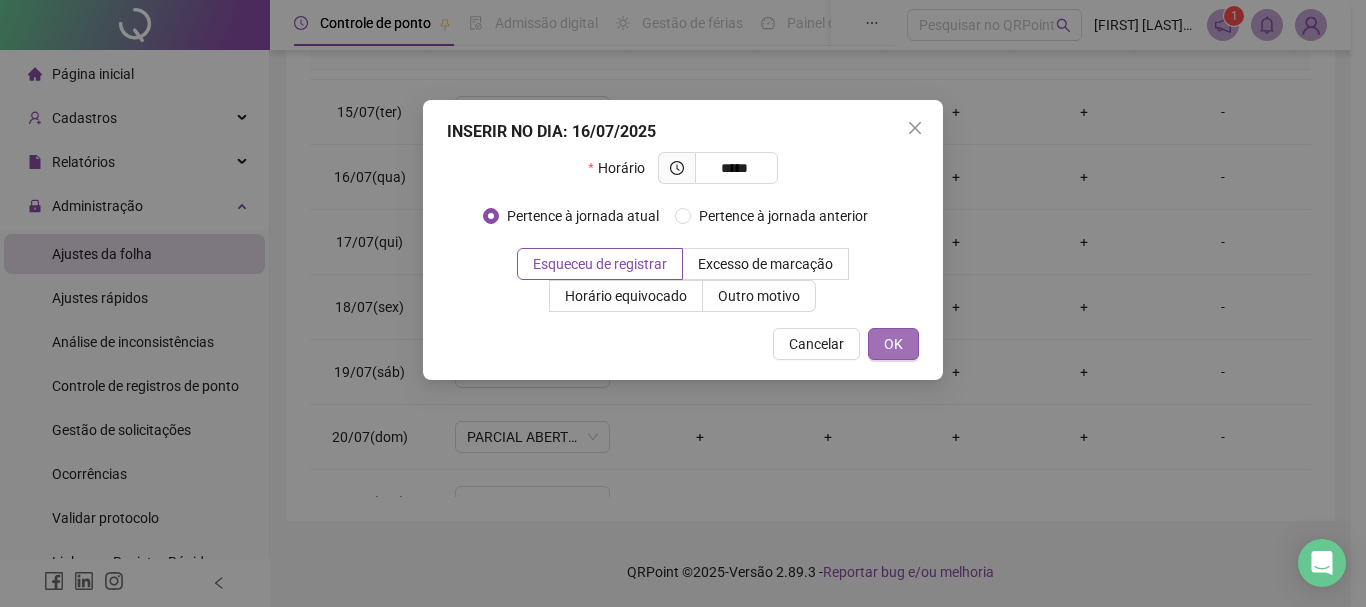 click on "OK" at bounding box center (893, 344) 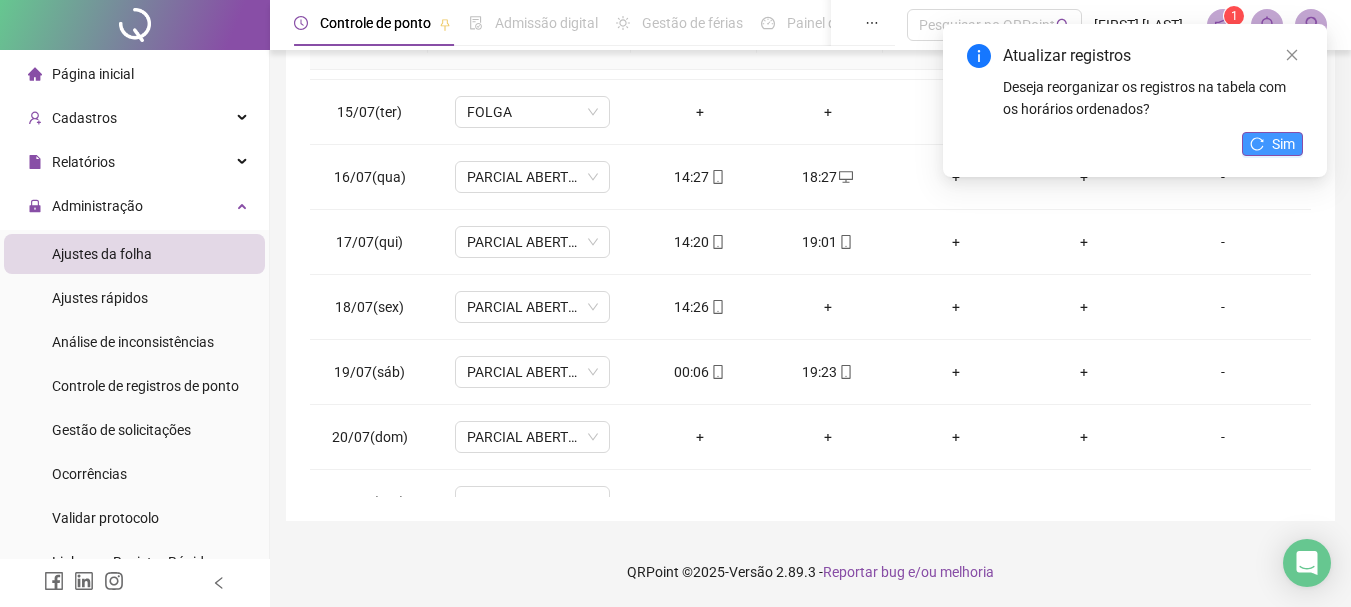 click on "Sim" at bounding box center (1272, 144) 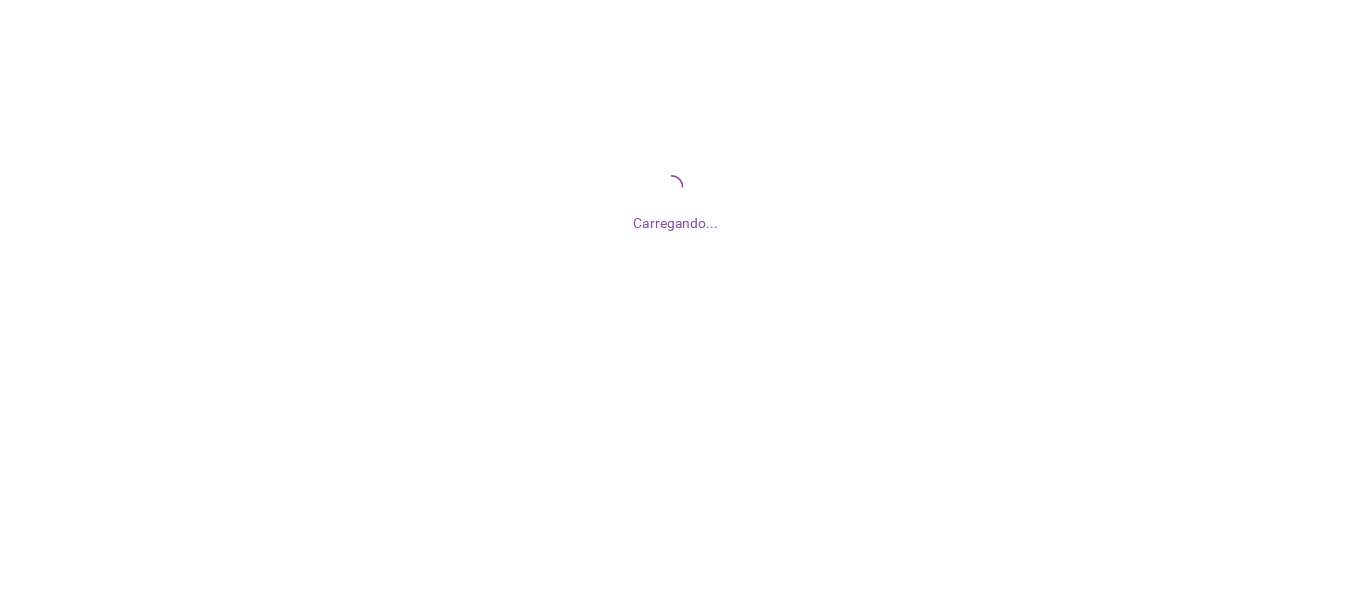 scroll, scrollTop: 0, scrollLeft: 0, axis: both 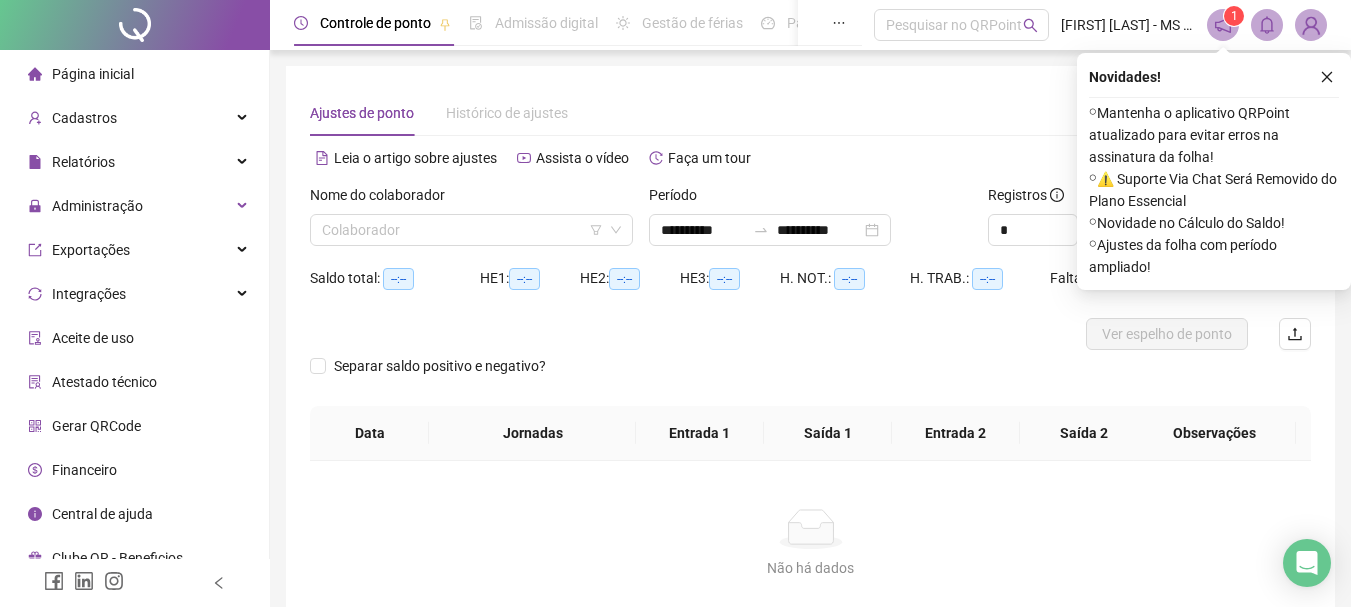 click 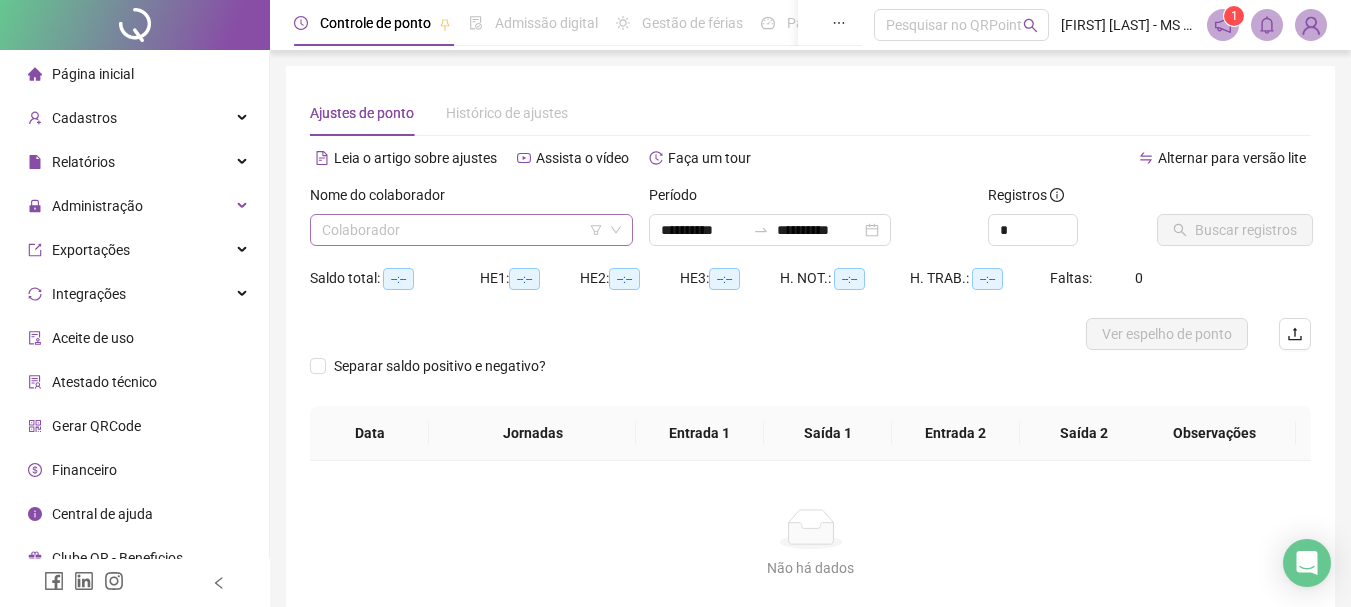 click at bounding box center [462, 230] 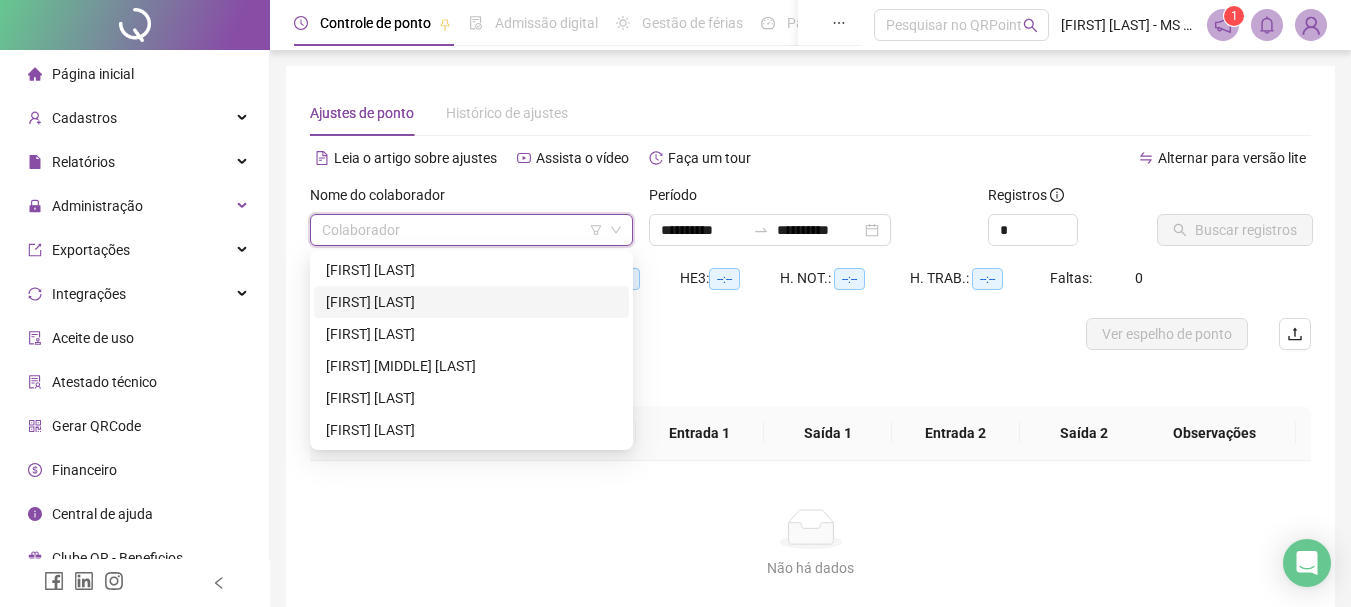 click on "[FIRST] [LAST]" at bounding box center (471, 302) 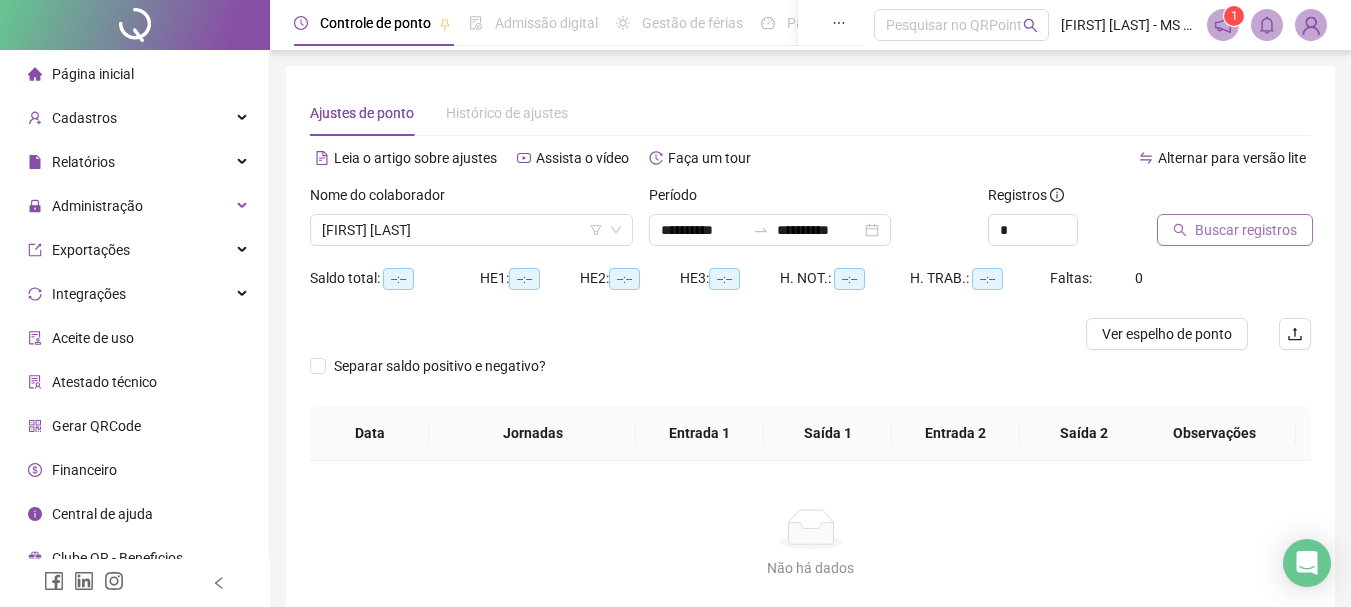 click on "Buscar registros" at bounding box center [1246, 230] 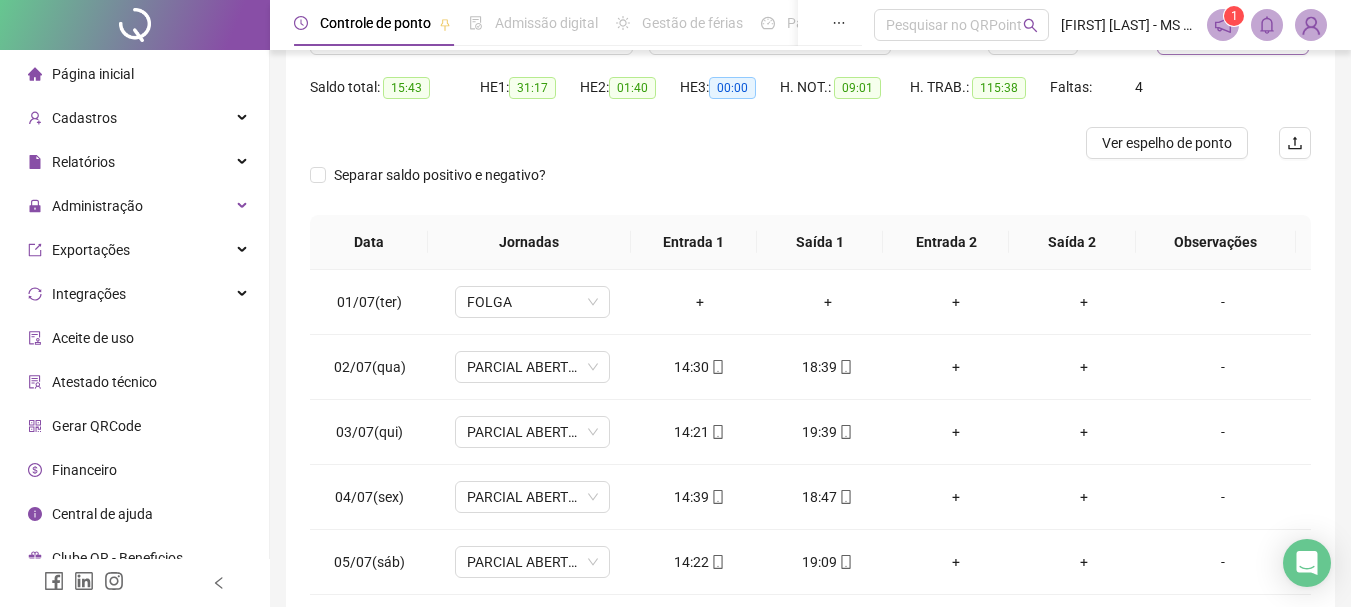 scroll, scrollTop: 200, scrollLeft: 0, axis: vertical 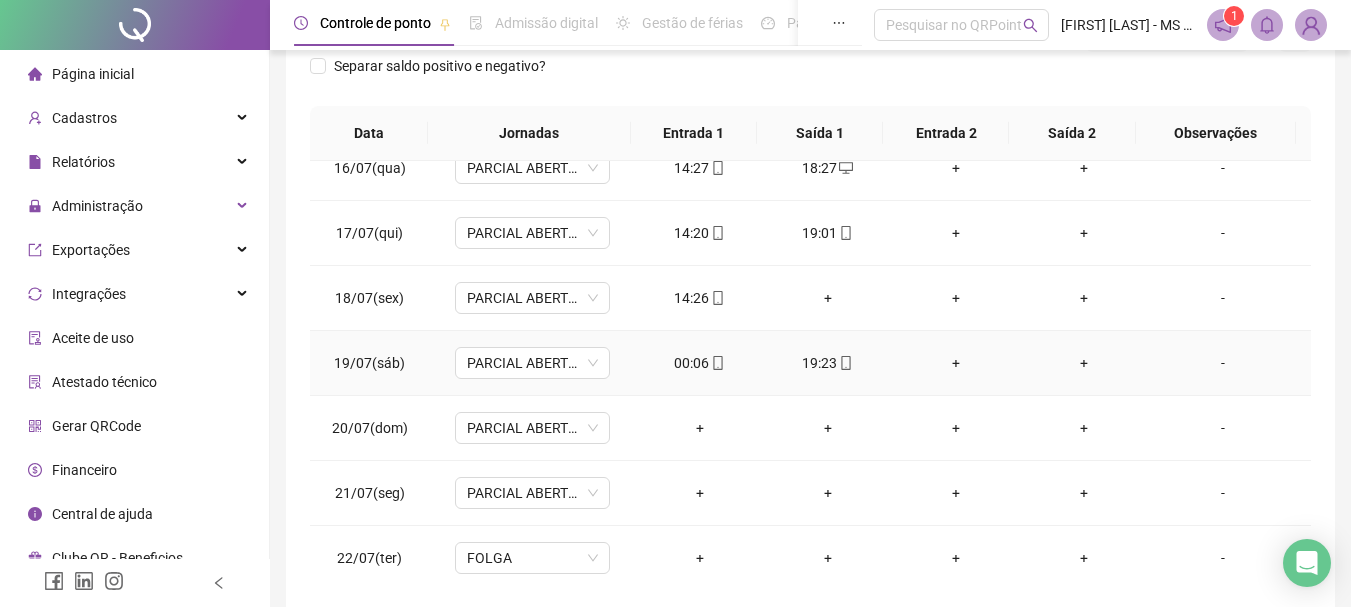 click on "00:06" at bounding box center (700, 363) 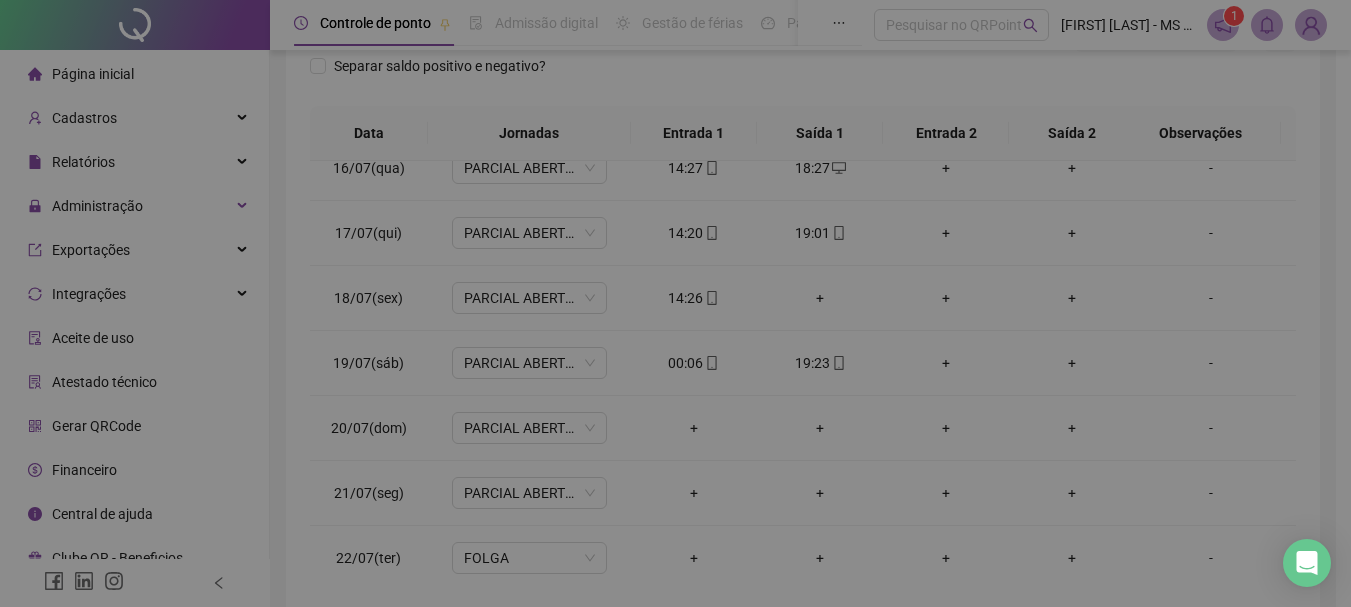 type on "**********" 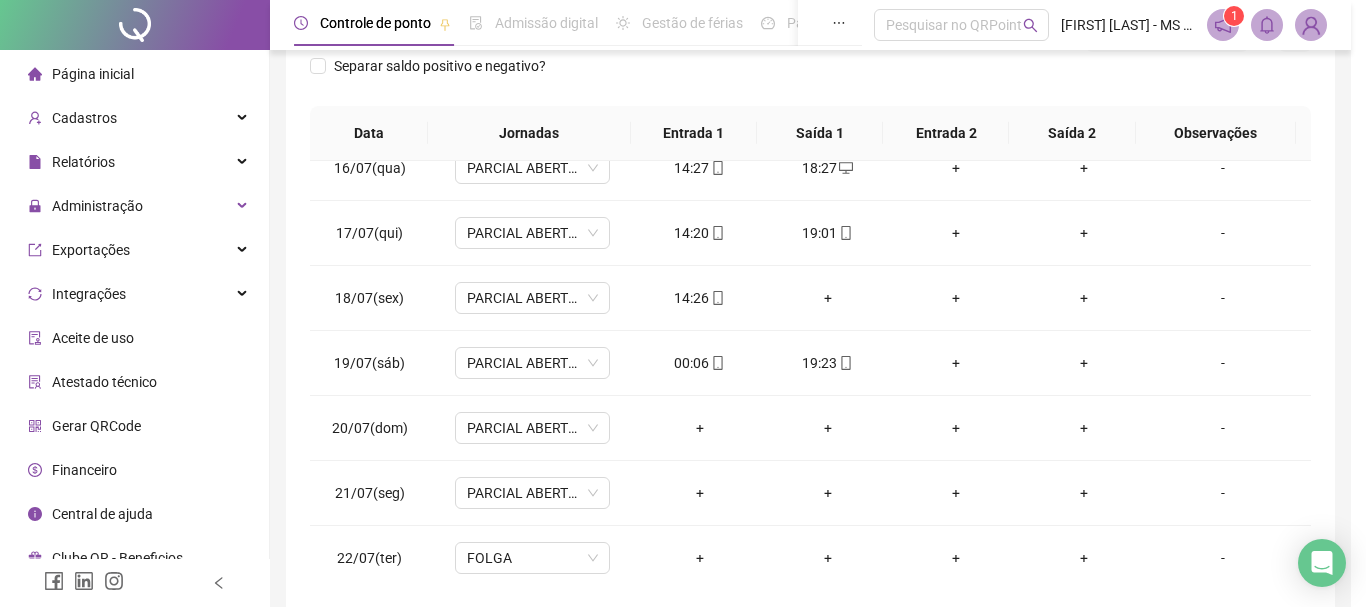 click on "**********" at bounding box center (683, 303) 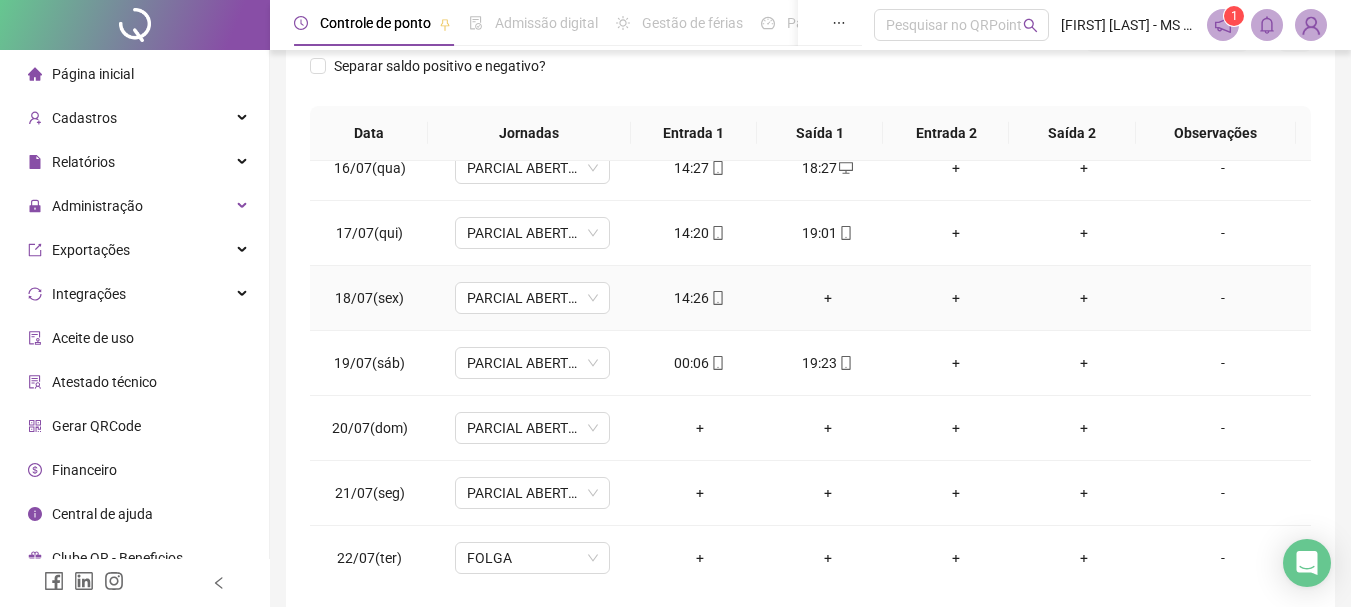 click on "+" at bounding box center [828, 298] 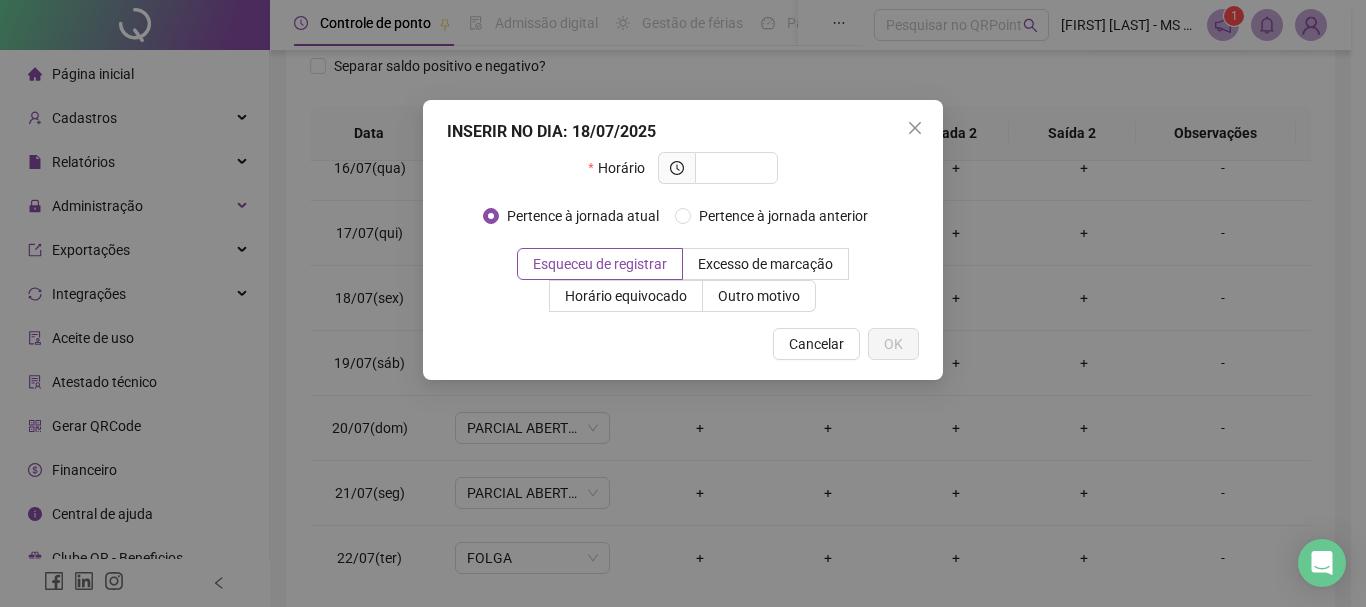 click on "Esqueceu de registrar Excesso de marcação Horário equivocado Outro motivo" at bounding box center [683, 280] 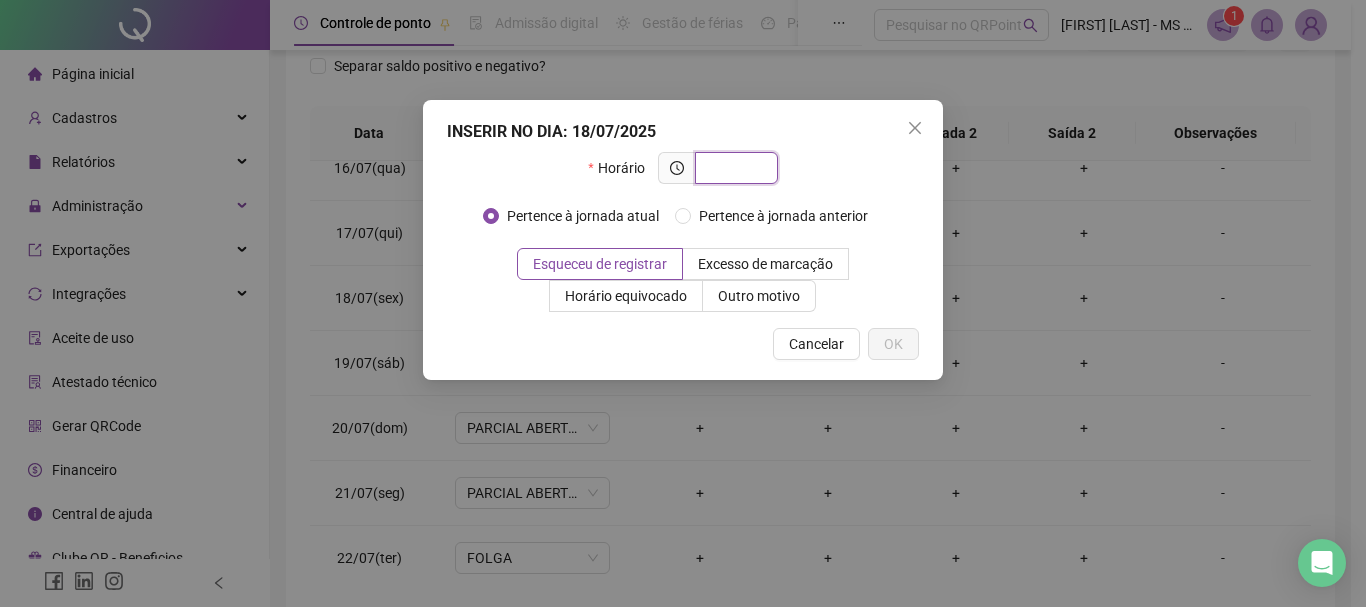 click at bounding box center (734, 168) 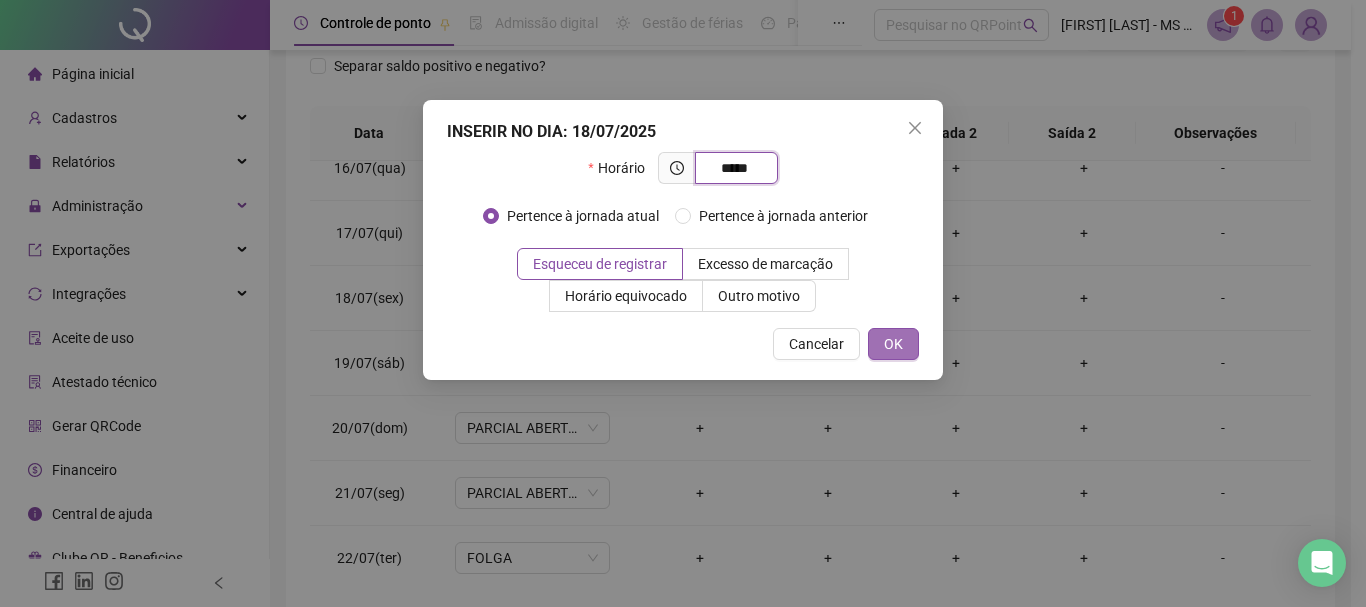 type on "*****" 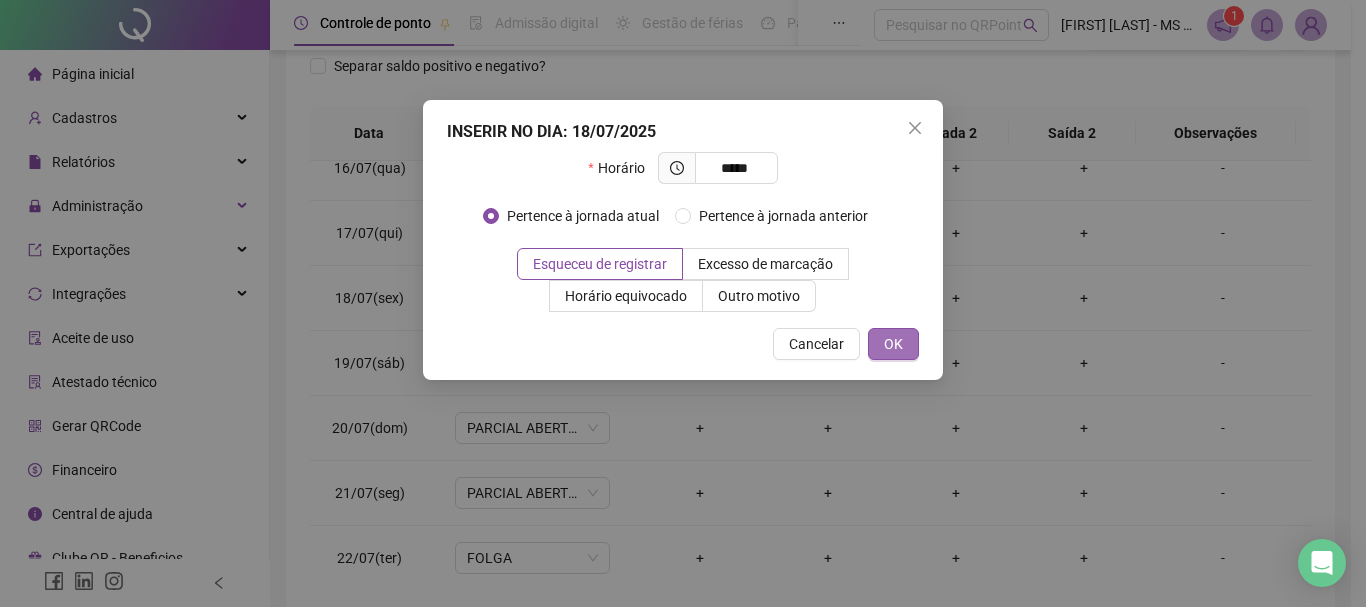 click on "OK" at bounding box center (893, 344) 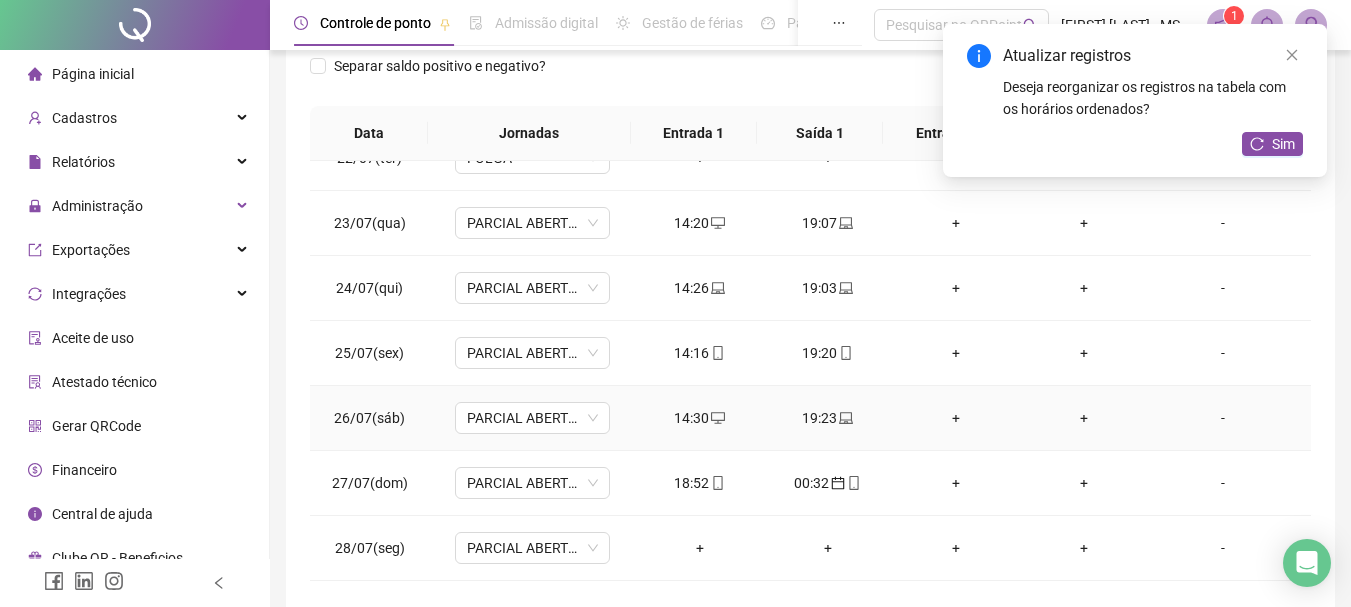 scroll, scrollTop: 1500, scrollLeft: 0, axis: vertical 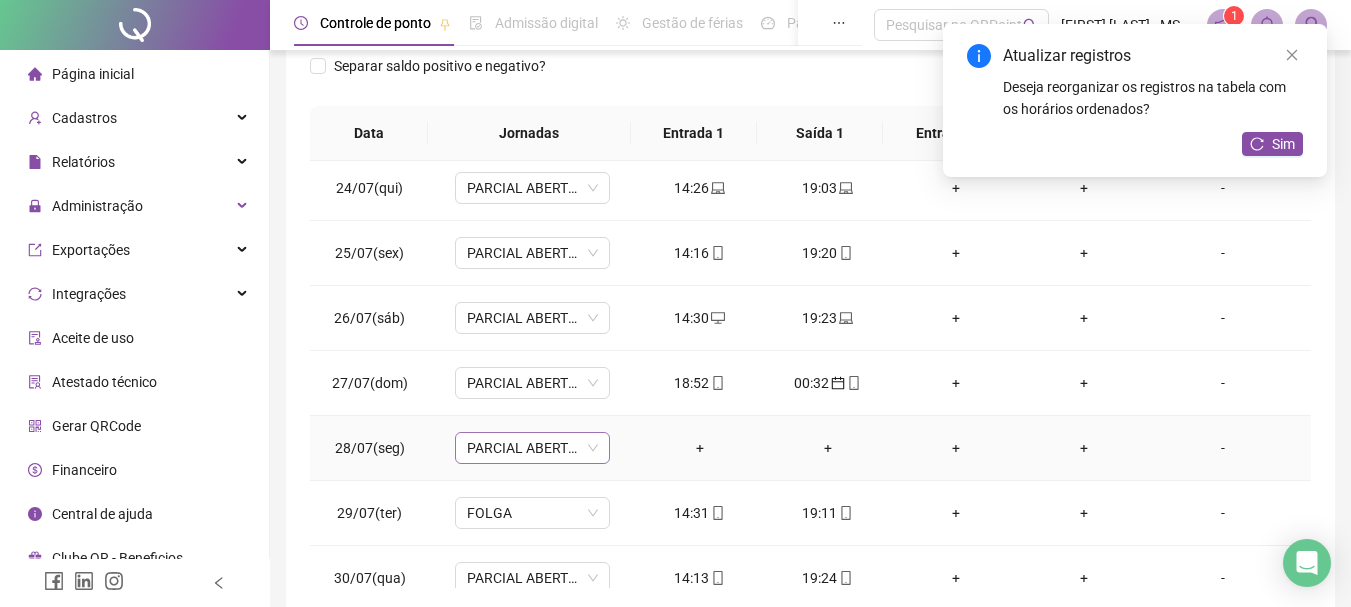 click on "PARCIAL ABERTURA 14H-18H" at bounding box center (532, 448) 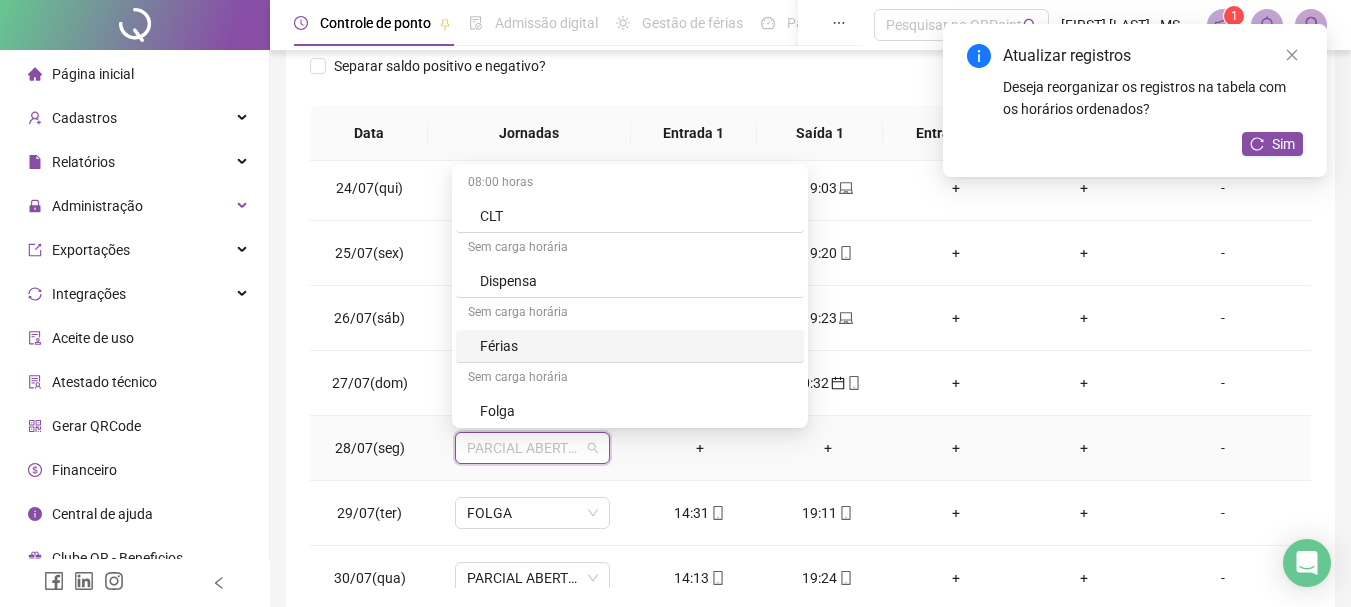 click on "Férias" at bounding box center [636, 346] 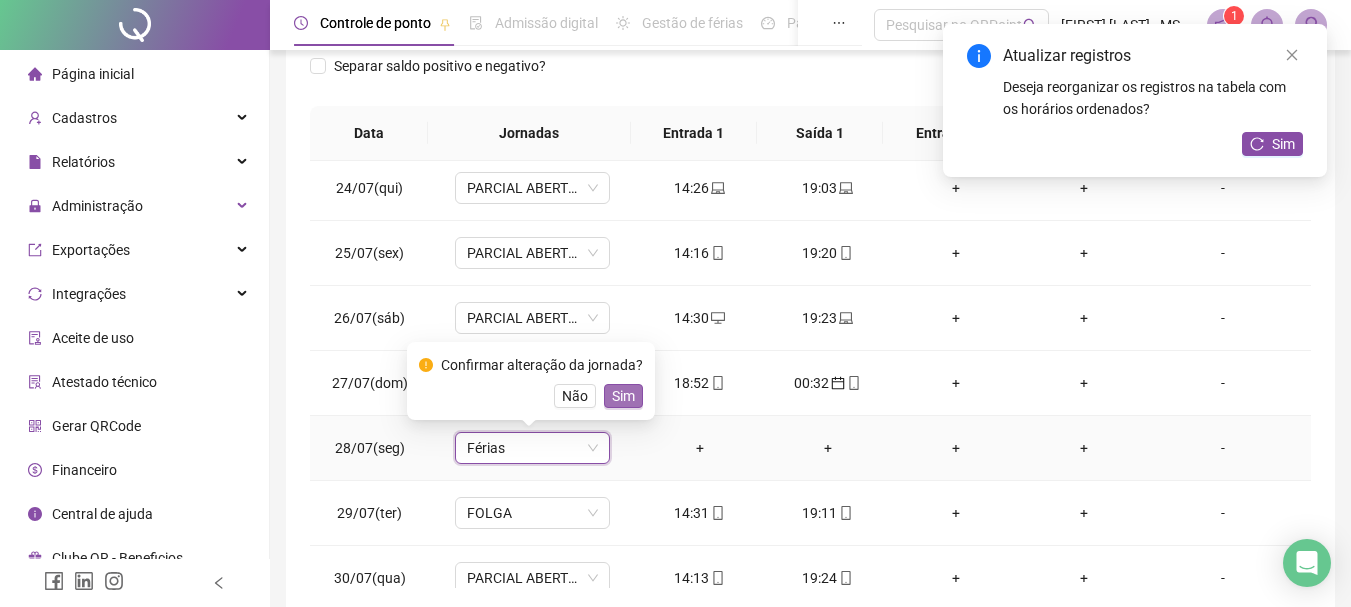 click on "Sim" at bounding box center [623, 396] 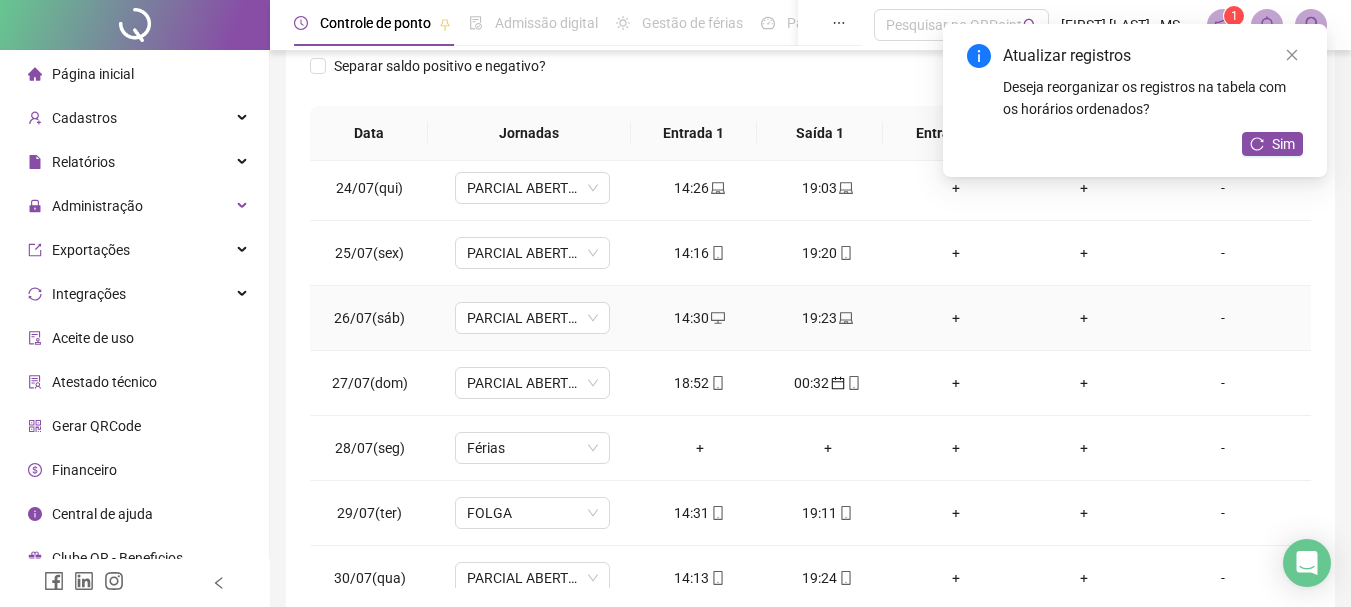 scroll, scrollTop: 391, scrollLeft: 0, axis: vertical 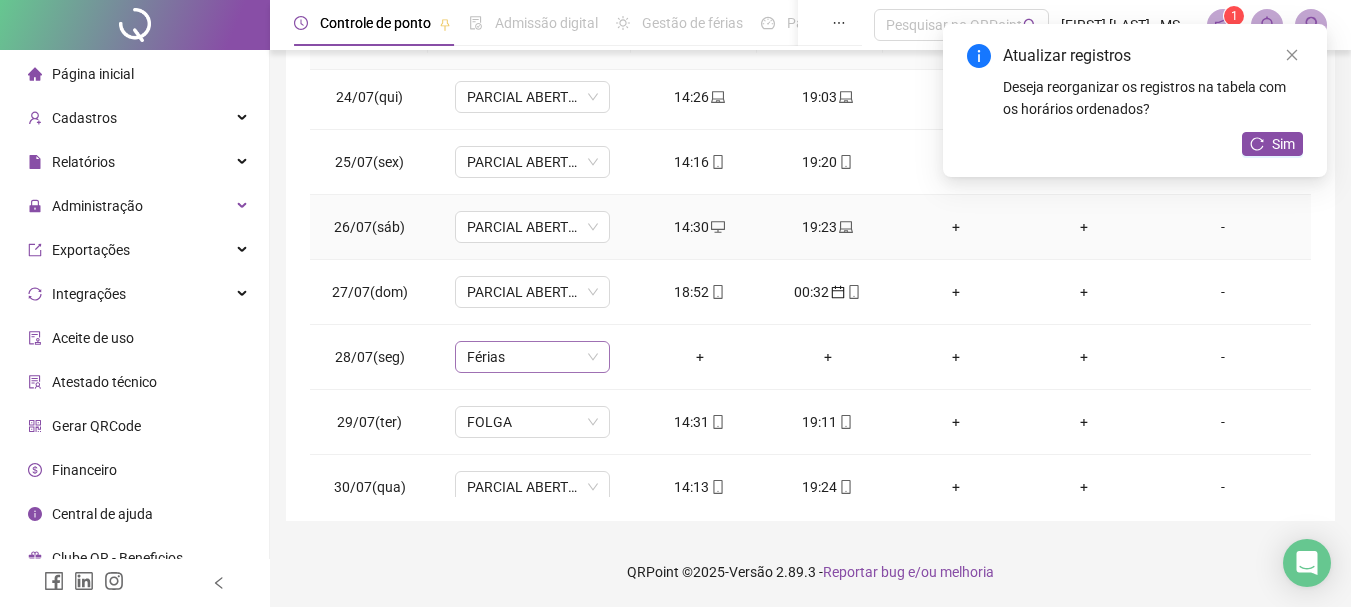 click on "Férias" at bounding box center [532, 357] 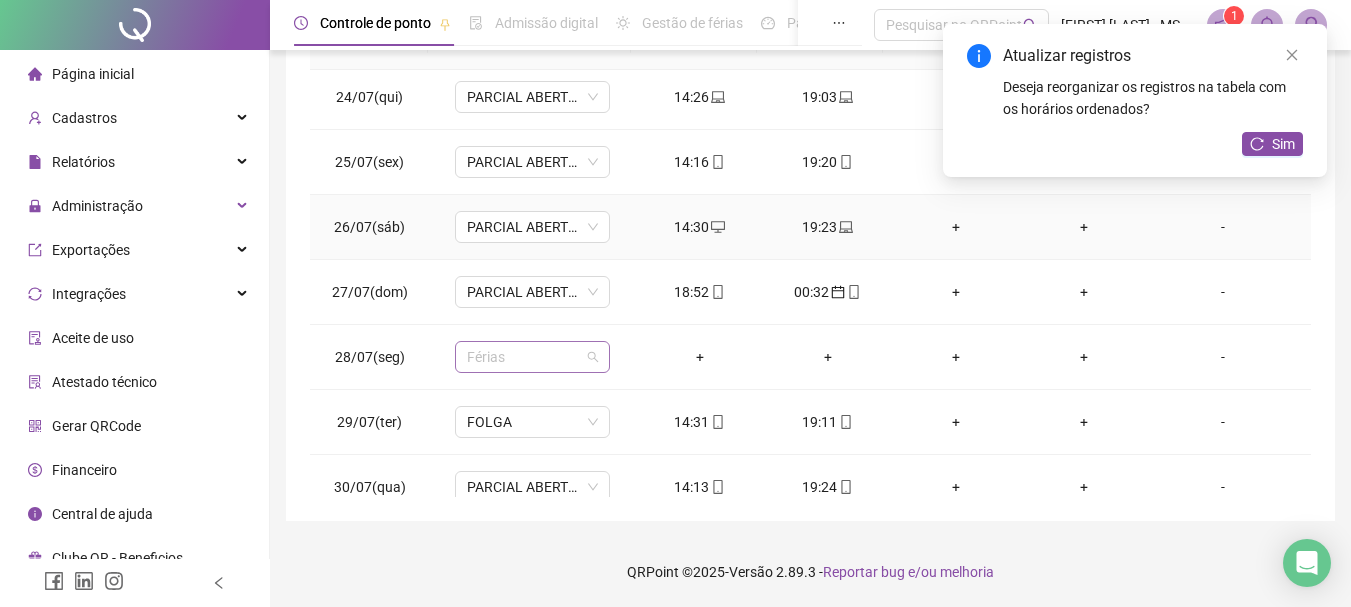 scroll, scrollTop: 1588, scrollLeft: 0, axis: vertical 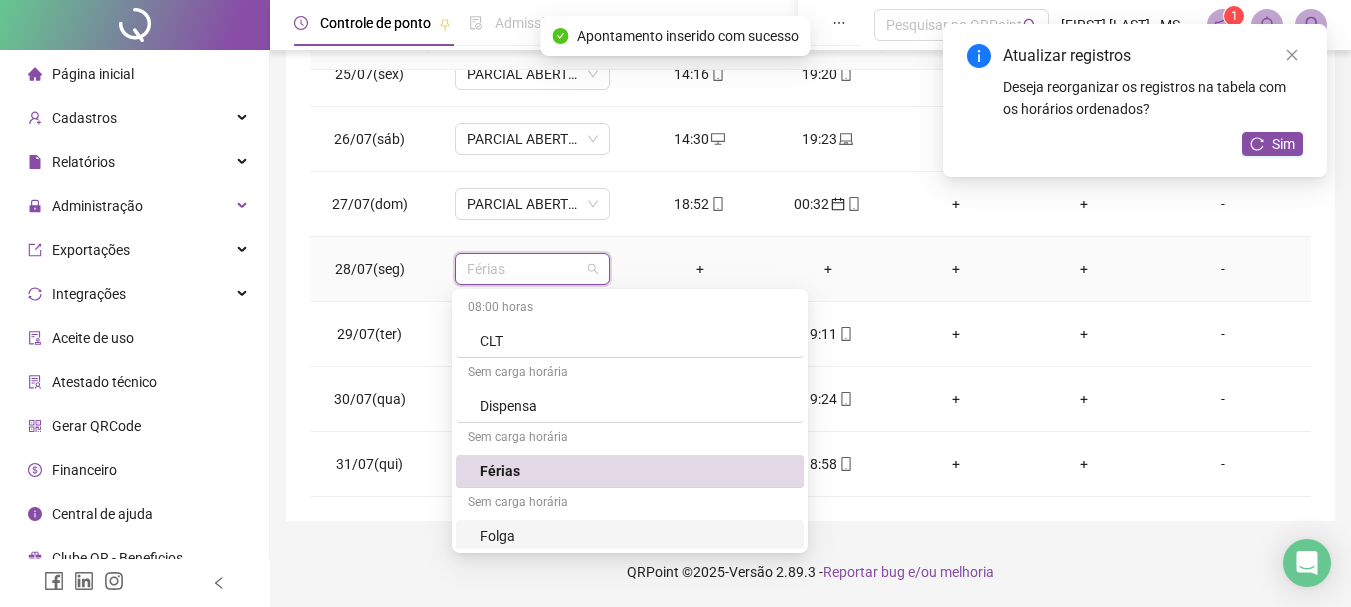 click on "Folga" at bounding box center (636, 536) 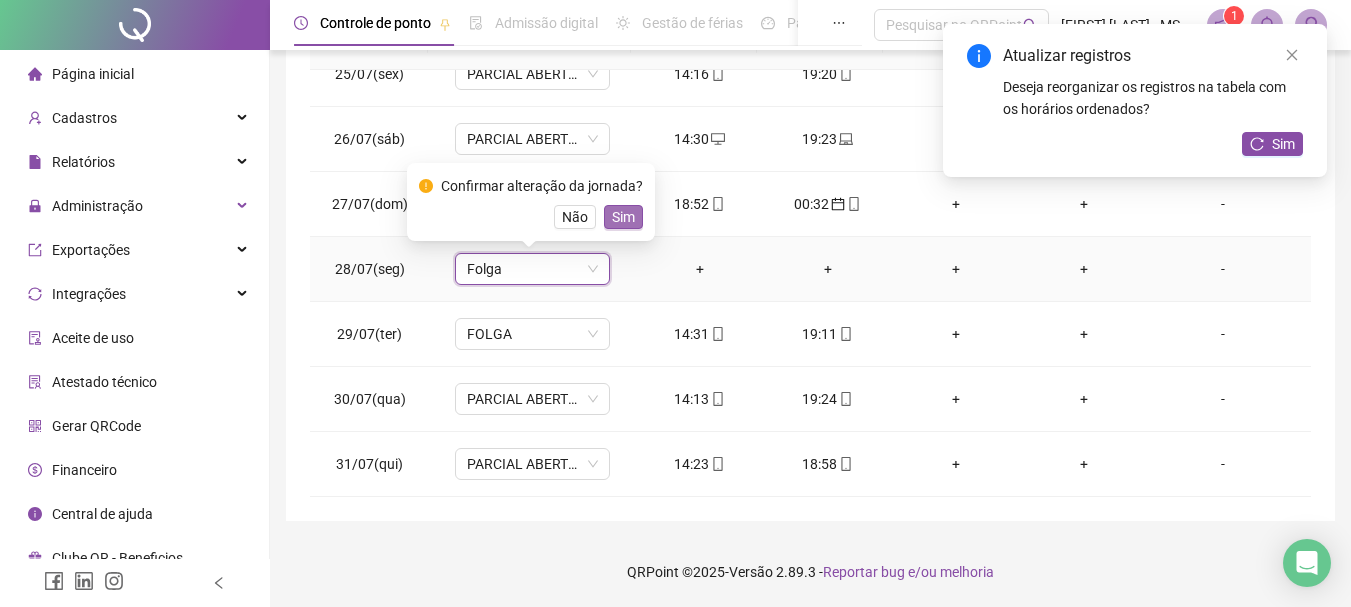 click on "Sim" at bounding box center (623, 217) 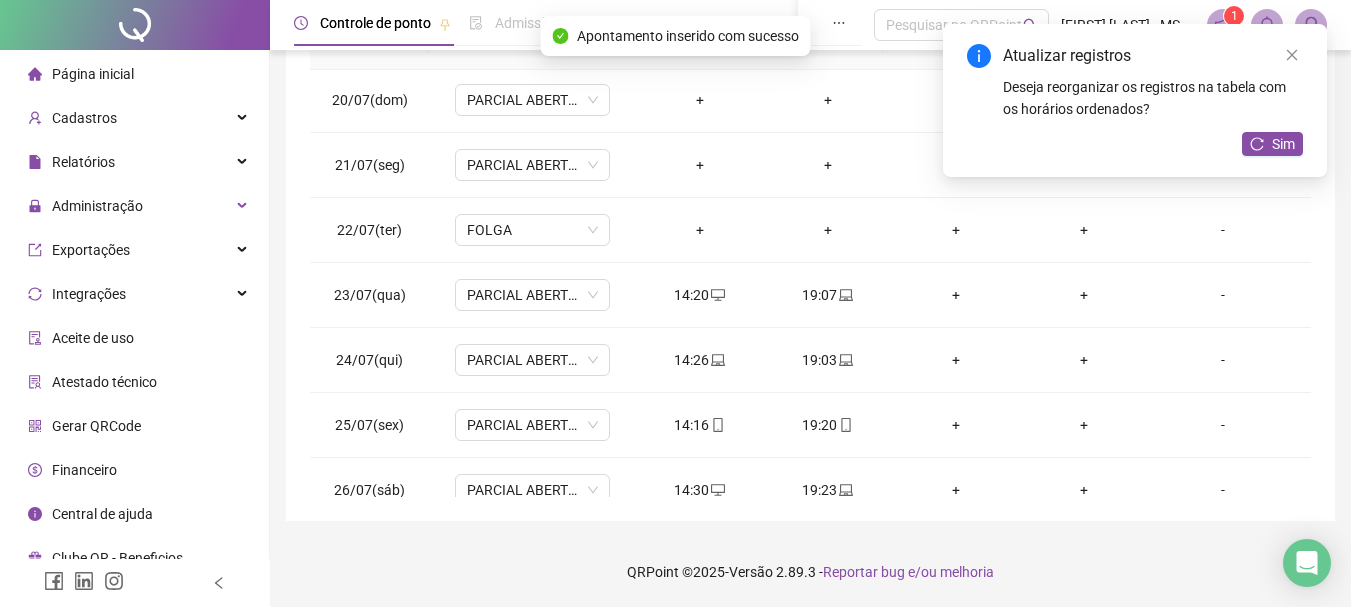 scroll, scrollTop: 1088, scrollLeft: 0, axis: vertical 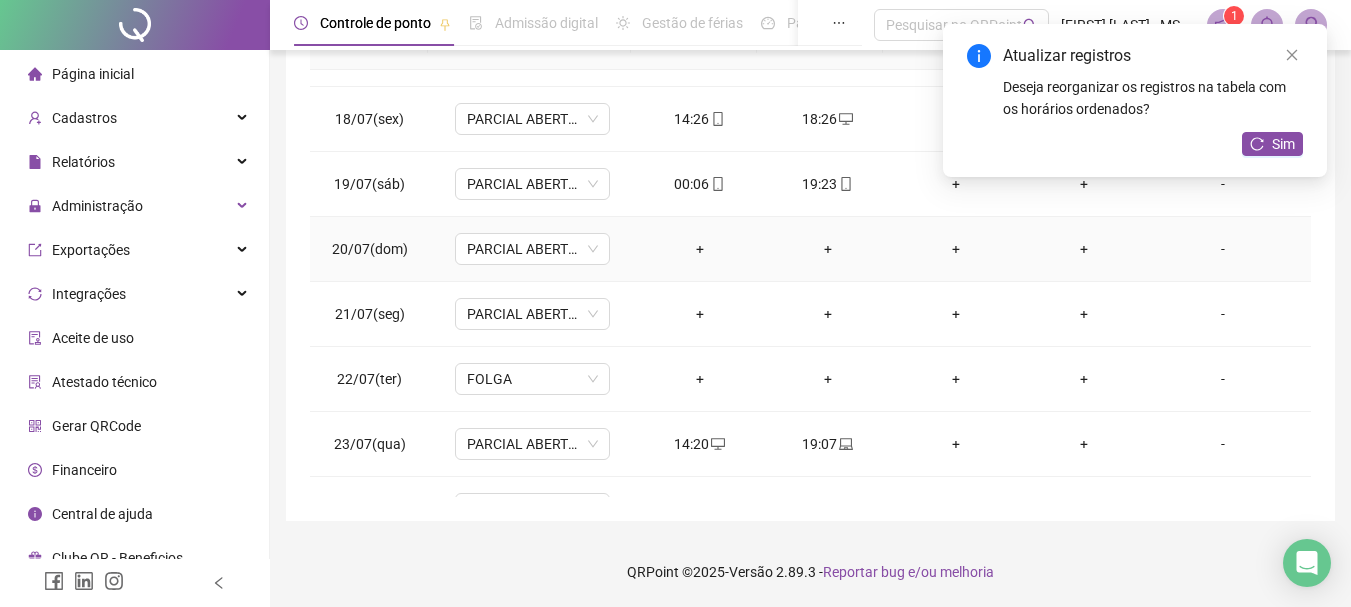 click on "+" at bounding box center [700, 249] 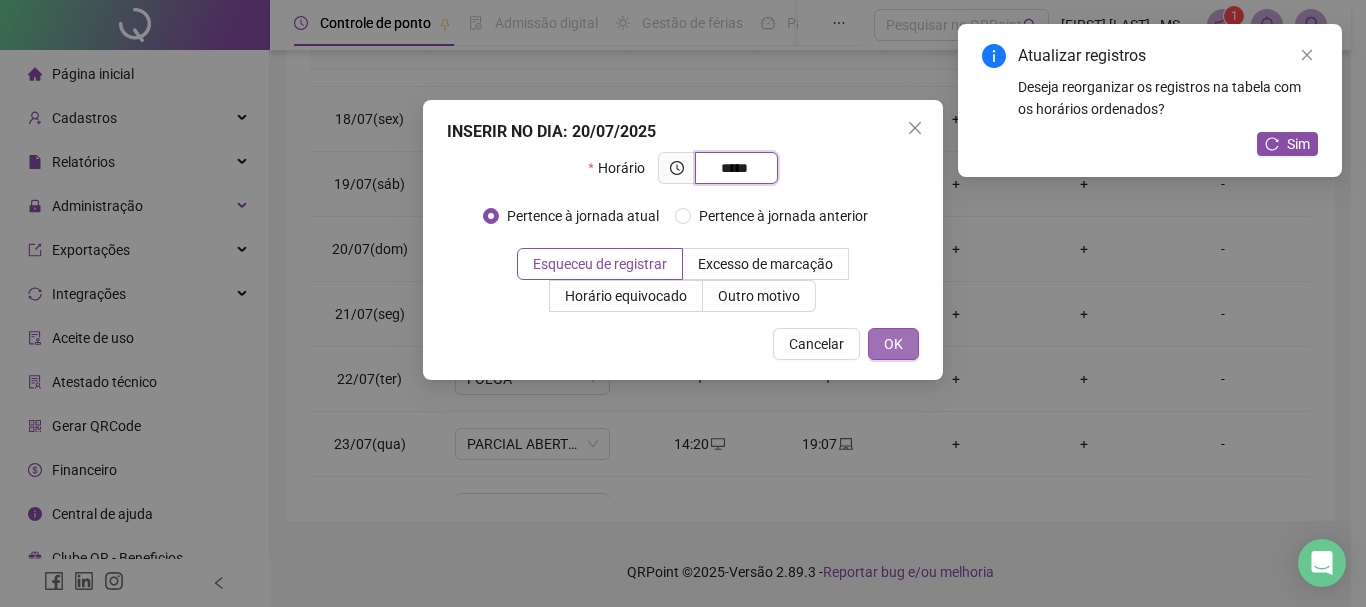 type on "*****" 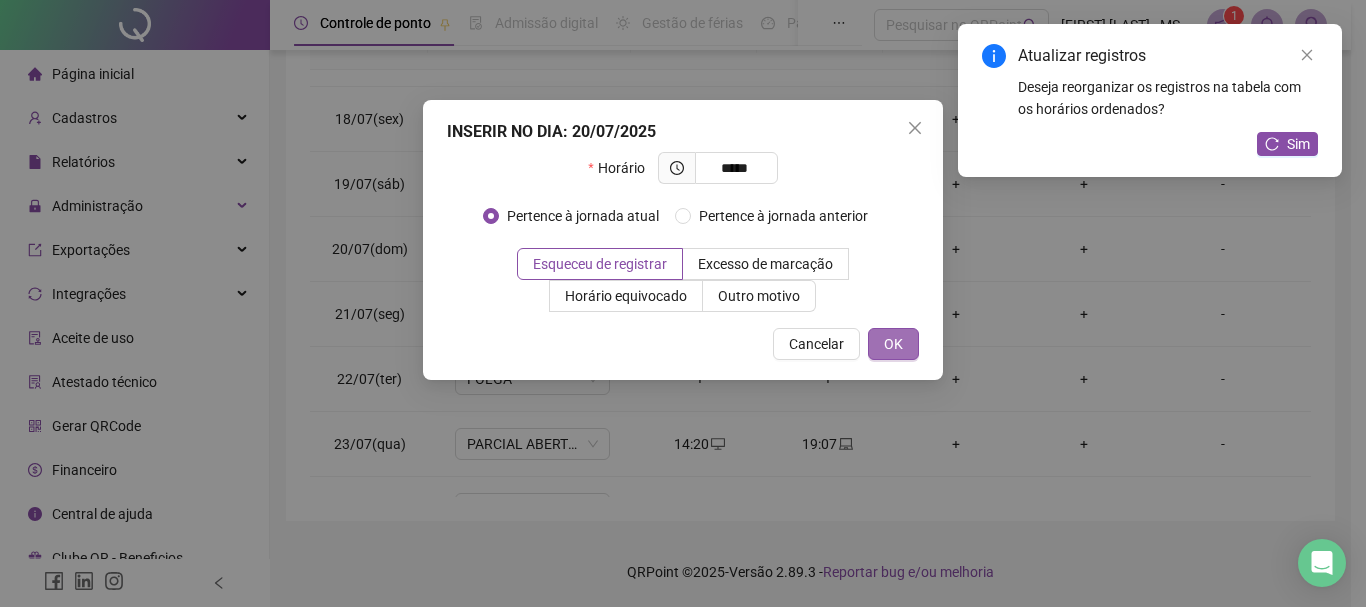 click on "OK" at bounding box center [893, 344] 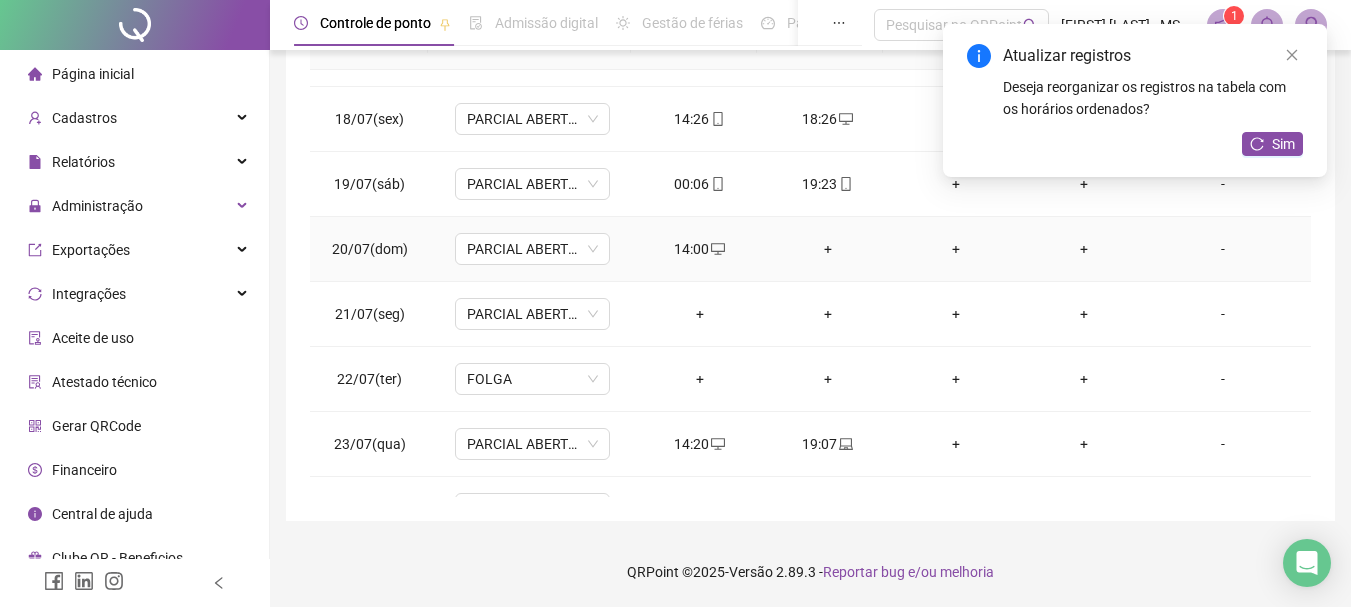 click on "+" at bounding box center (828, 249) 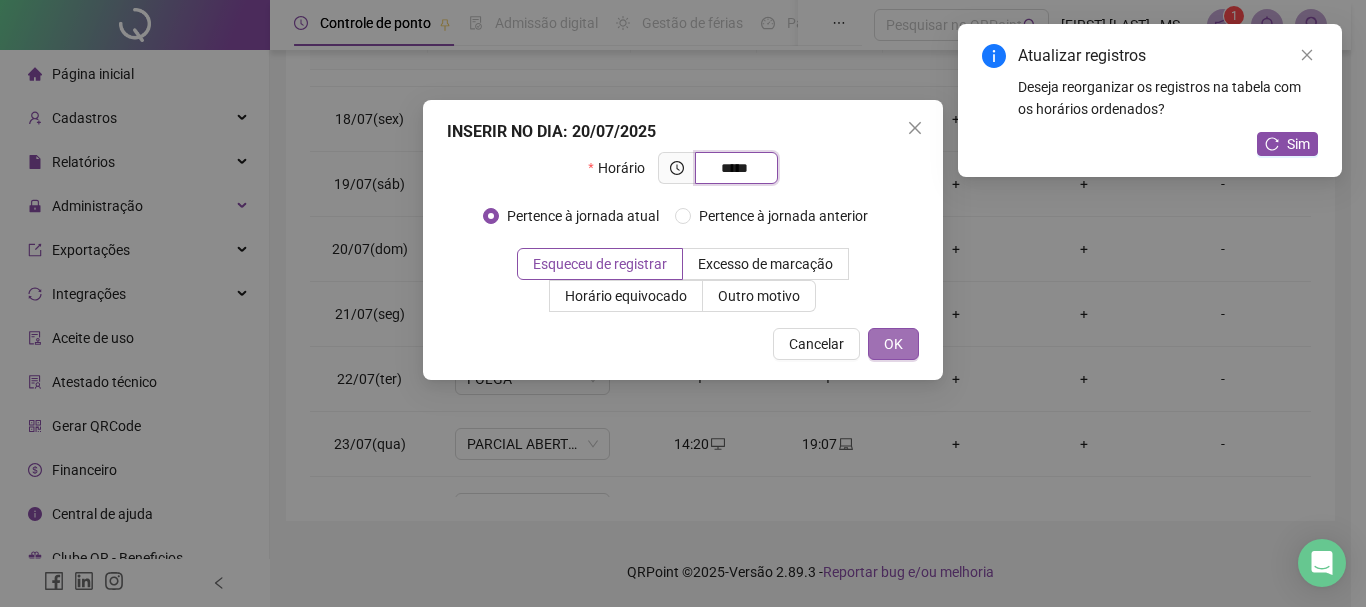 type on "*****" 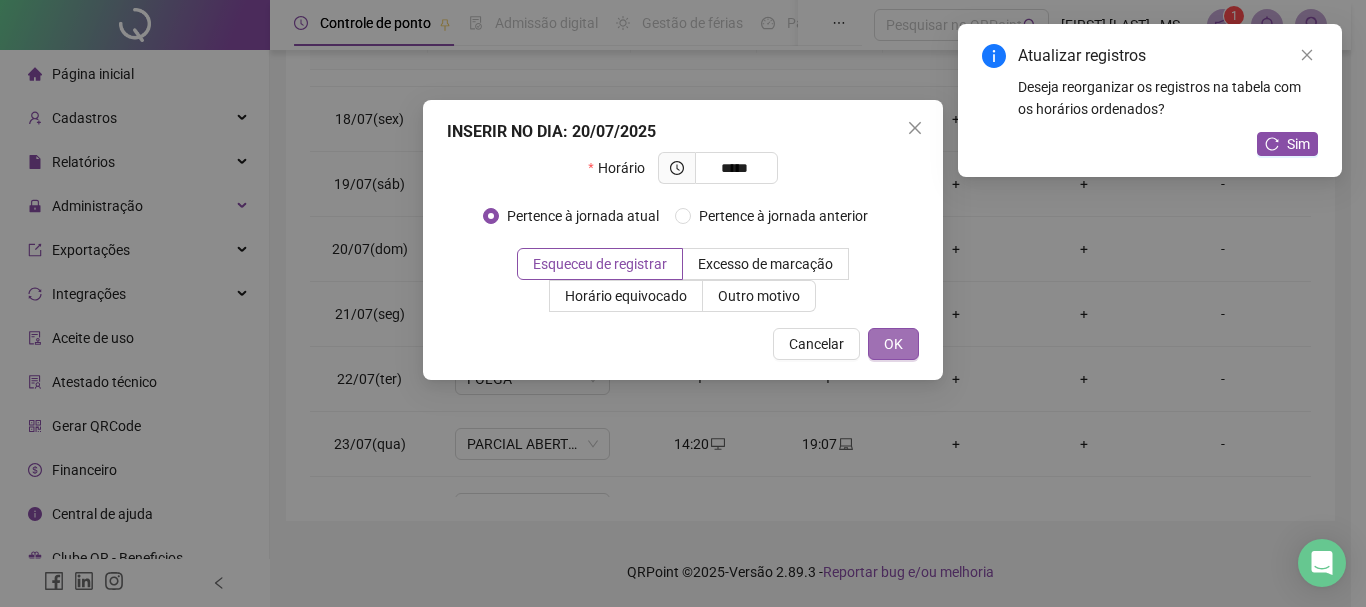 click on "OK" at bounding box center [893, 344] 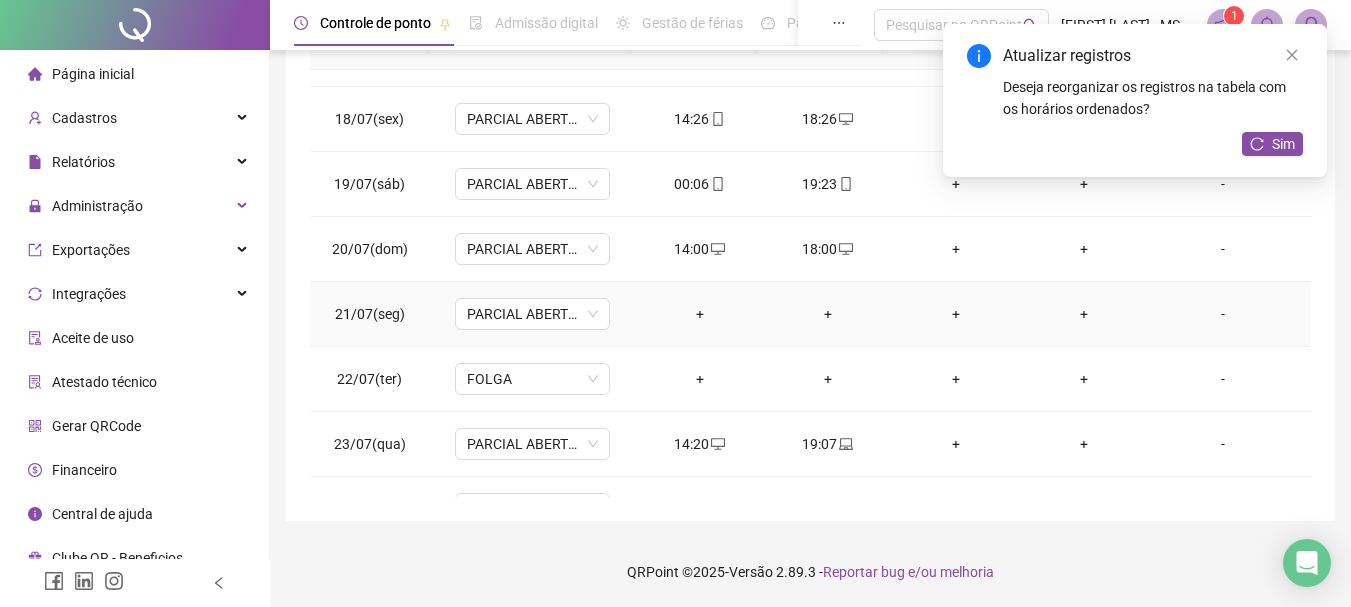 click on "+" at bounding box center (700, 314) 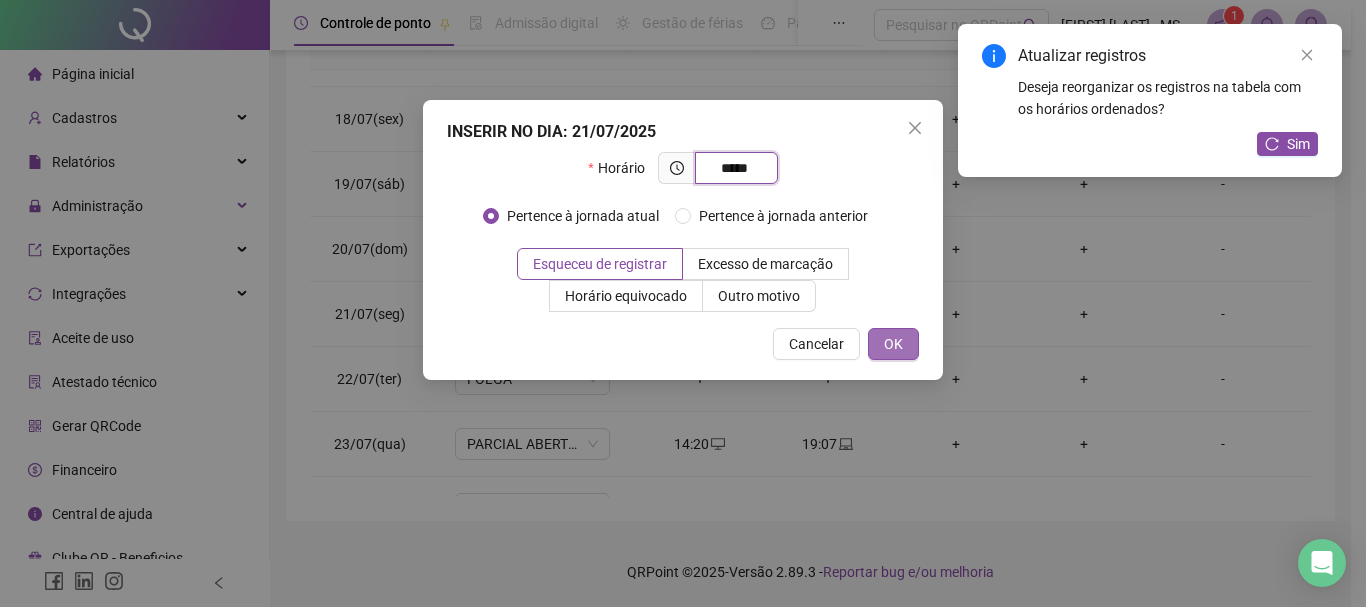 type on "*****" 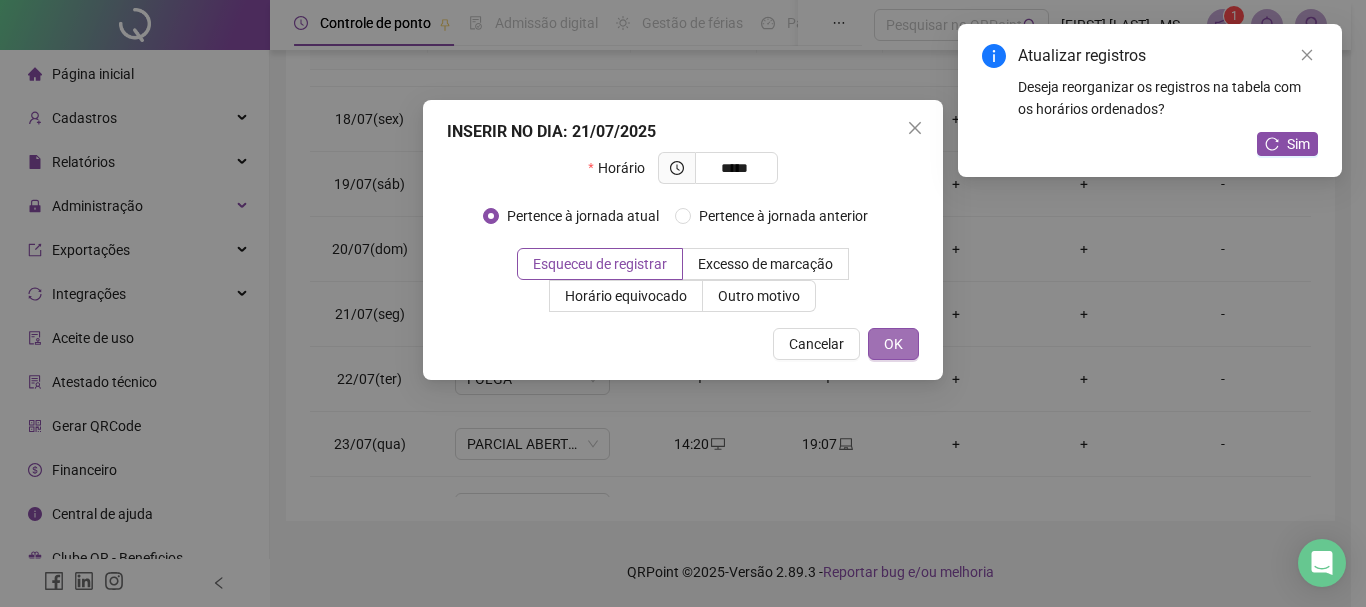 click on "OK" at bounding box center [893, 344] 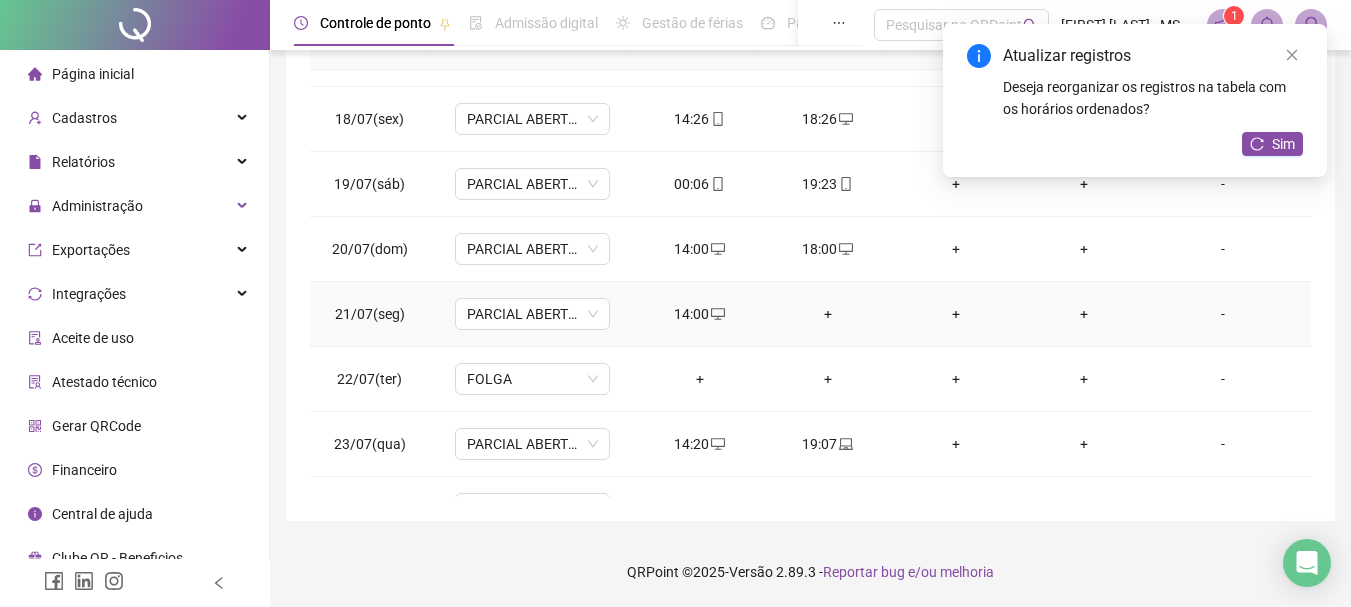 click on "+" at bounding box center [828, 314] 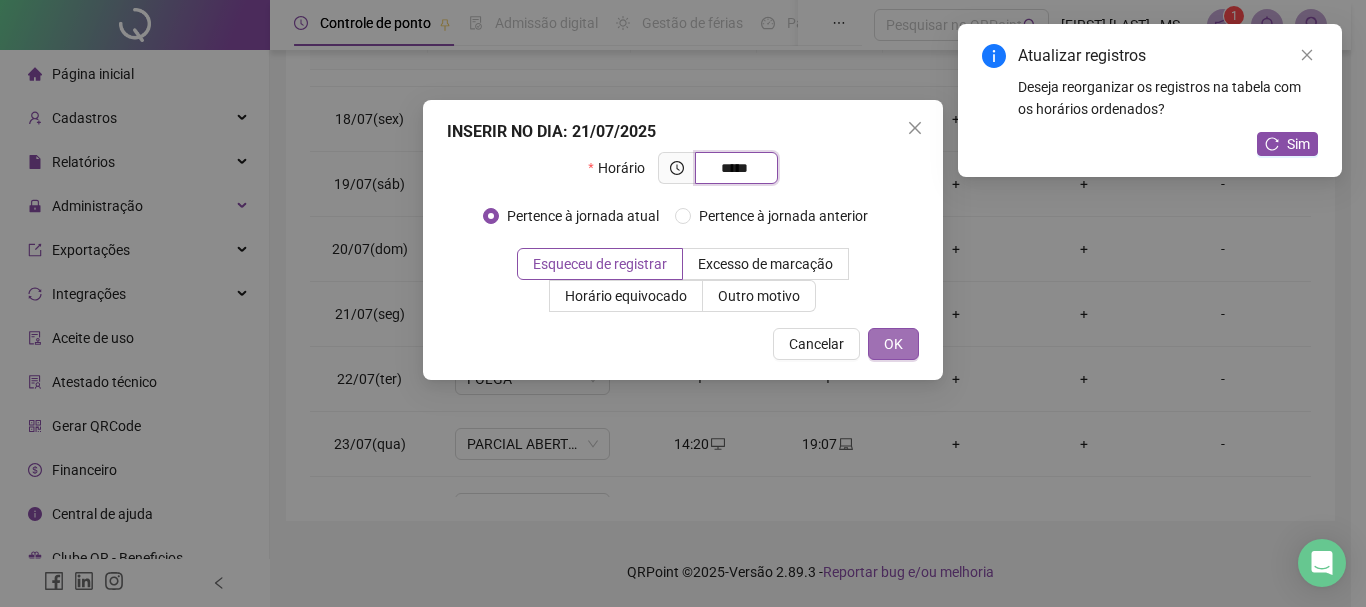 type on "*****" 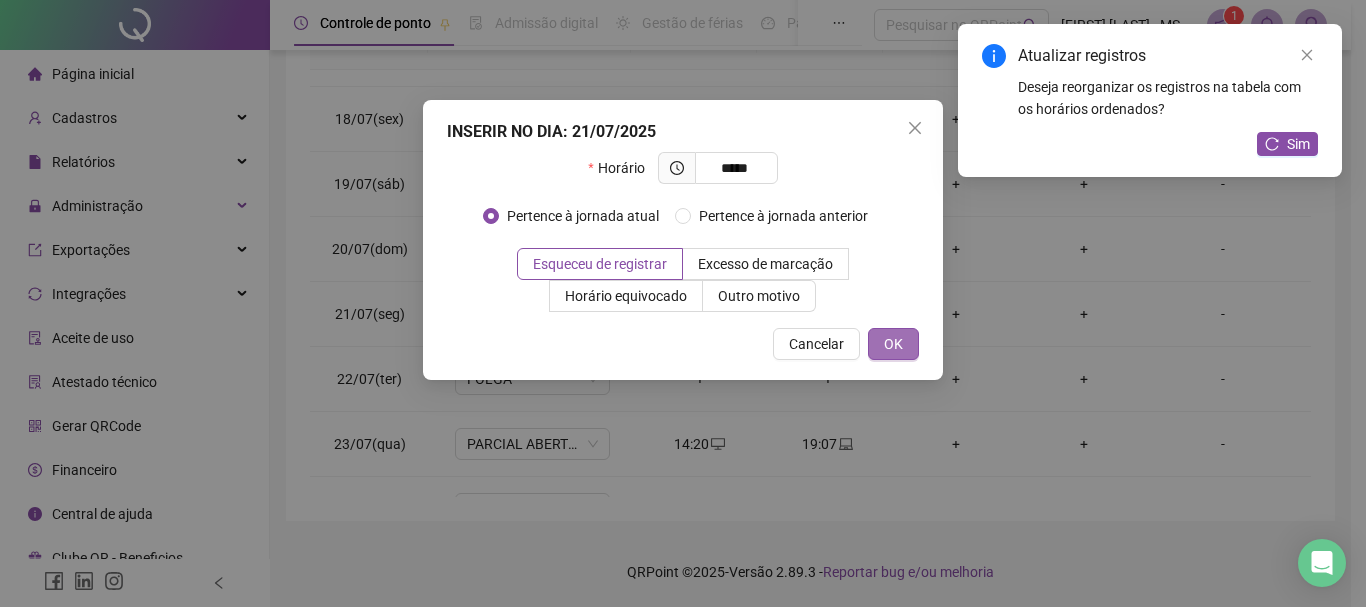 click on "OK" at bounding box center (893, 344) 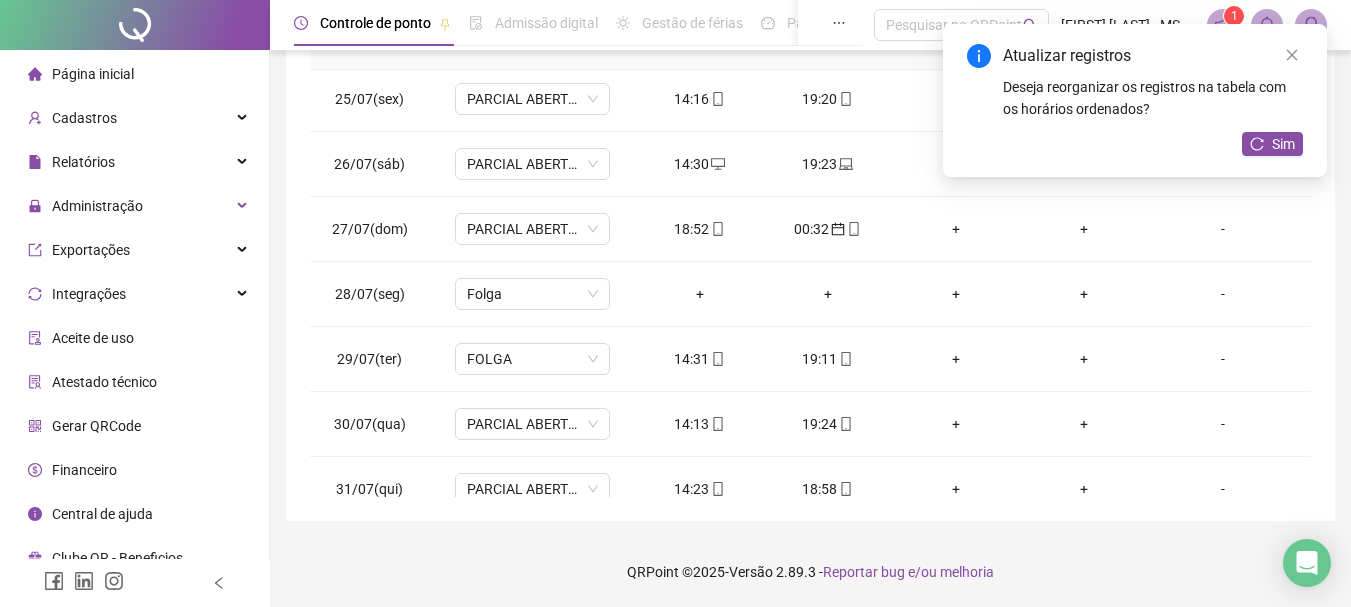 scroll, scrollTop: 1588, scrollLeft: 0, axis: vertical 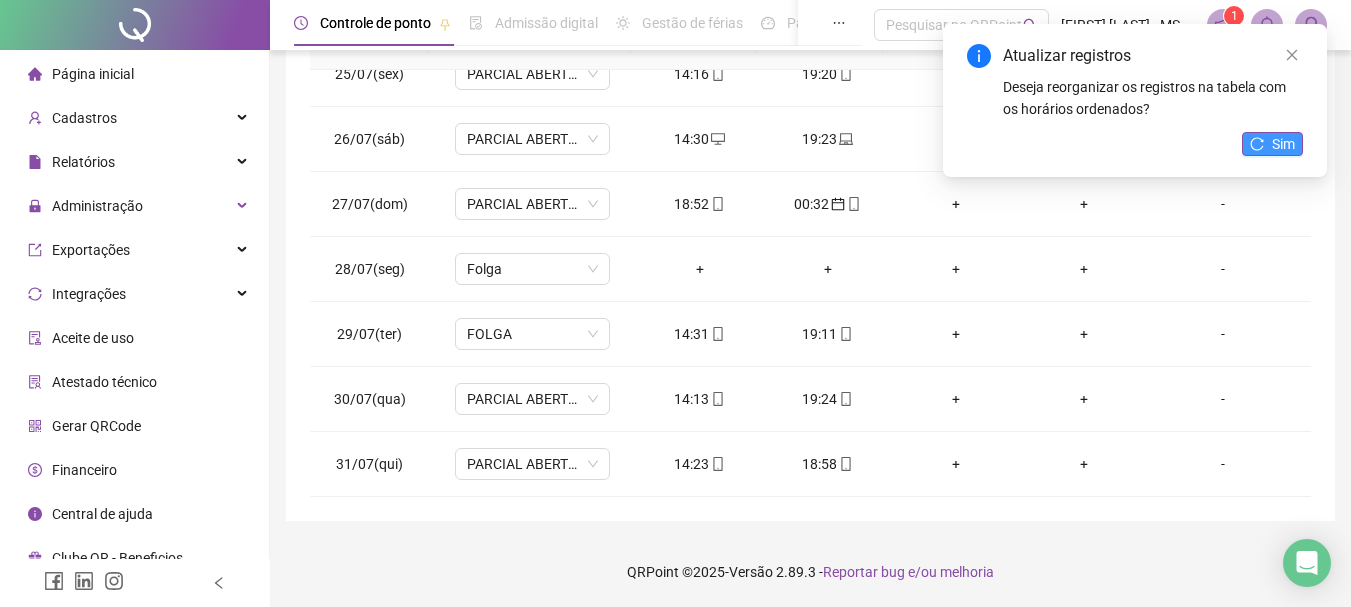 click on "Sim" at bounding box center (1272, 144) 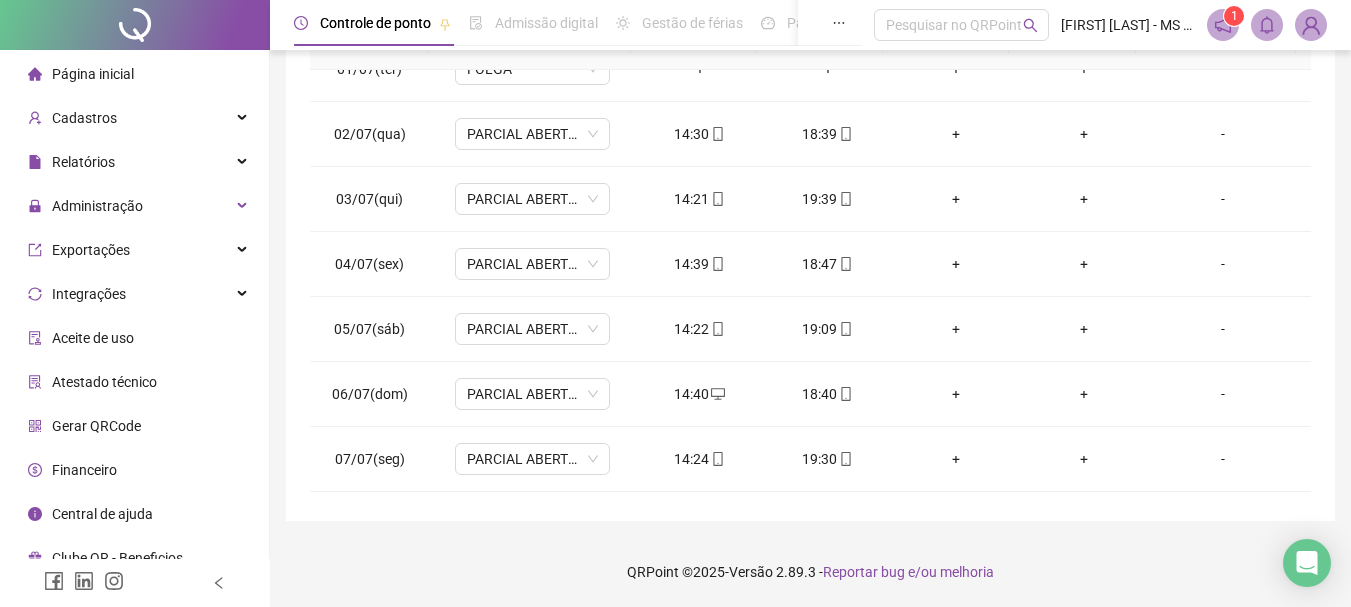scroll, scrollTop: 0, scrollLeft: 0, axis: both 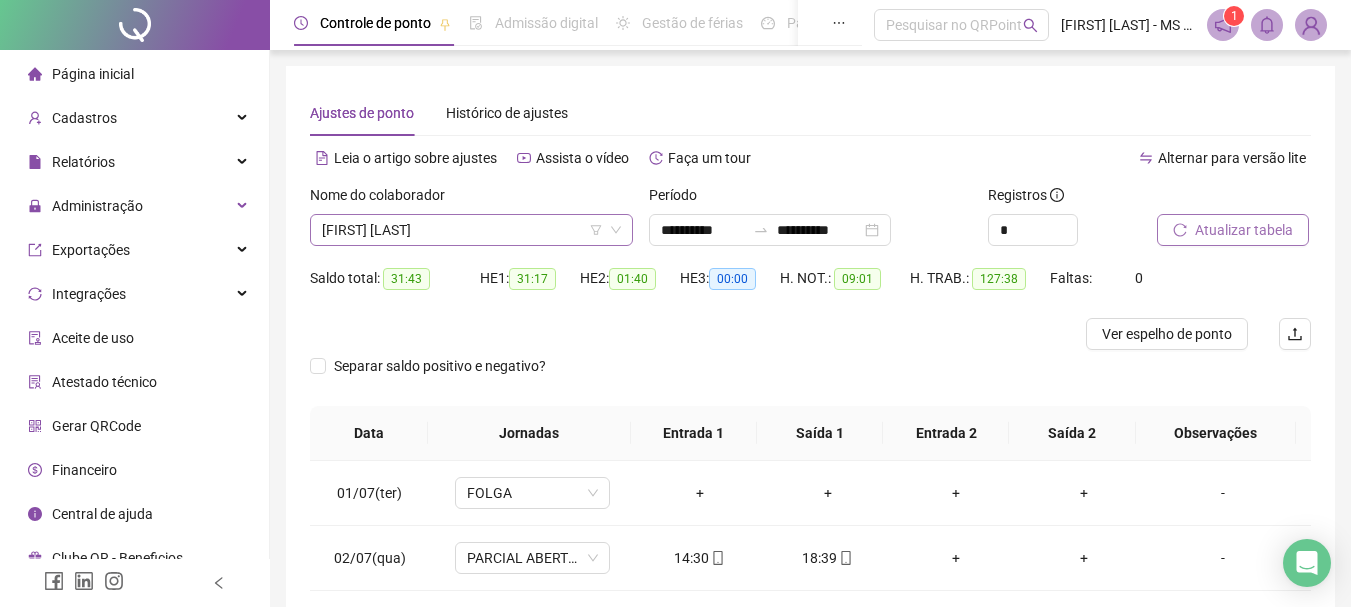 click 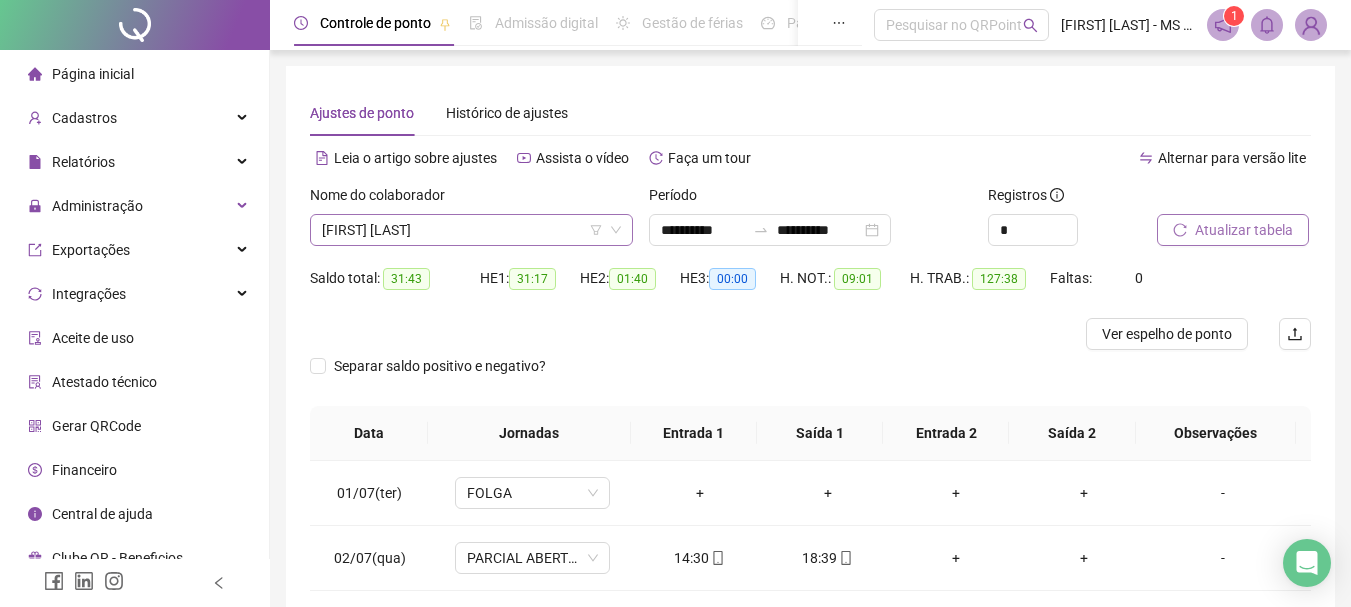 click on "[FIRST] [LAST]" at bounding box center (471, 230) 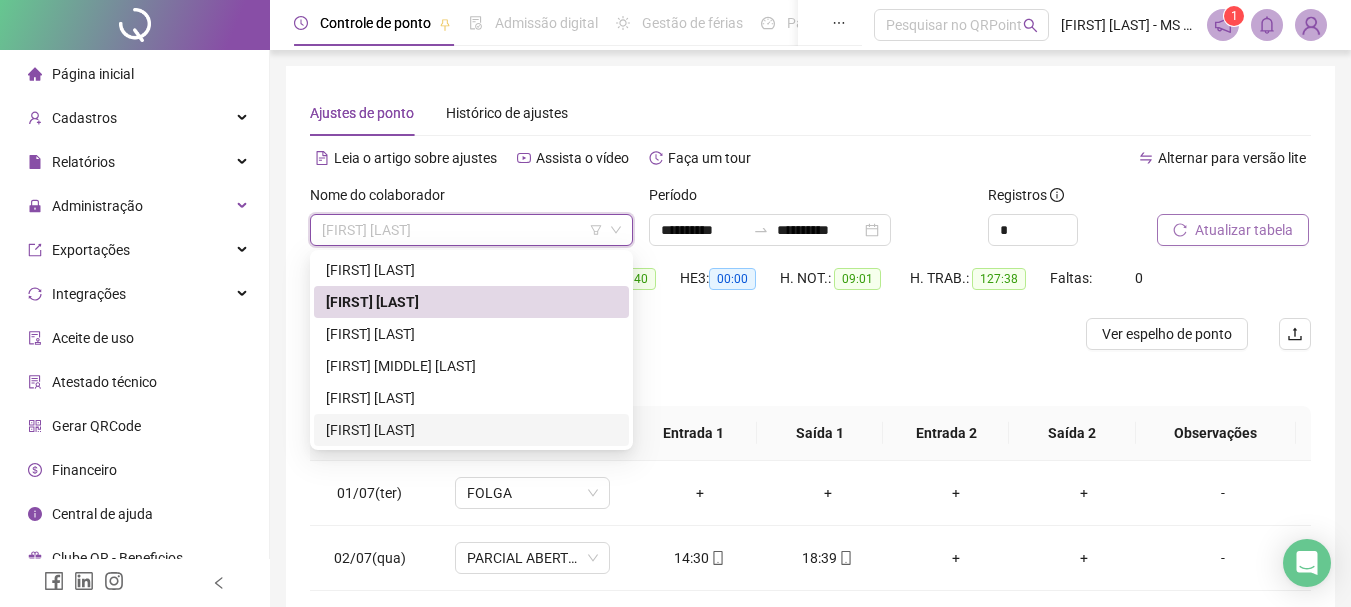 click on "[FIRST] [LAST]" at bounding box center [471, 430] 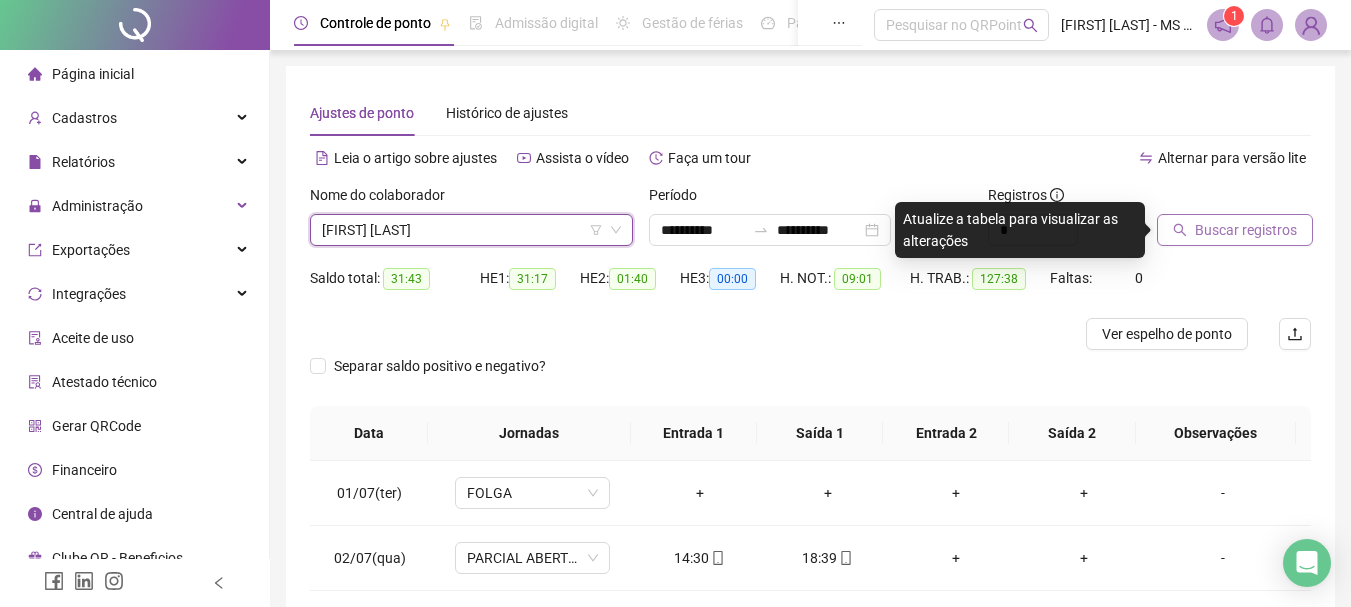 click on "Buscar registros" at bounding box center [1246, 230] 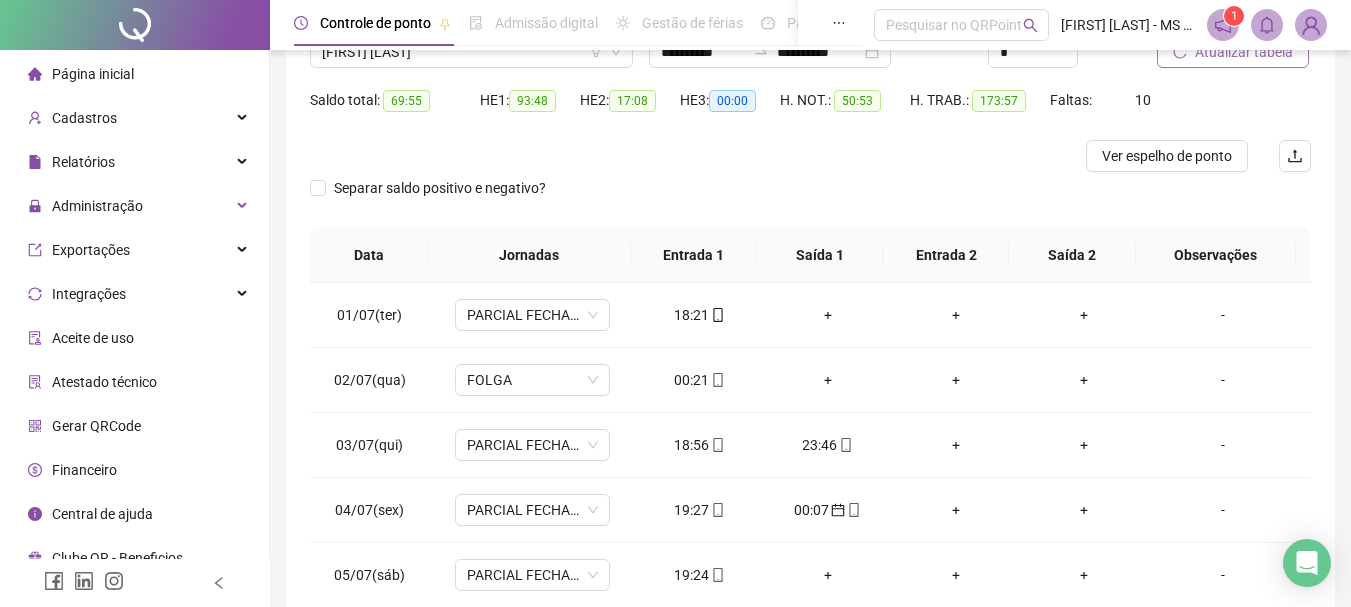scroll, scrollTop: 200, scrollLeft: 0, axis: vertical 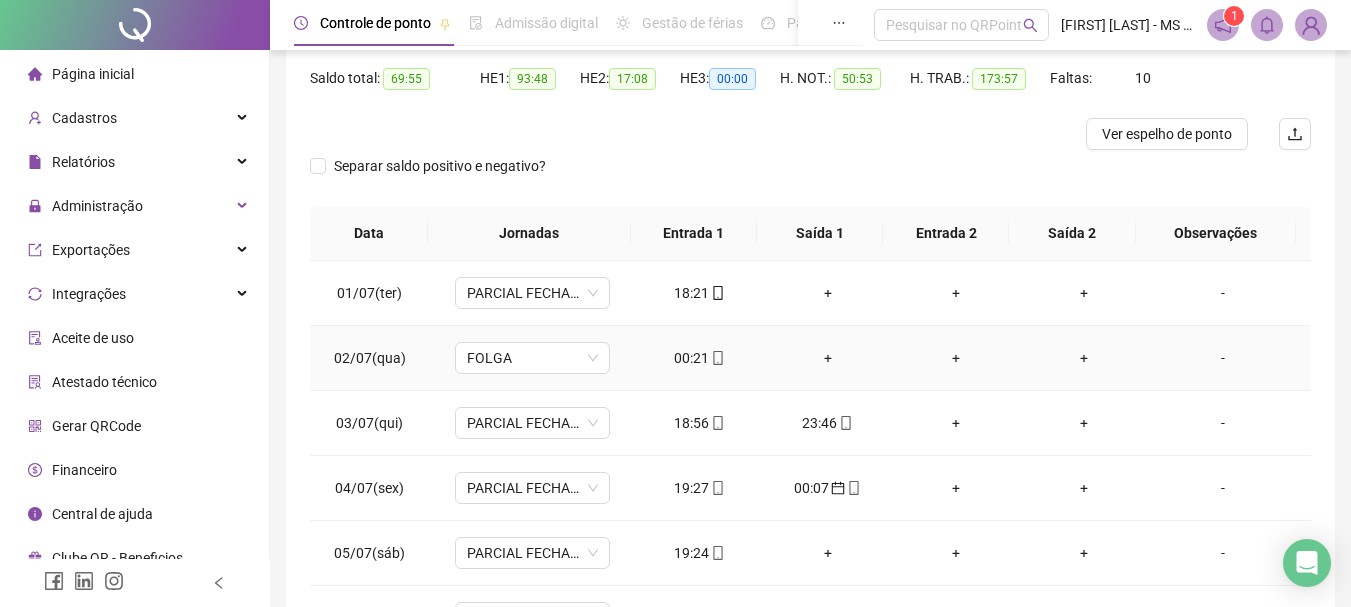 click on "00:21" at bounding box center (700, 358) 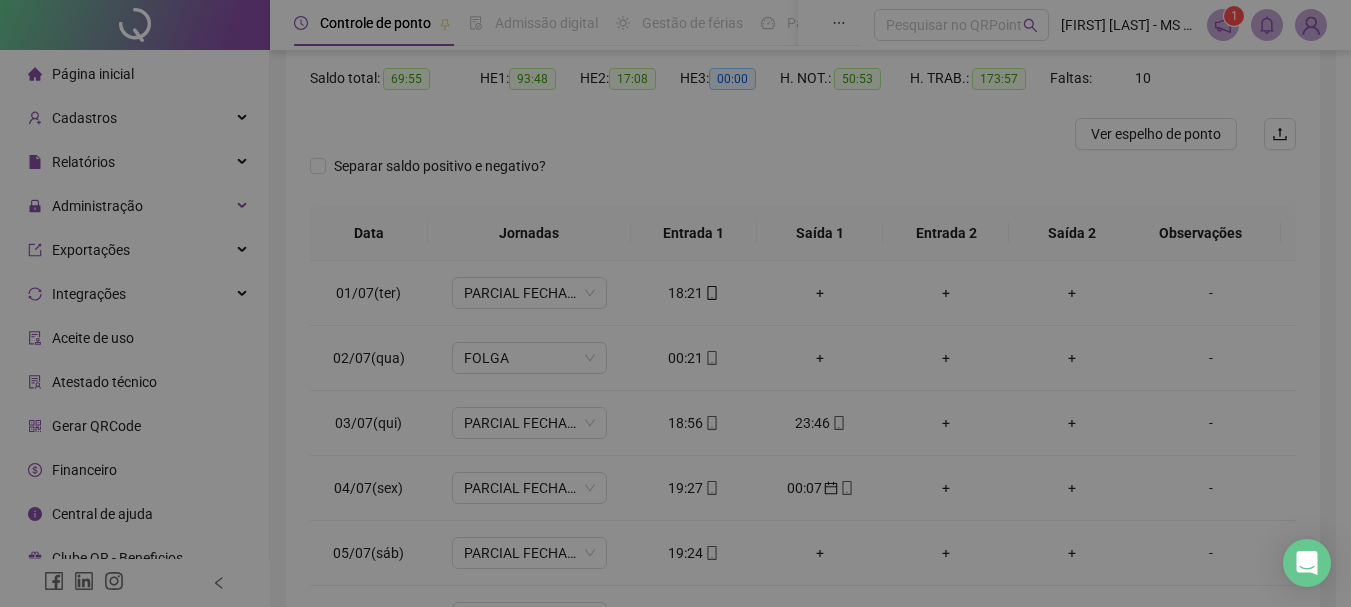 type on "**********" 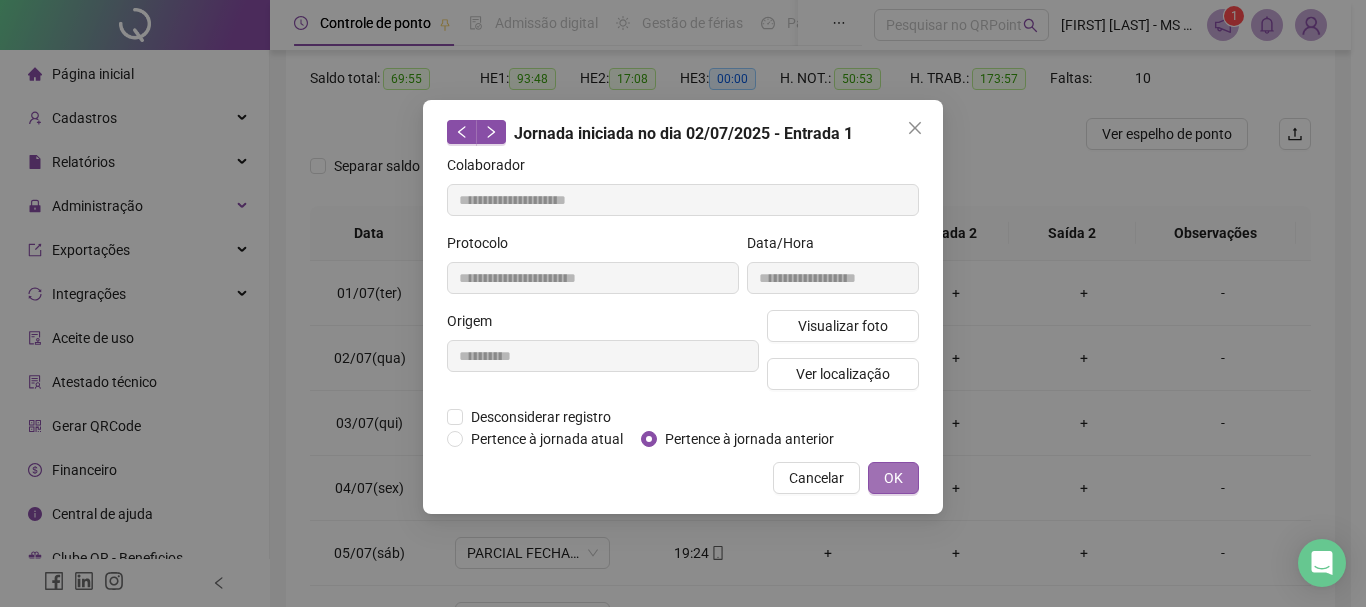 click on "OK" at bounding box center [893, 478] 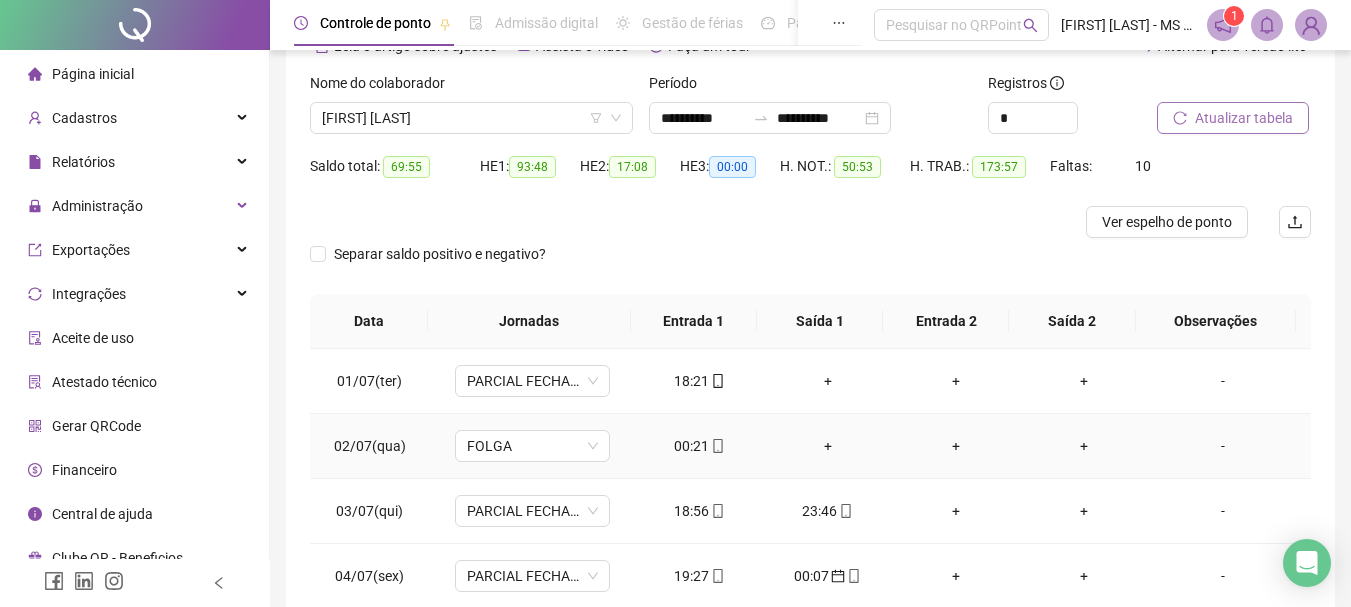 scroll, scrollTop: 0, scrollLeft: 0, axis: both 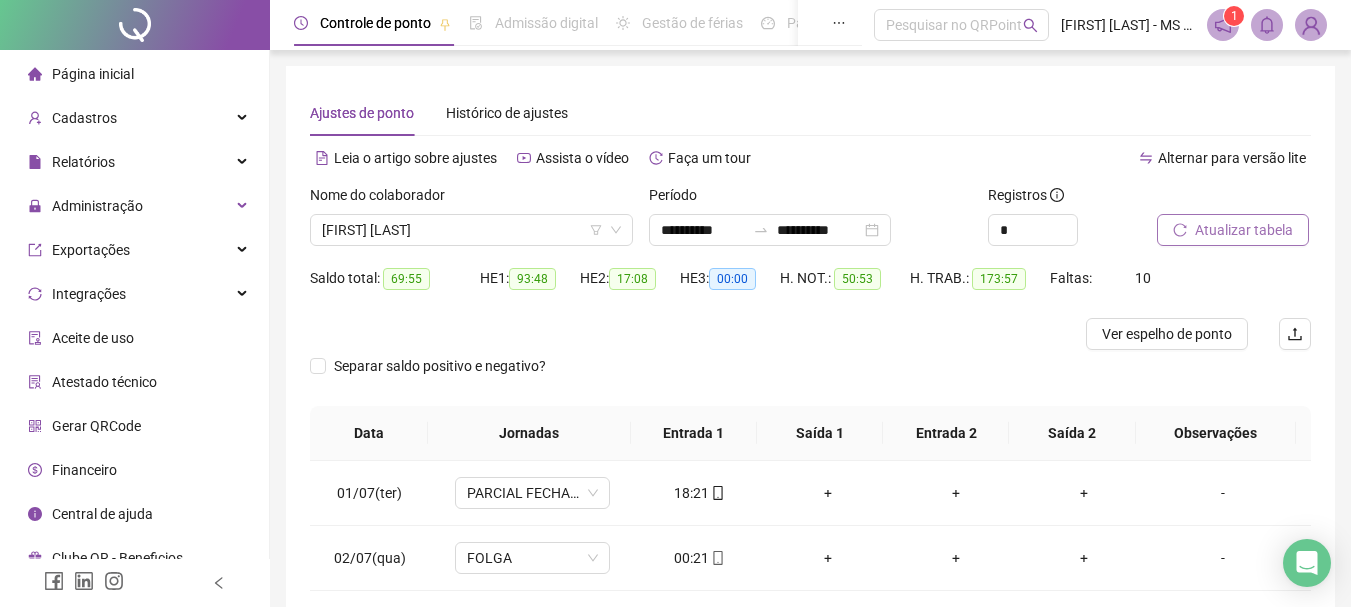 click on "Atualizar tabela" at bounding box center [1244, 230] 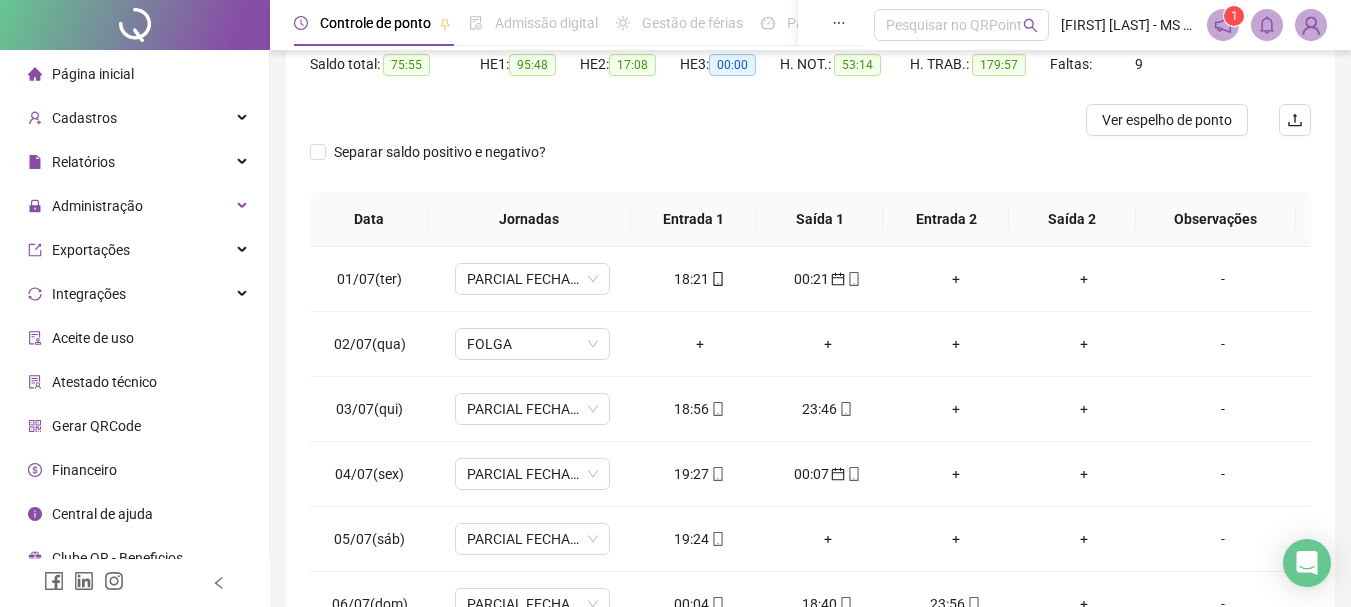 scroll, scrollTop: 300, scrollLeft: 0, axis: vertical 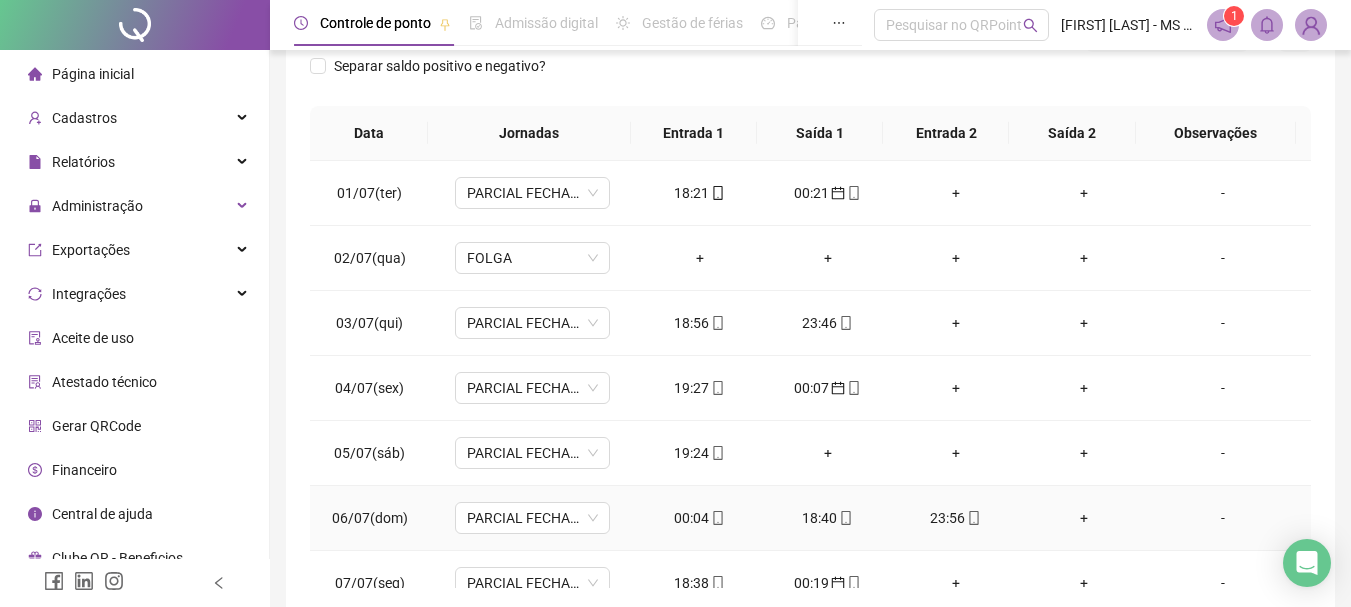 click on "00:04" at bounding box center [700, 518] 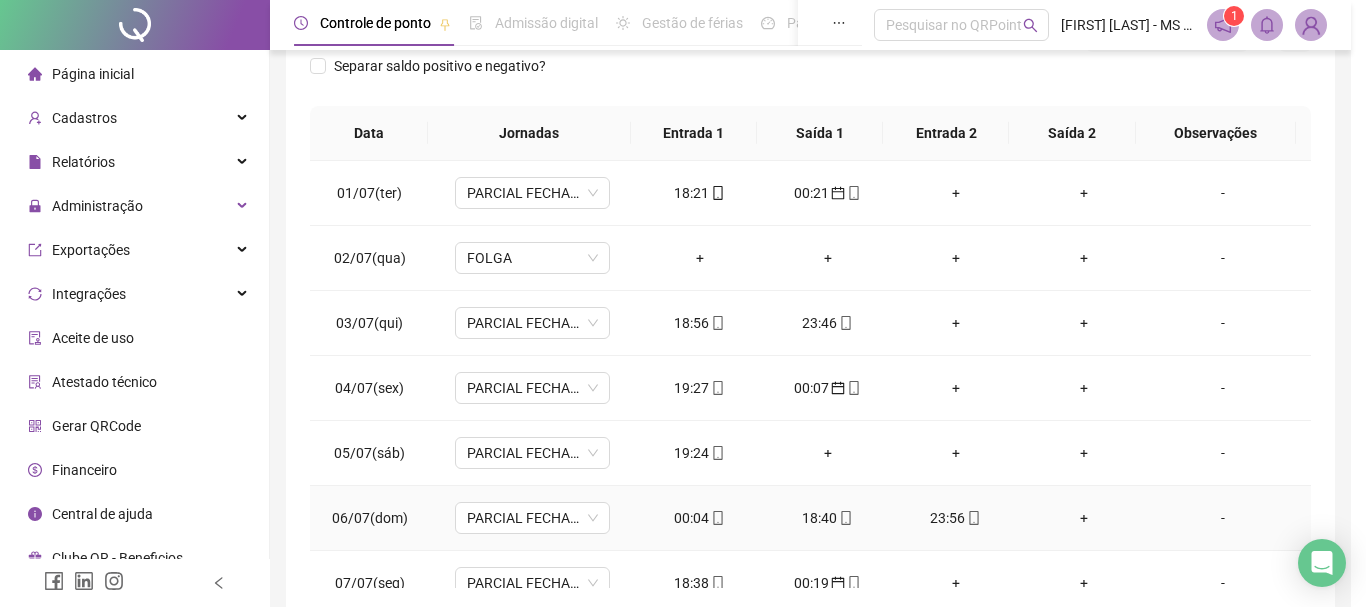 type on "**********" 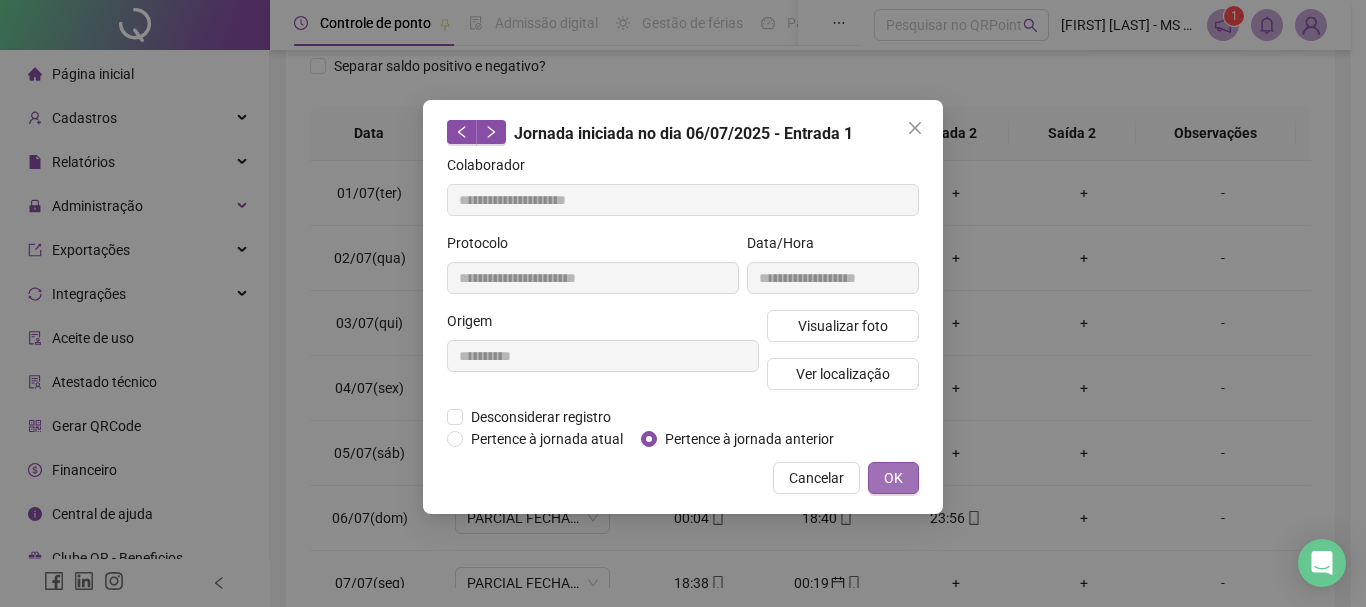 click on "OK" at bounding box center (893, 478) 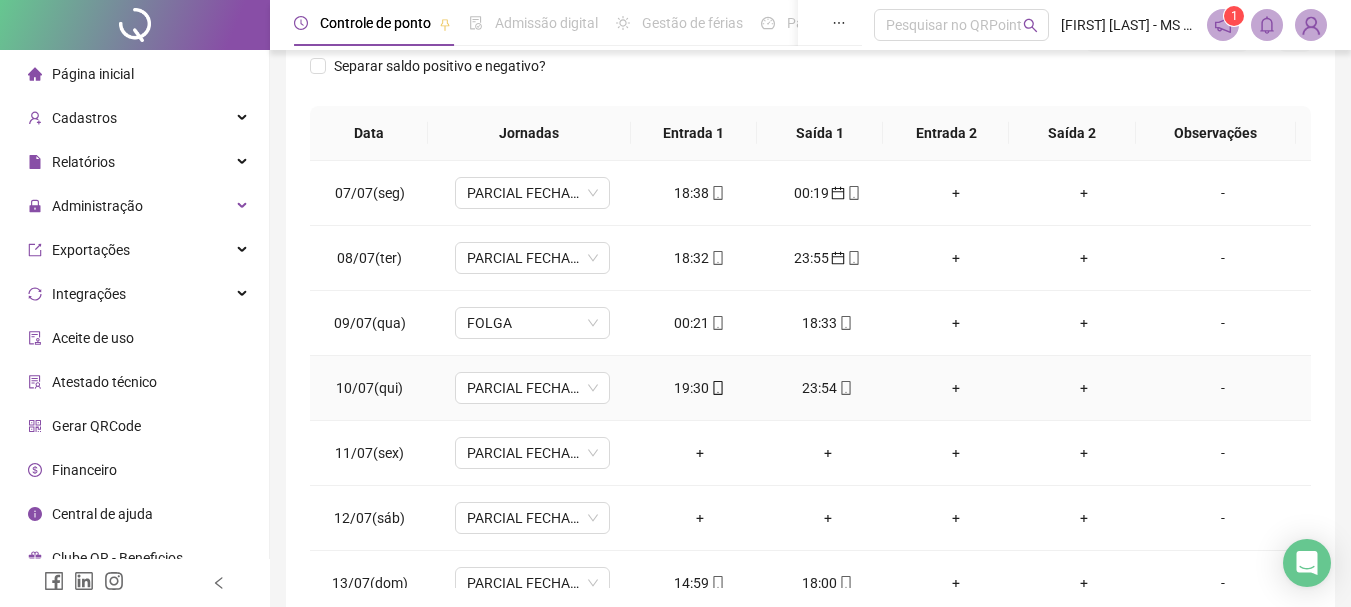 scroll, scrollTop: 400, scrollLeft: 0, axis: vertical 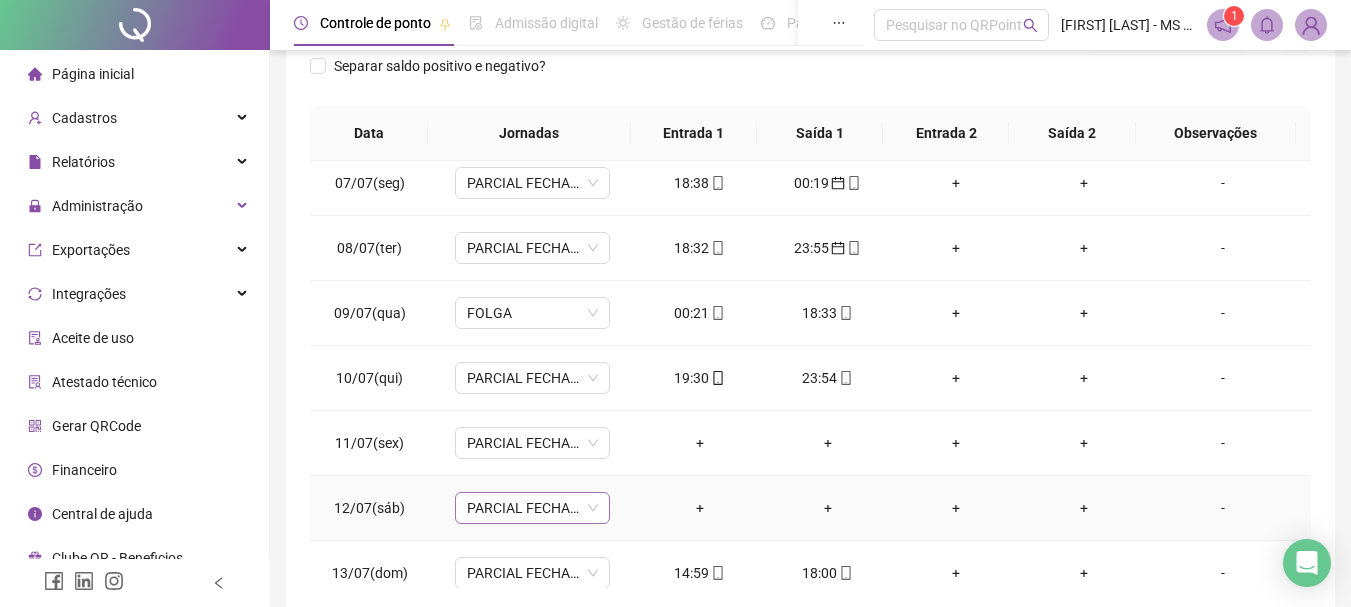 click on "PARCIAL FECHAMENTO 18H-22H" at bounding box center [532, 508] 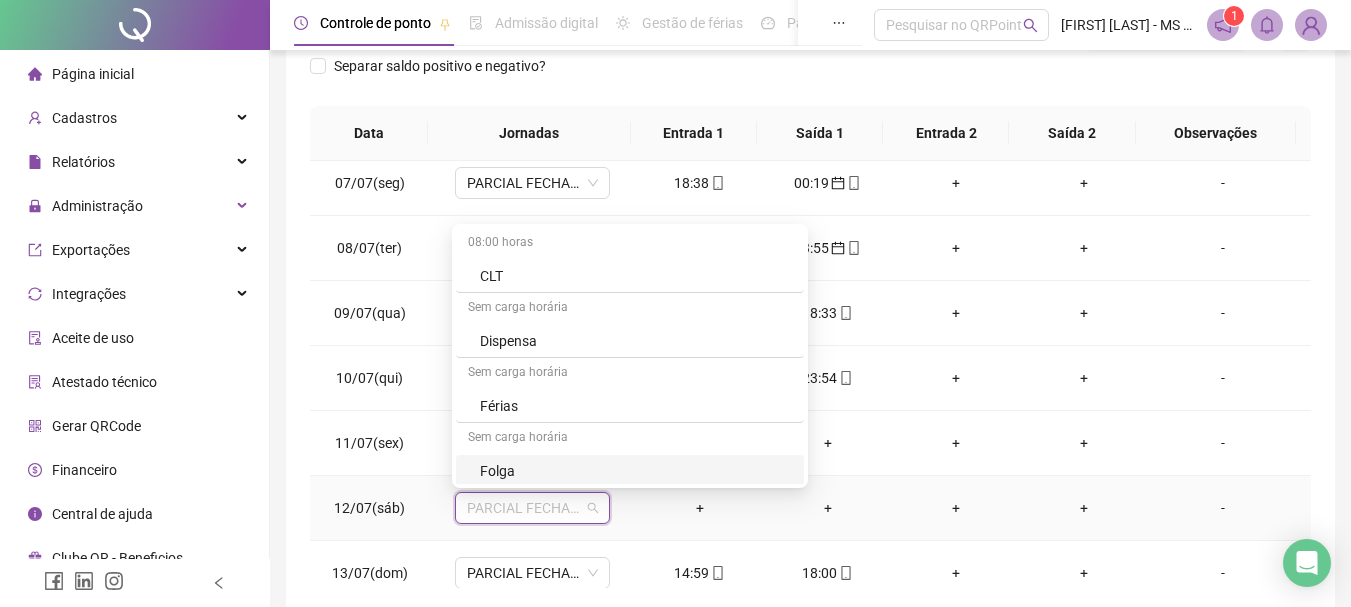 click on "Folga" at bounding box center [636, 471] 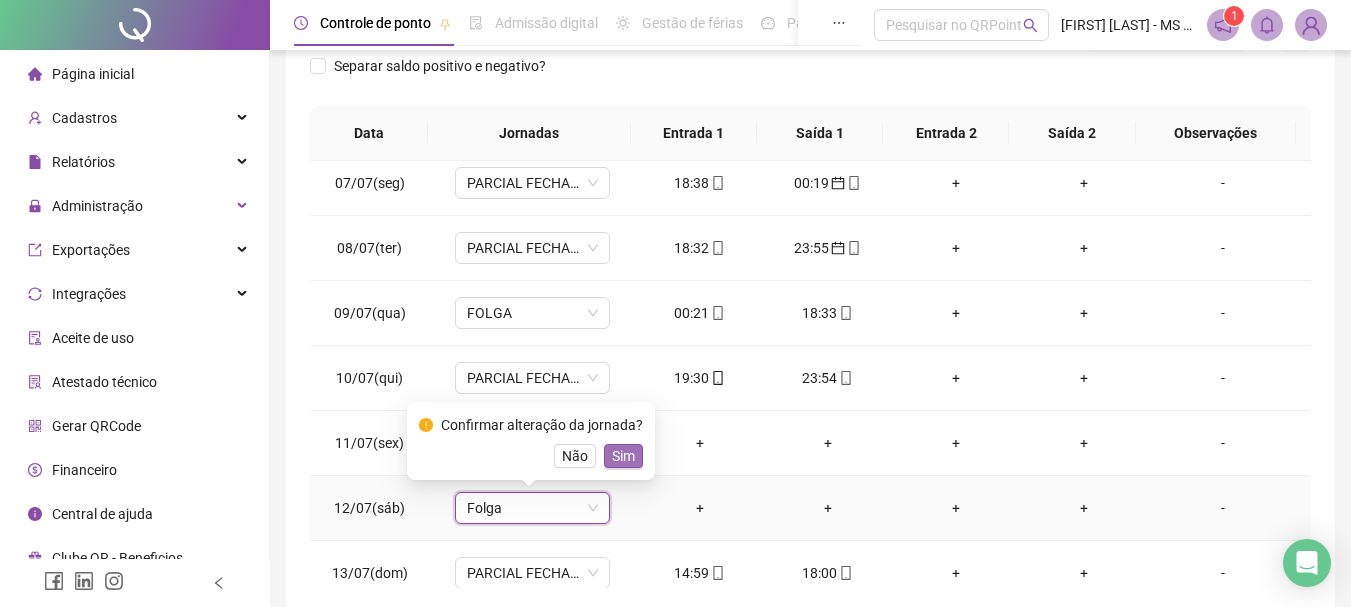 click on "Sim" at bounding box center (623, 456) 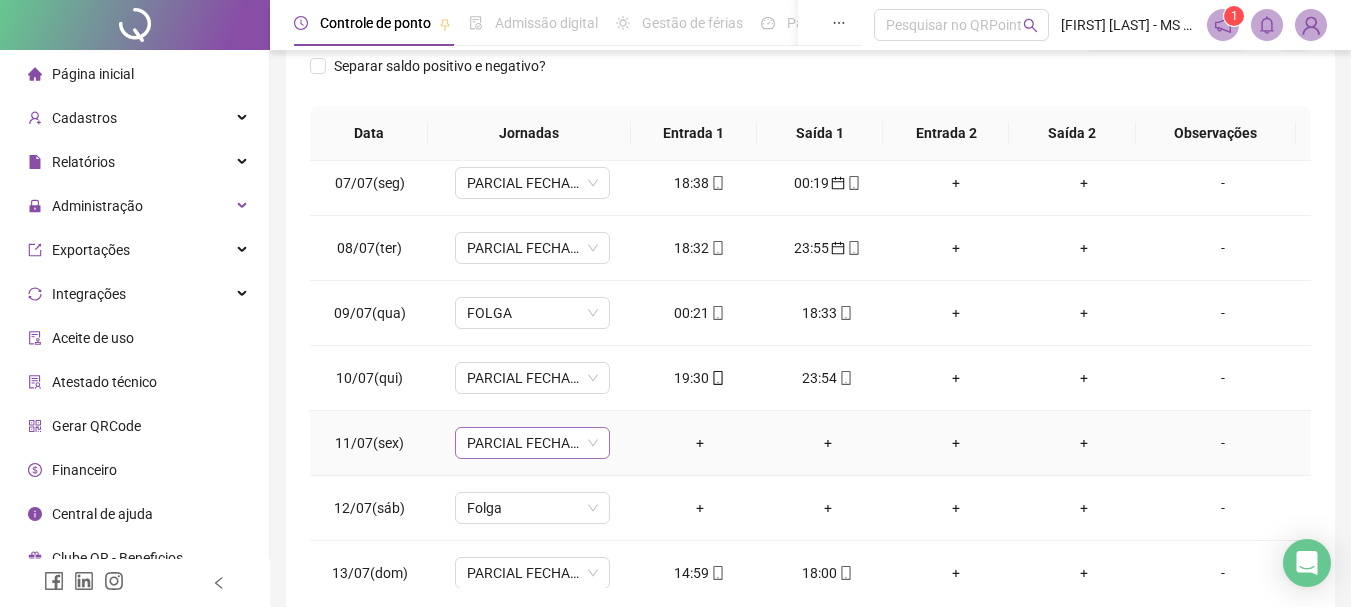 click on "PARCIAL FECHAMENTO 18H-22H" at bounding box center (532, 443) 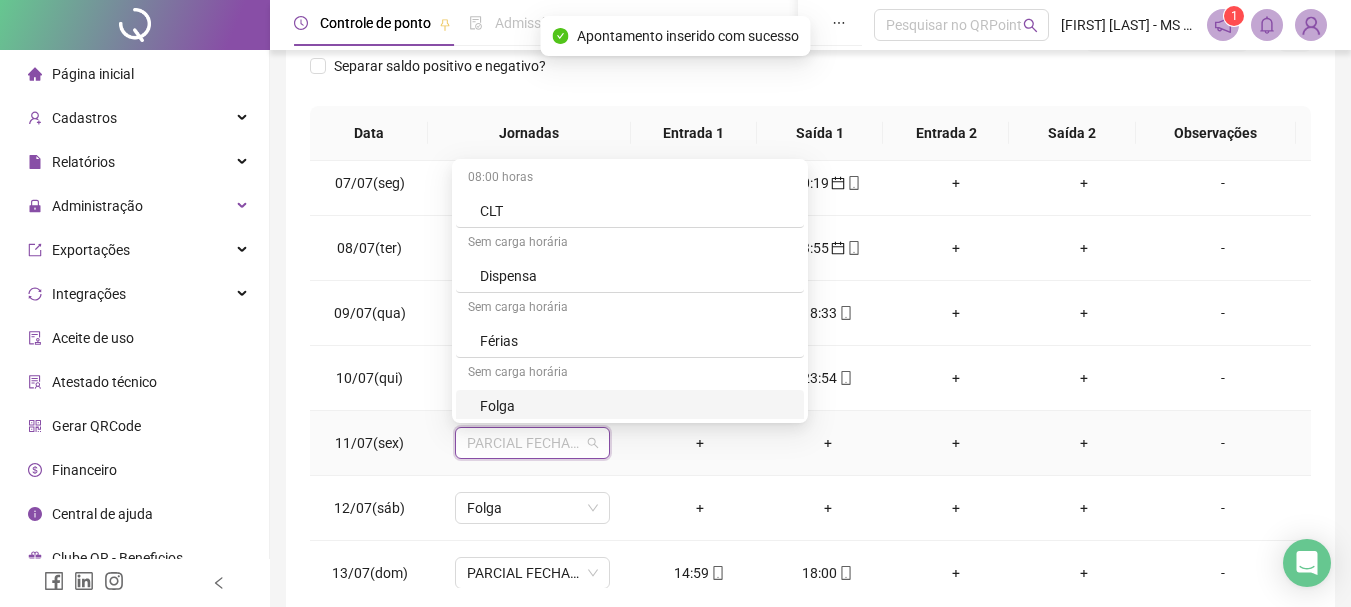 click on "Folga" at bounding box center (636, 406) 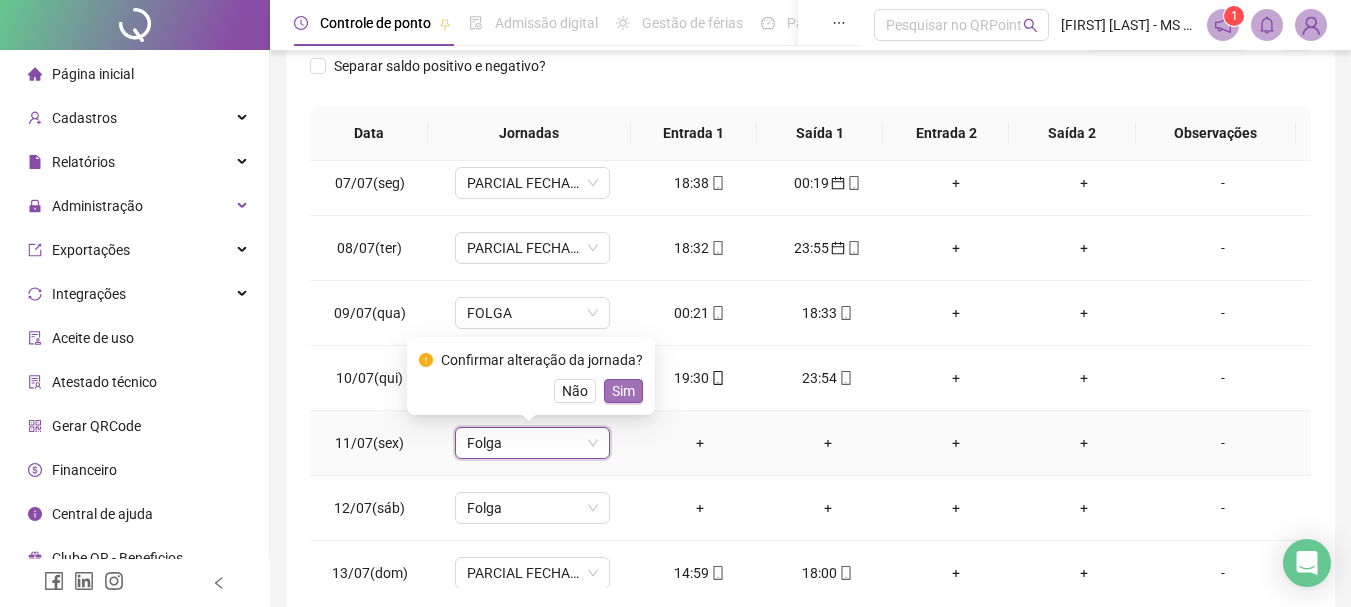 click on "Sim" at bounding box center [623, 391] 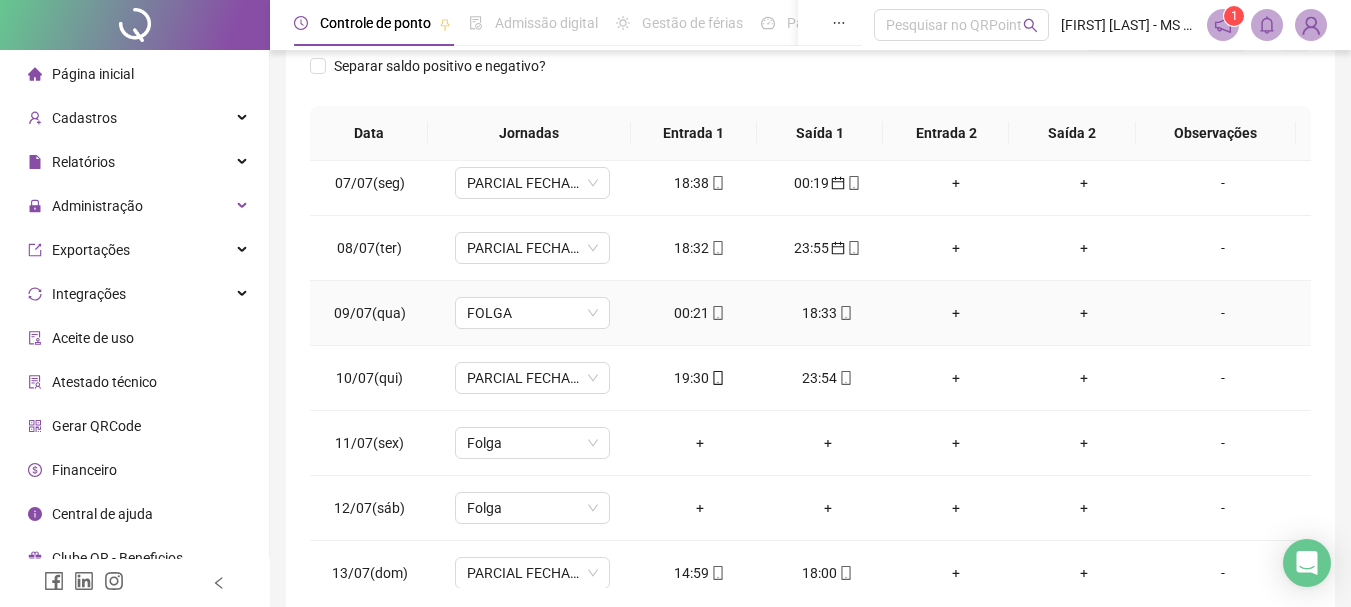 click on "00:21" at bounding box center (700, 313) 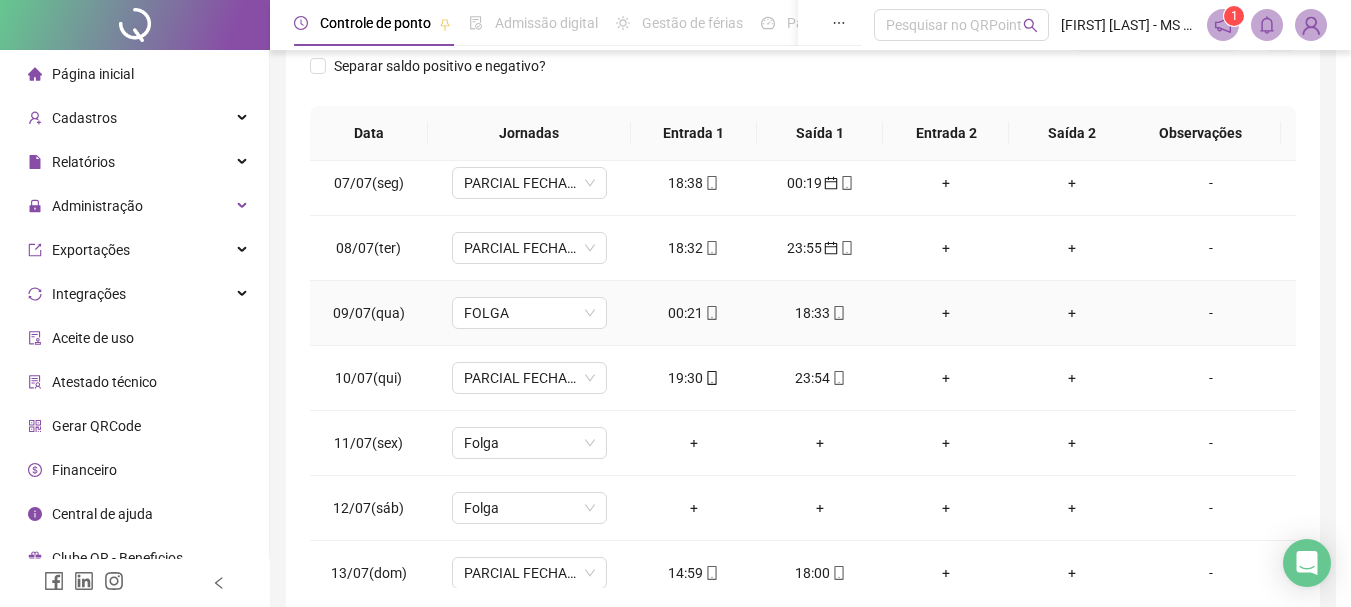 type on "**********" 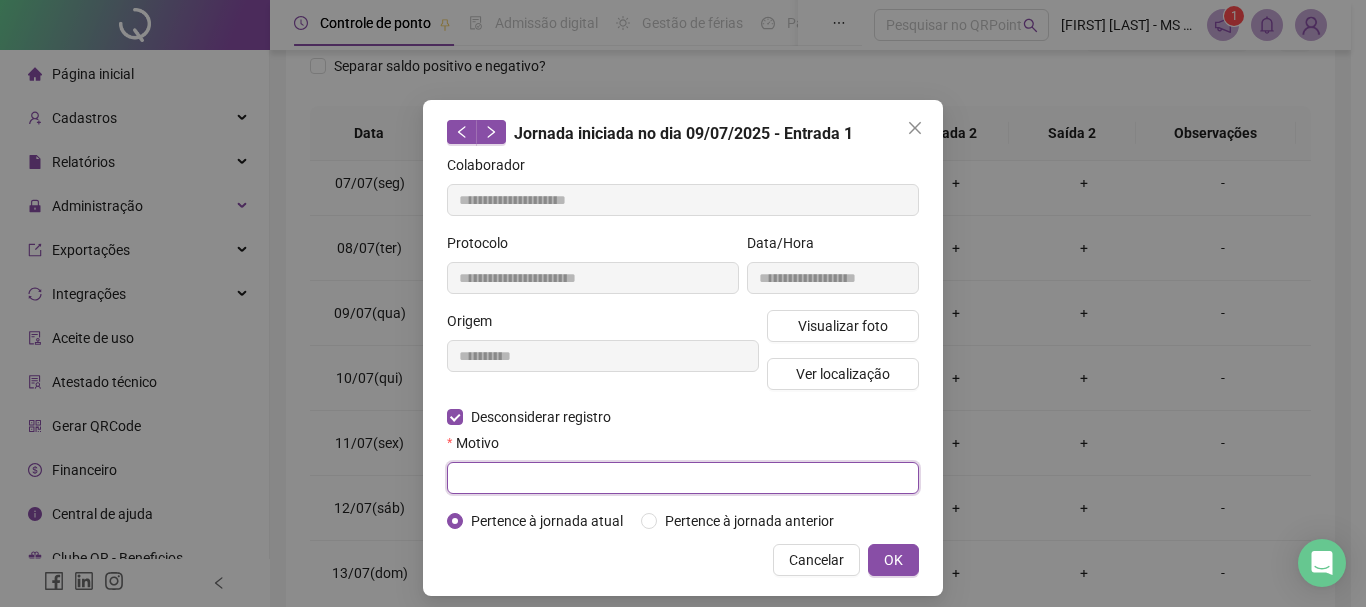 click at bounding box center [683, 478] 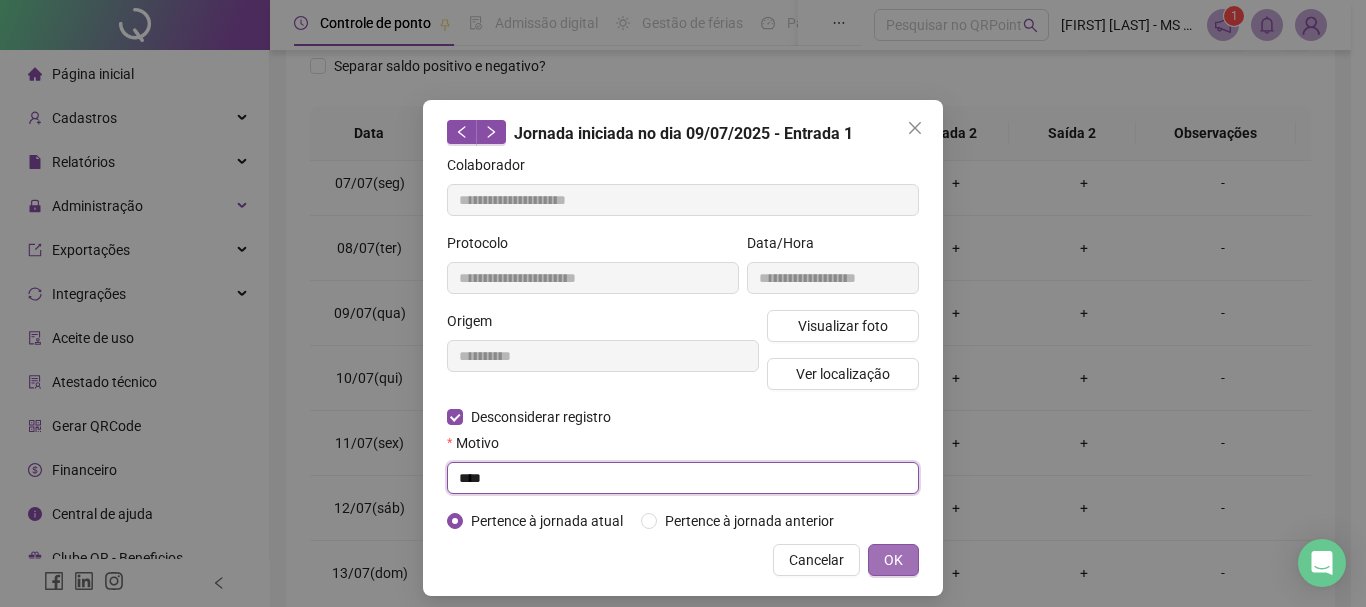 type on "****" 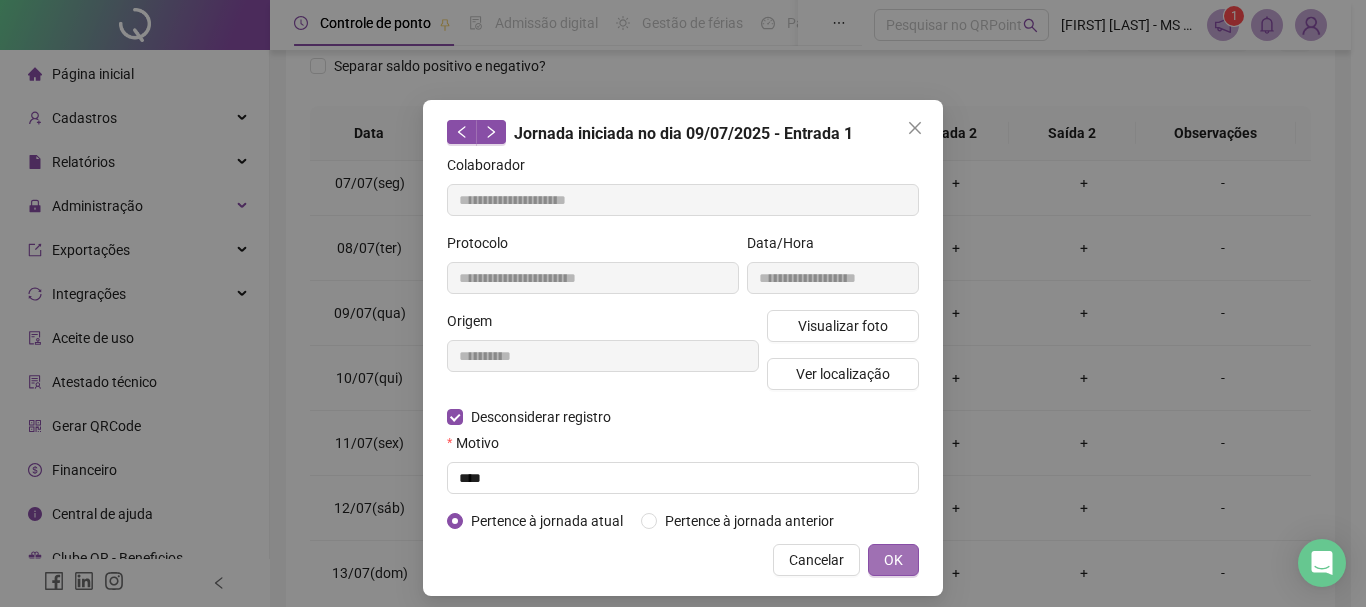 click on "OK" at bounding box center [893, 560] 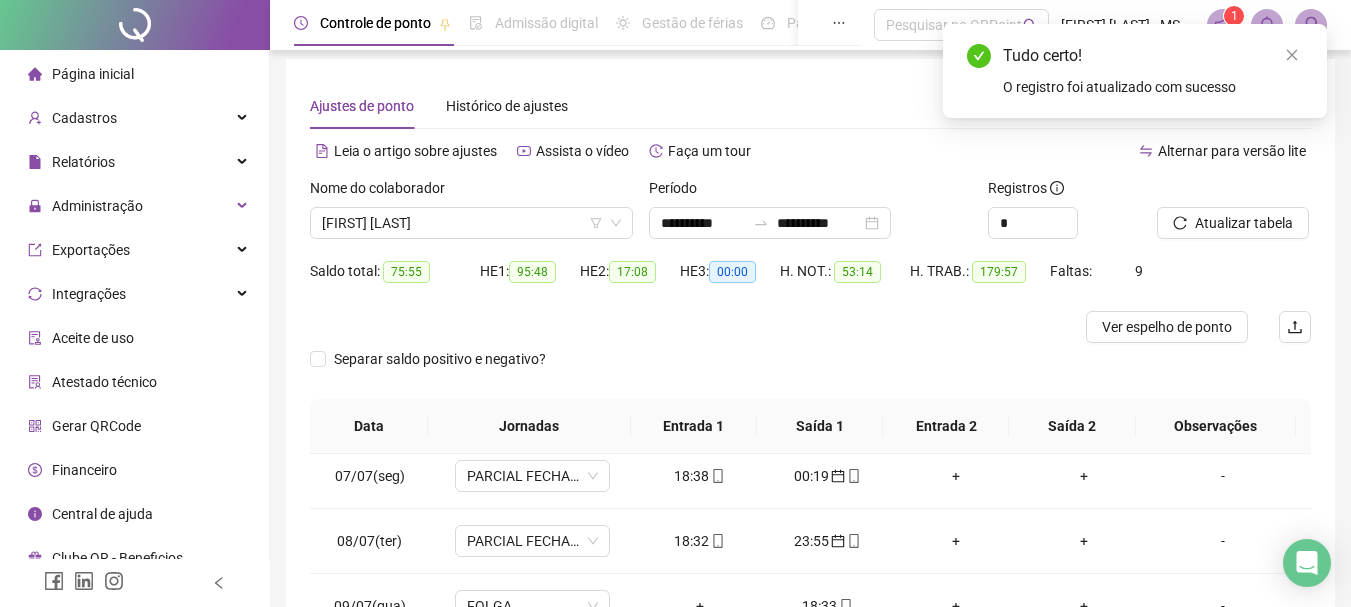 scroll, scrollTop: 0, scrollLeft: 0, axis: both 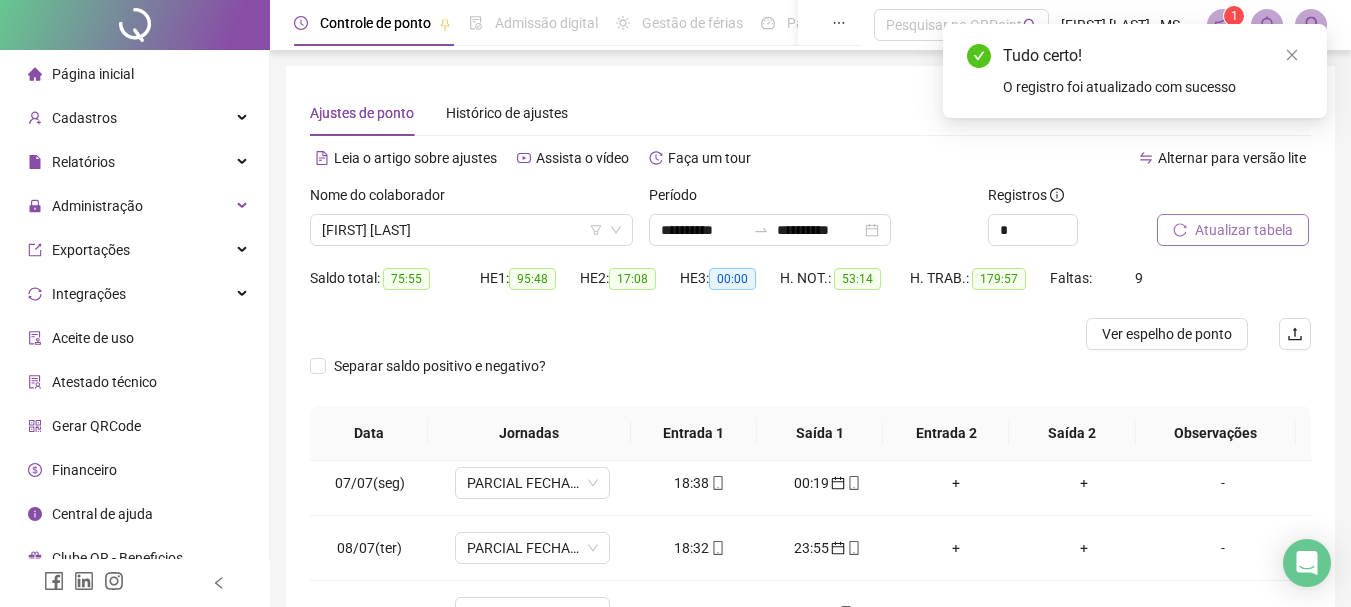 click on "Atualizar tabela" at bounding box center [1244, 230] 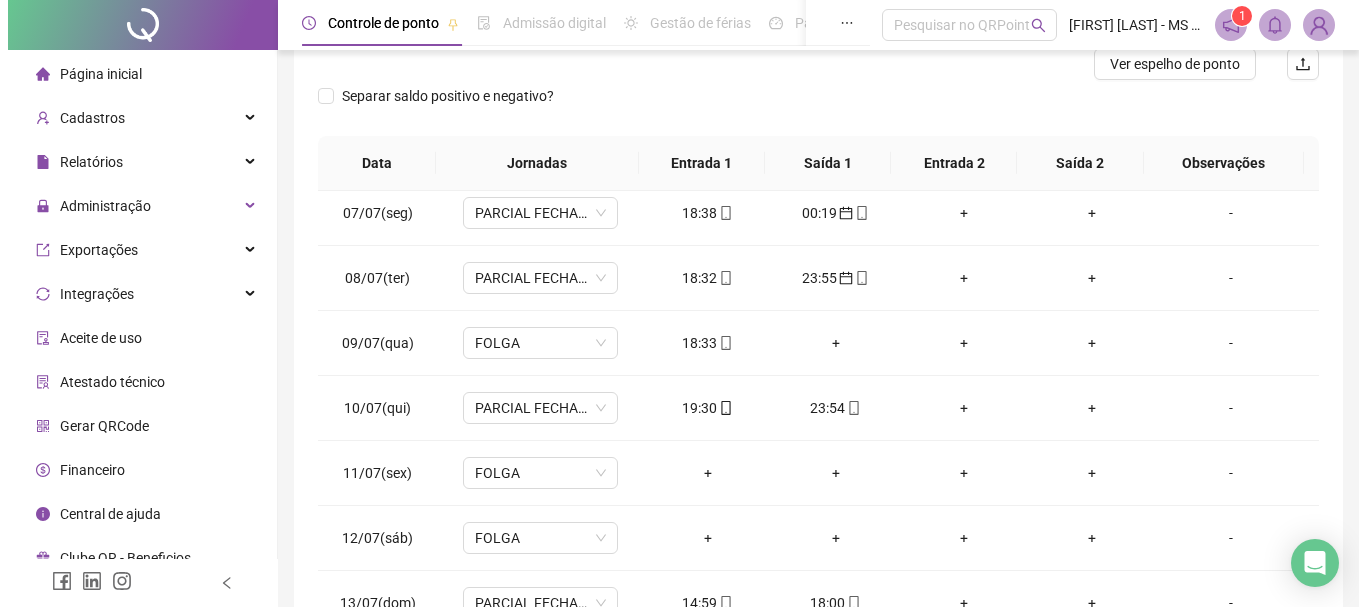scroll, scrollTop: 300, scrollLeft: 0, axis: vertical 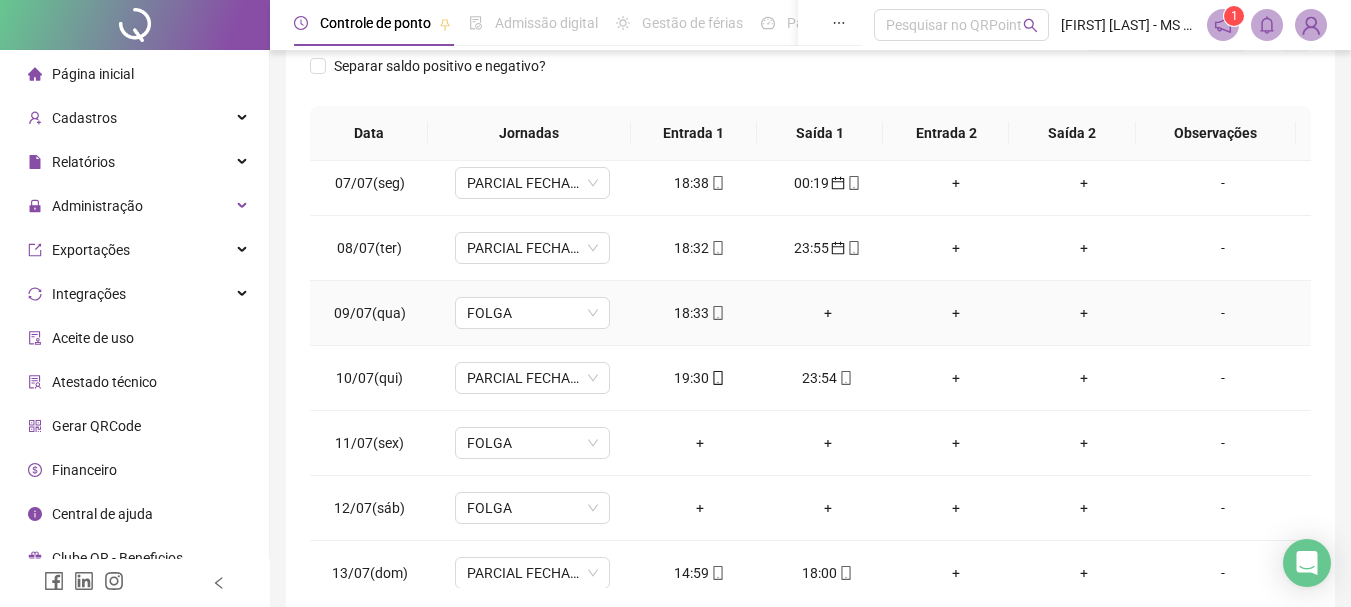 click on "+" at bounding box center [828, 313] 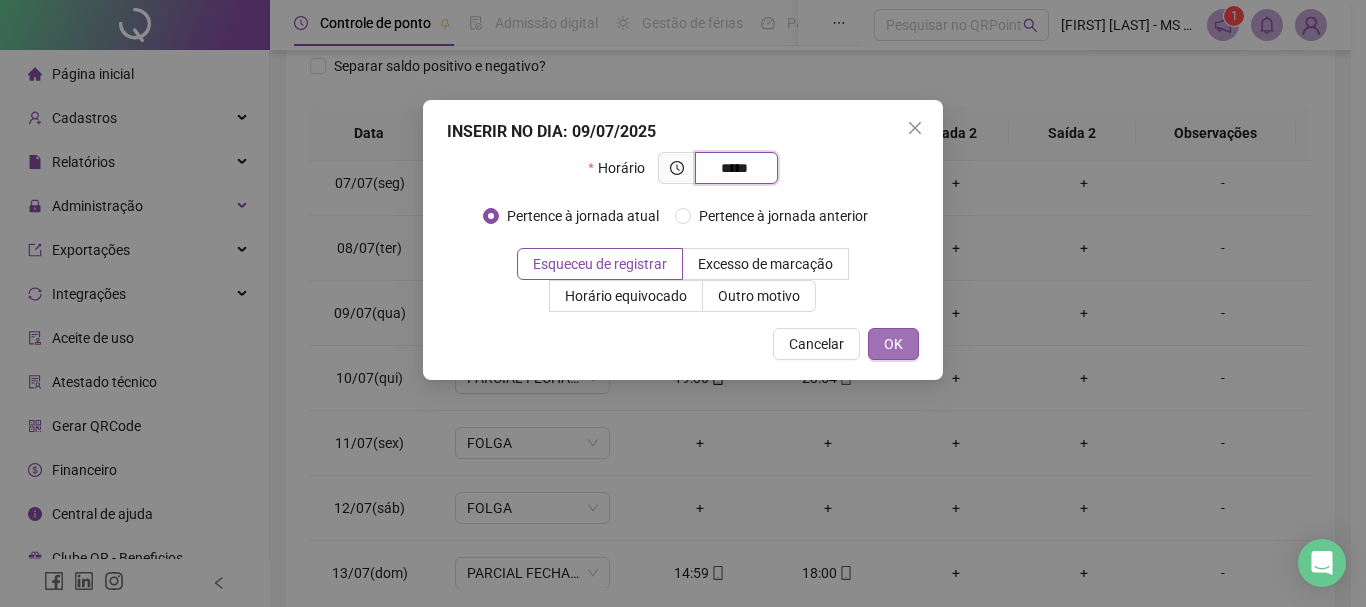 type on "*****" 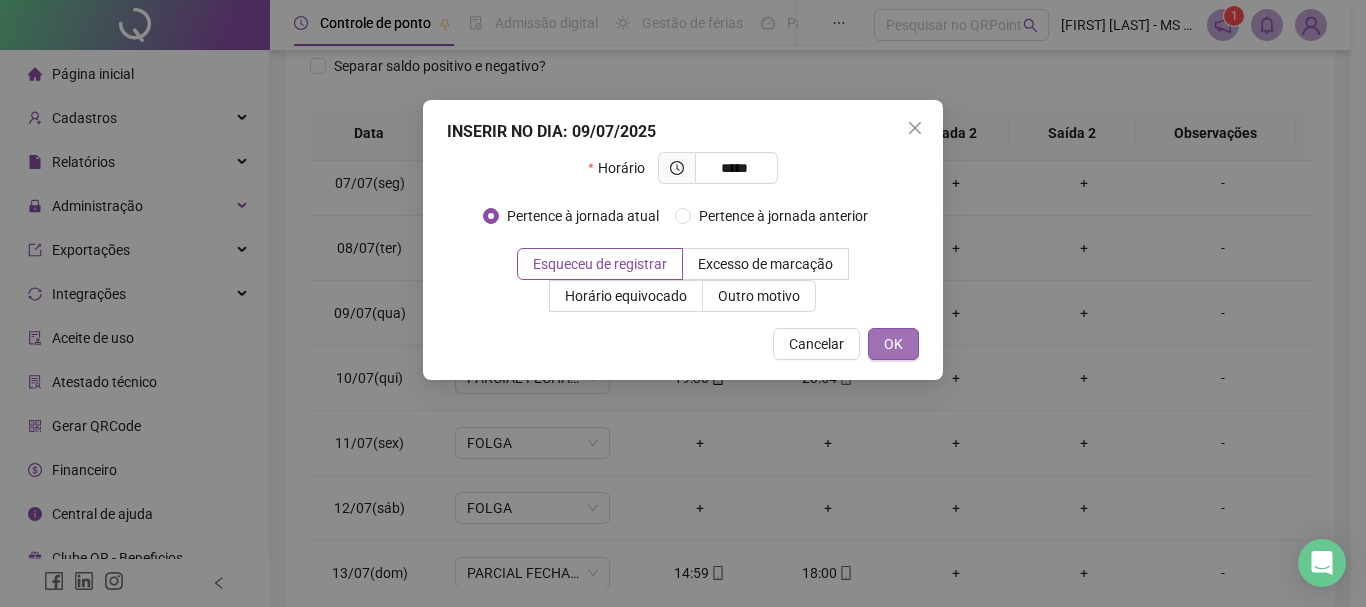 click on "OK" at bounding box center [893, 344] 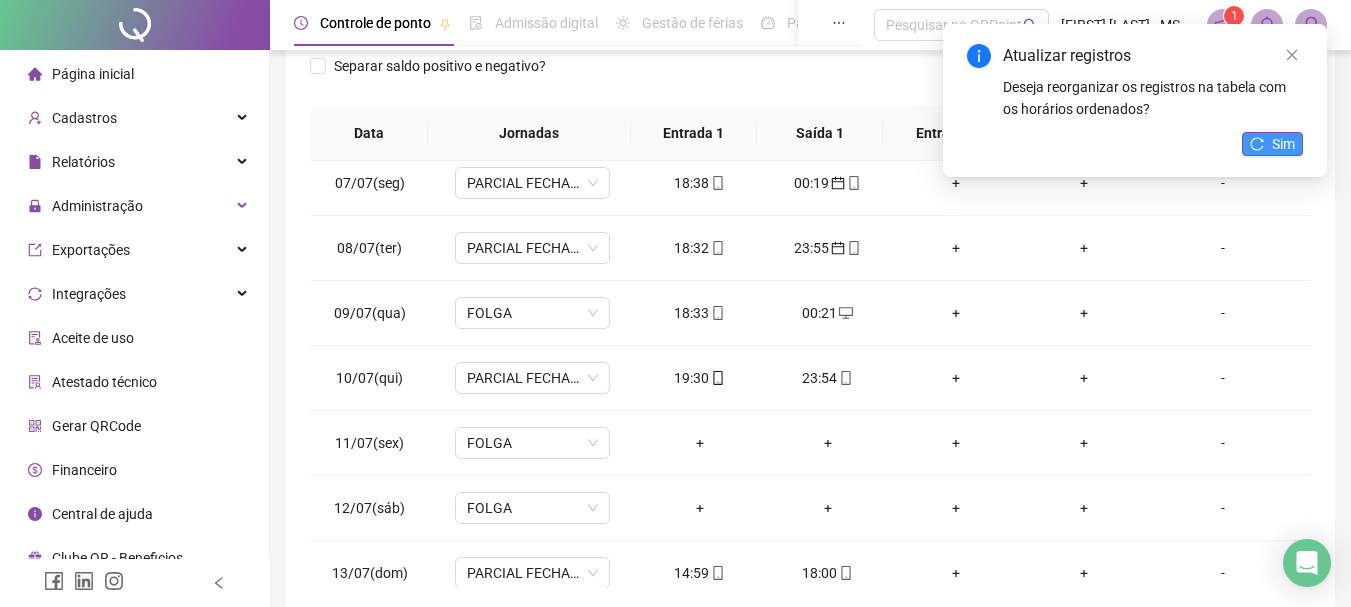 click on "Sim" at bounding box center [1283, 144] 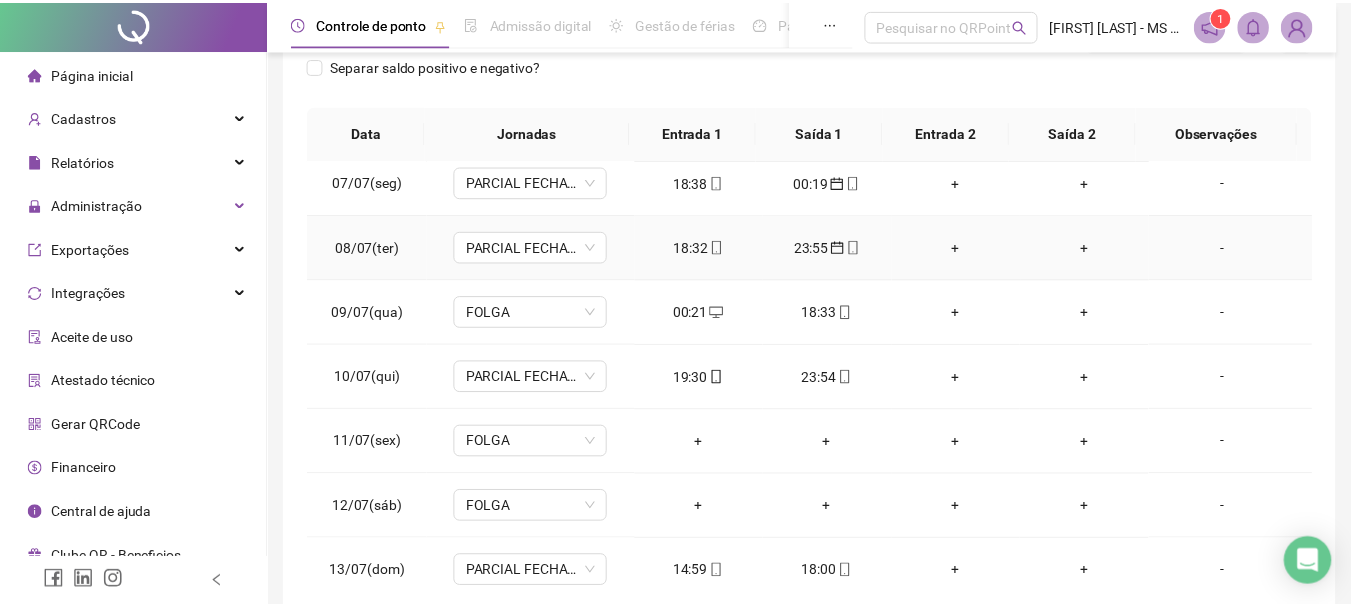 scroll, scrollTop: 215, scrollLeft: 0, axis: vertical 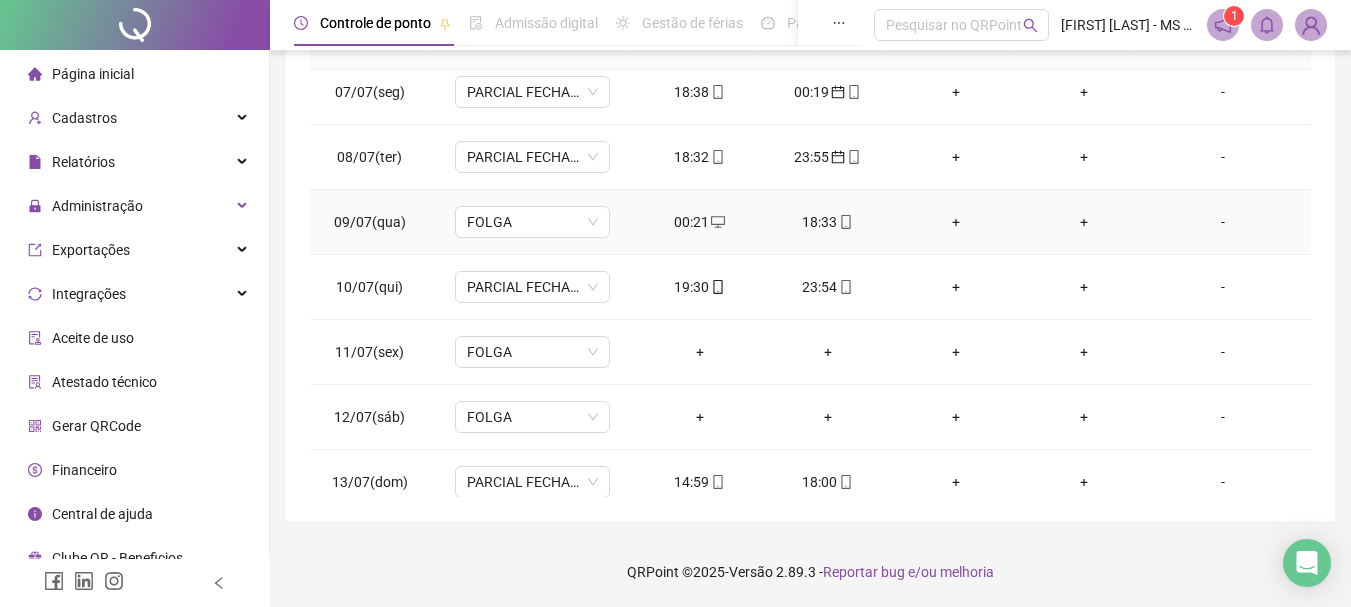click on "00:21" at bounding box center (700, 222) 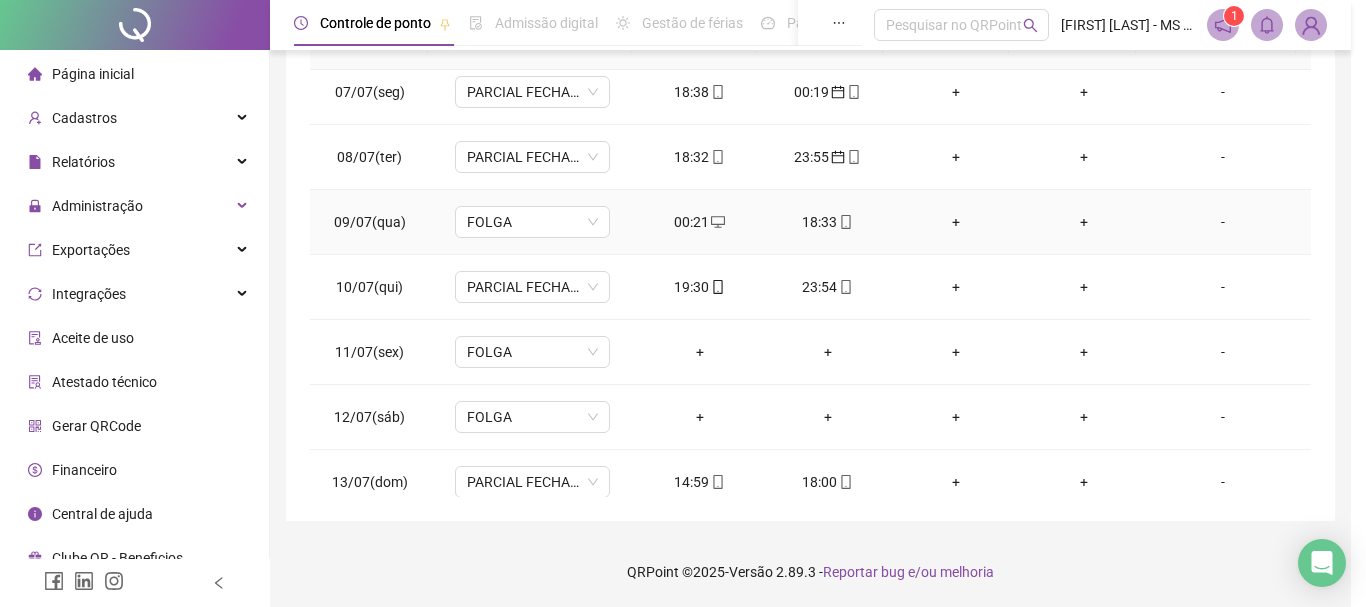 type on "**********" 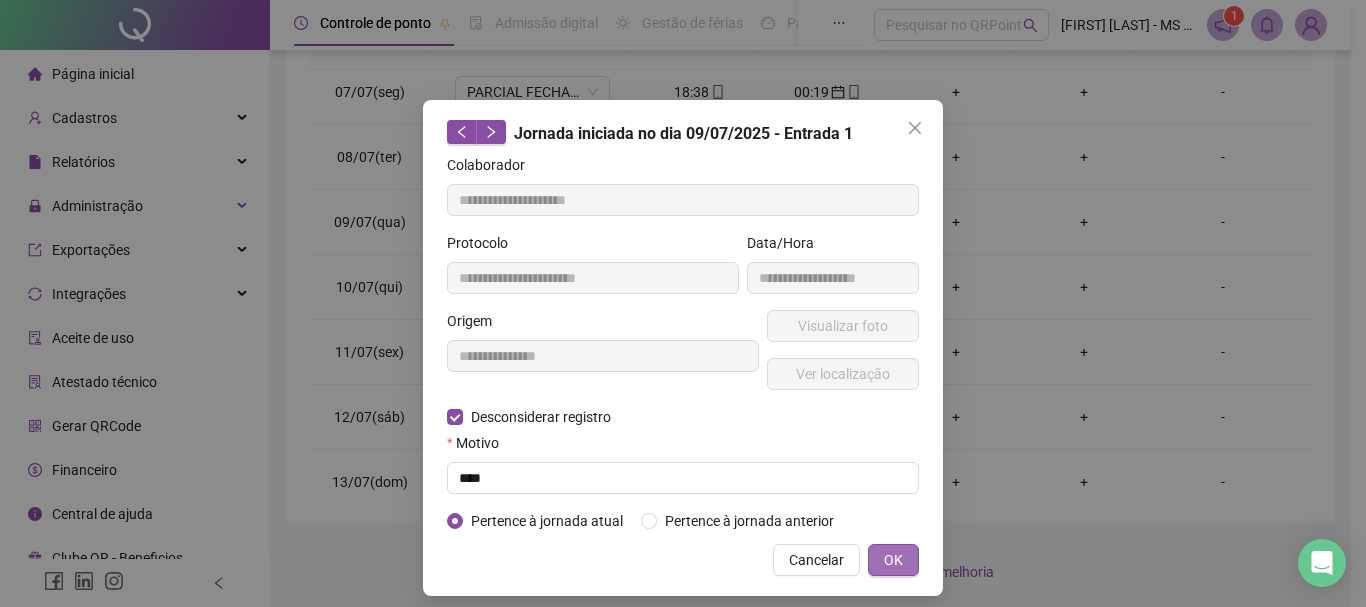 type on "****" 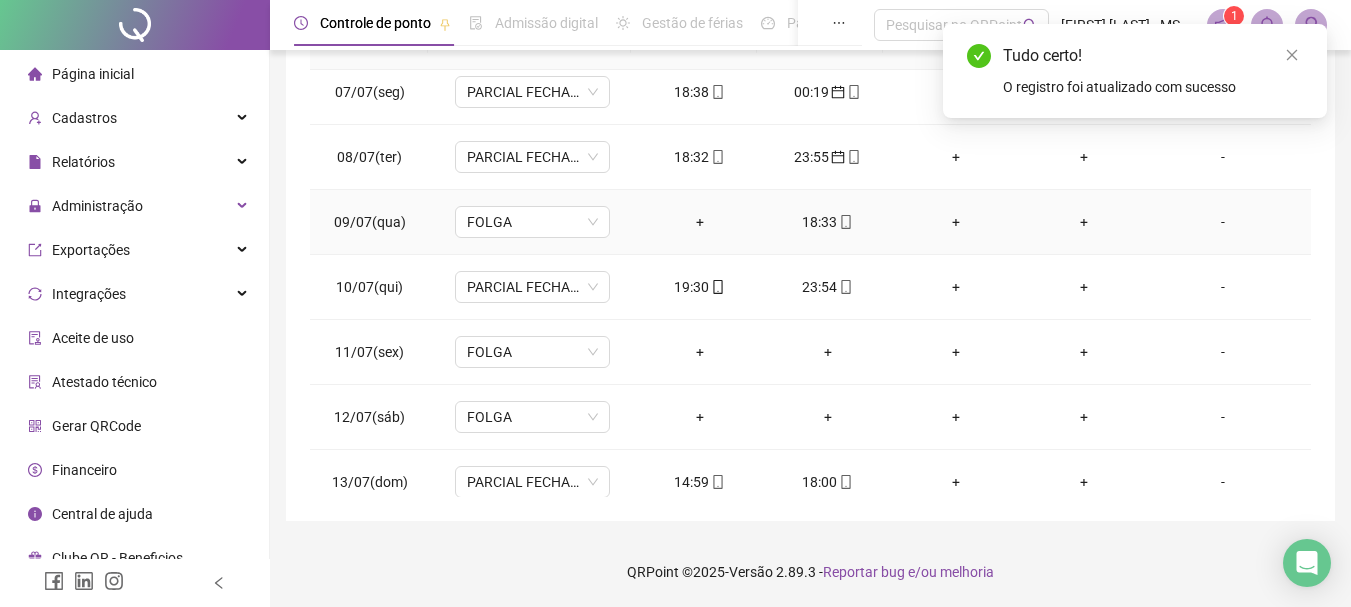click on "18:33" at bounding box center (828, 222) 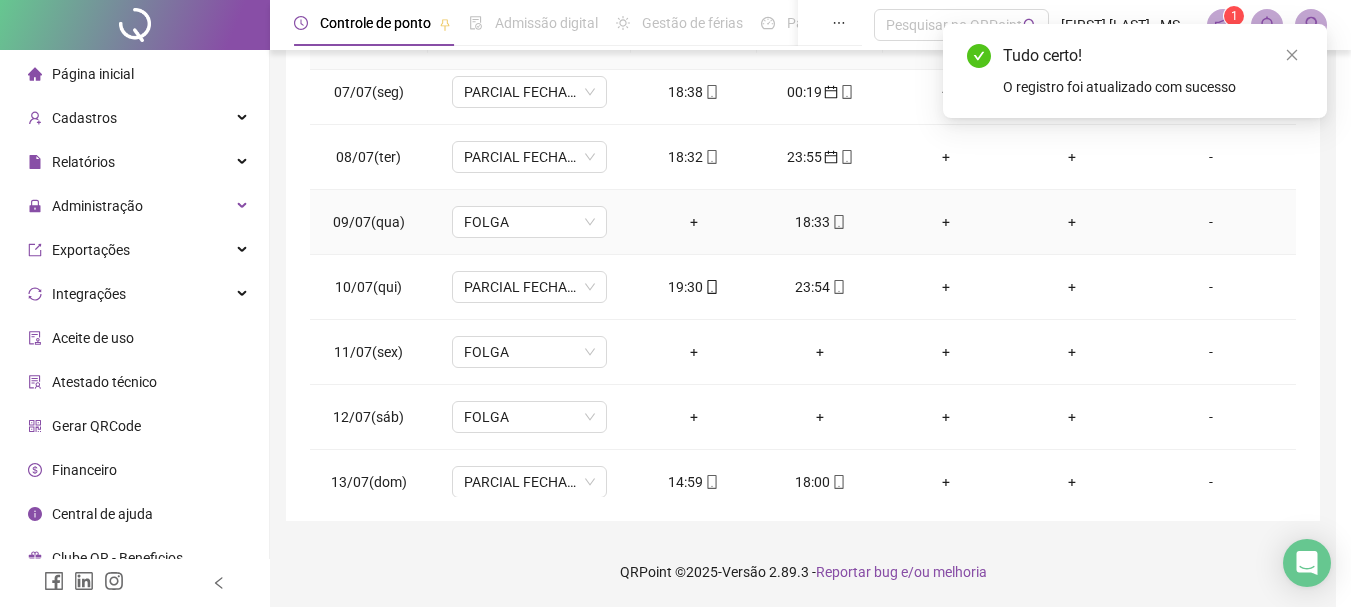 type on "**********" 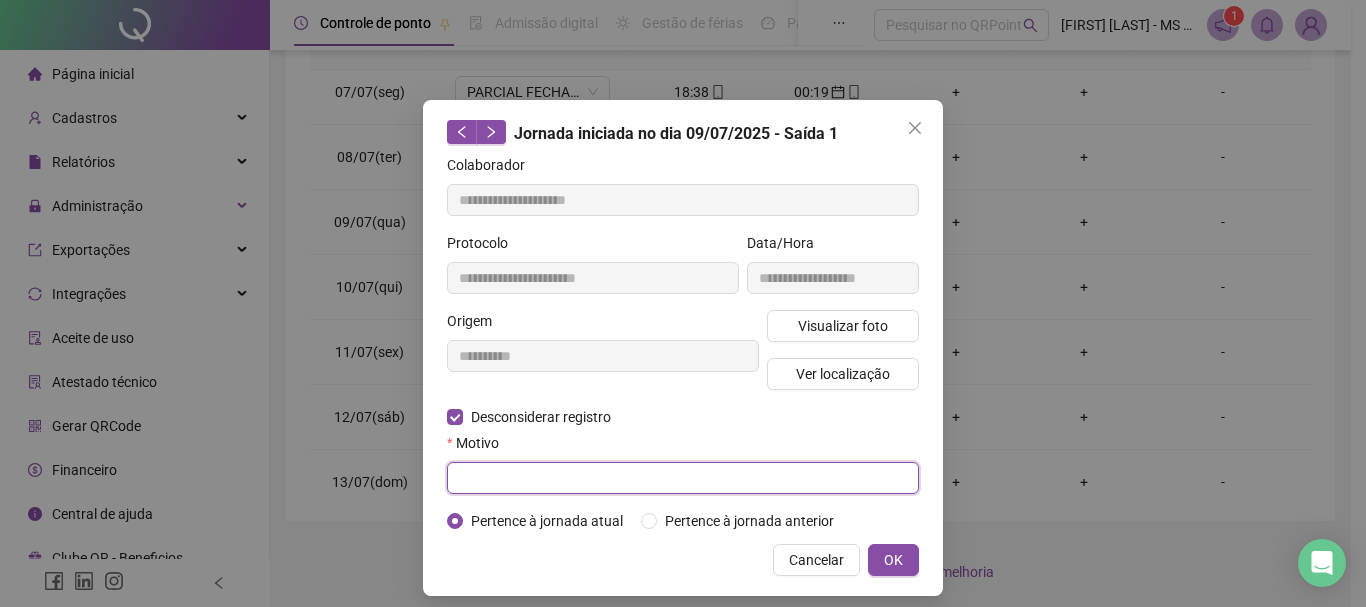 click at bounding box center (683, 478) 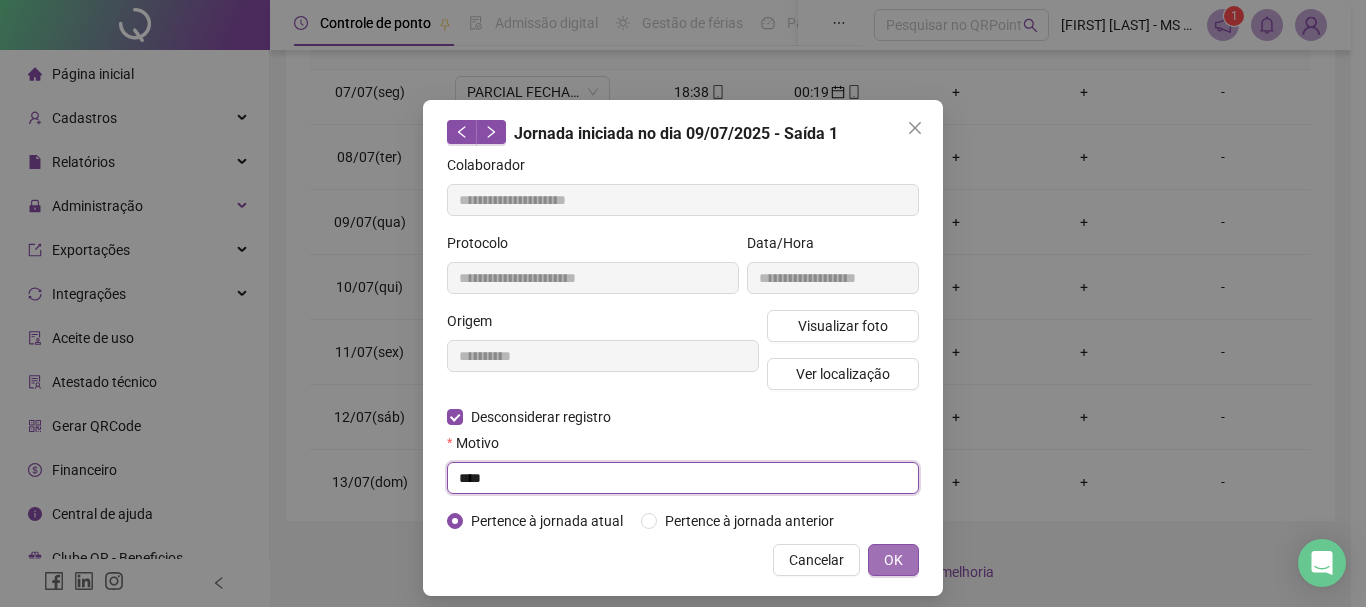 type on "****" 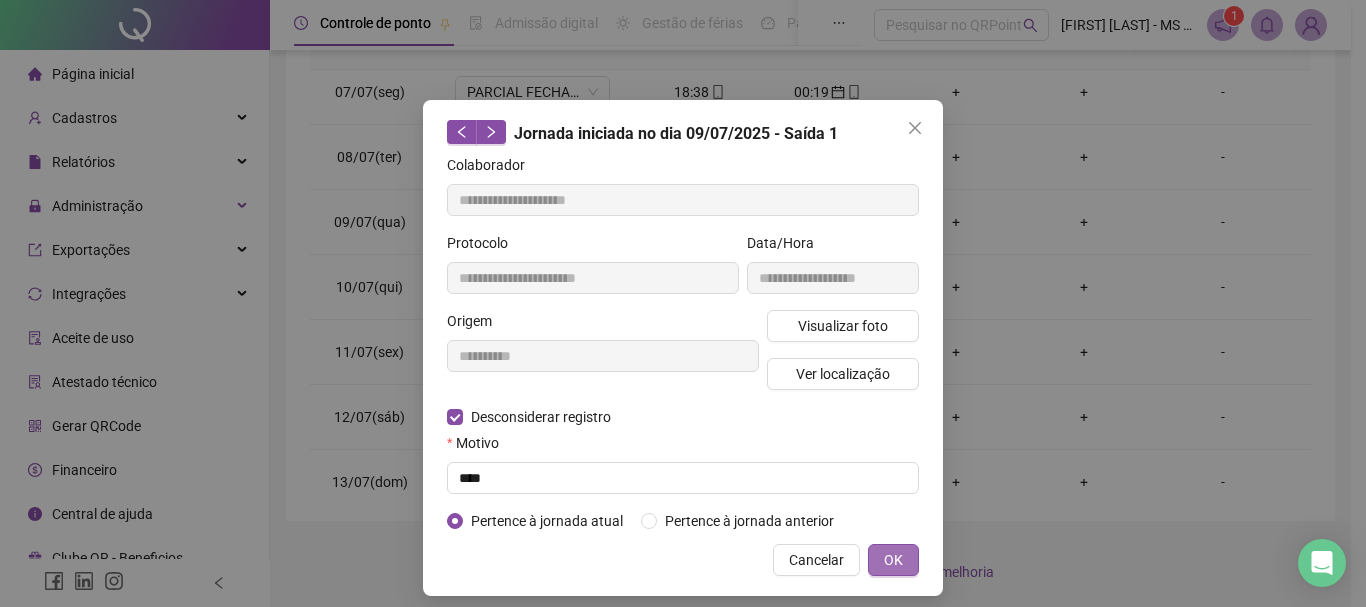 click on "OK" at bounding box center (893, 560) 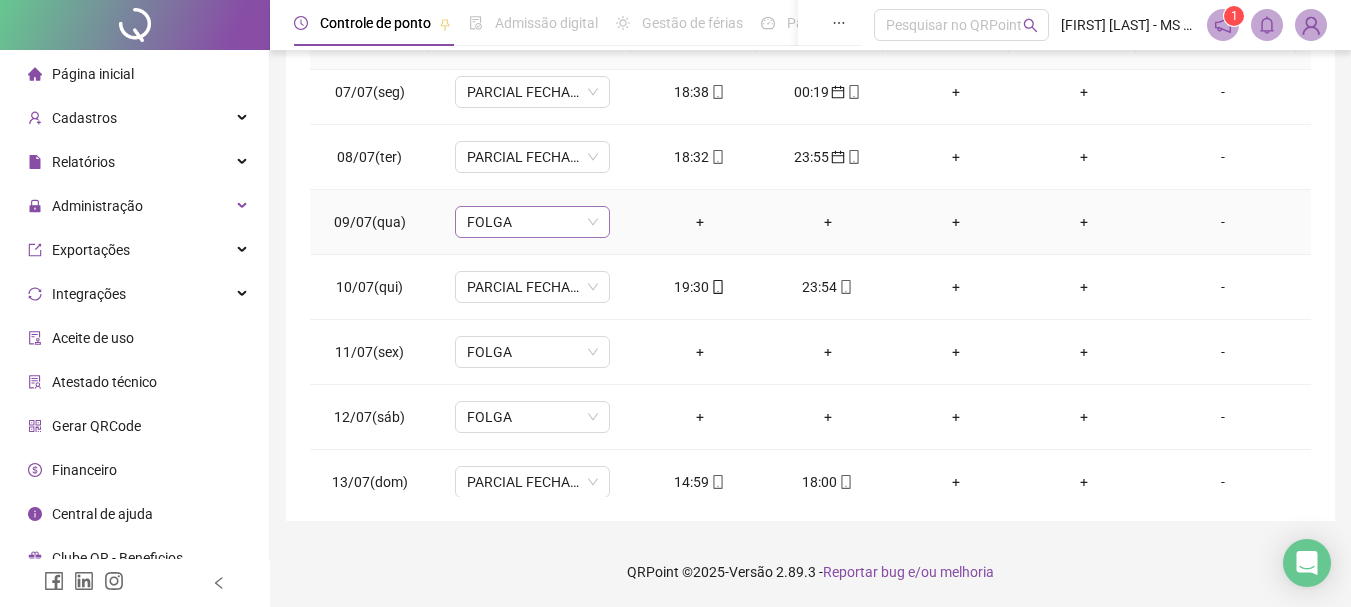 click on "FOLGA" at bounding box center [532, 222] 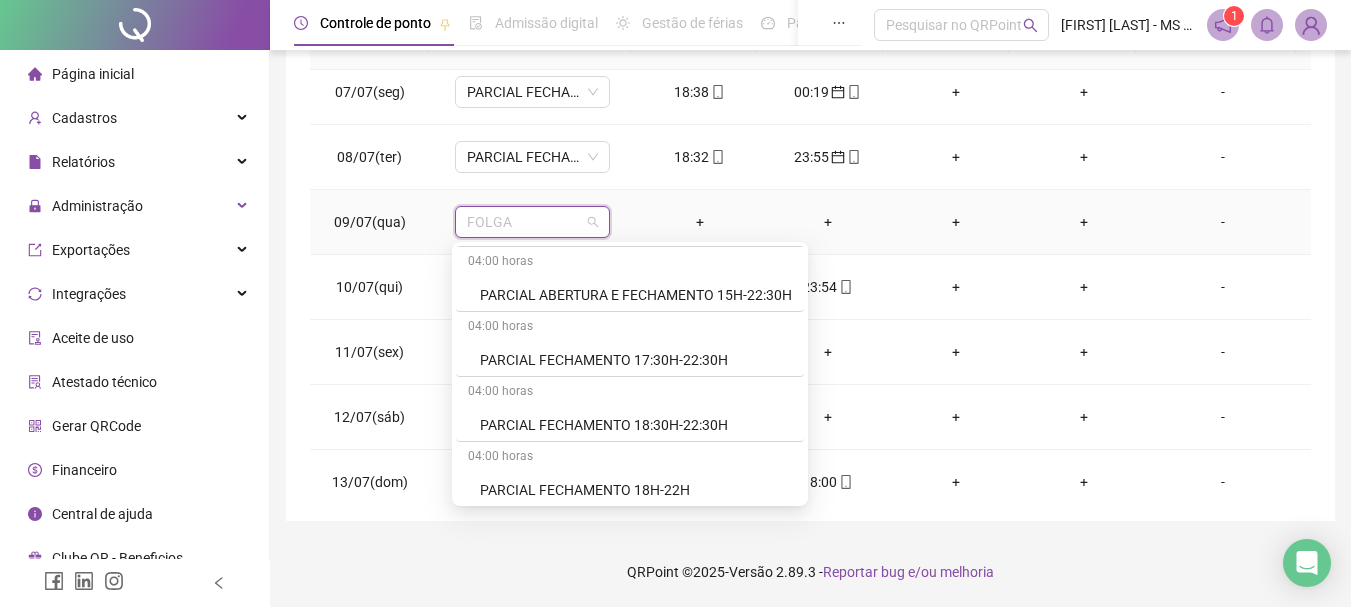 scroll, scrollTop: 800, scrollLeft: 0, axis: vertical 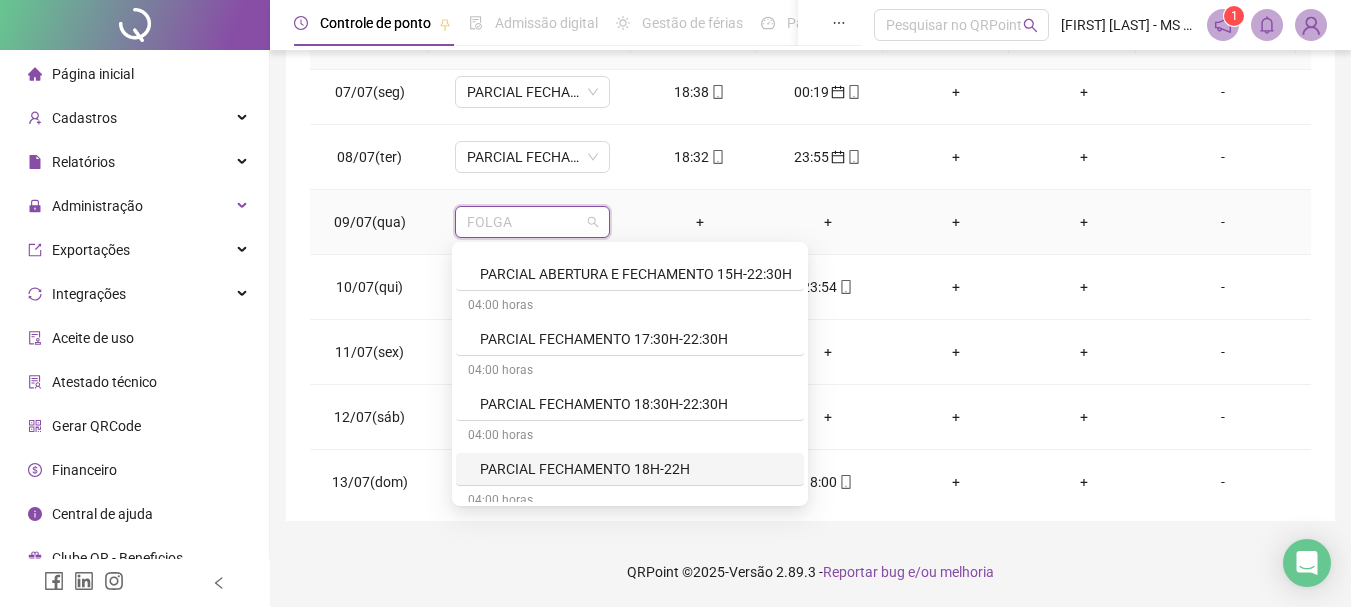 click on "PARCIAL FECHAMENTO 18H-22H" at bounding box center (636, 469) 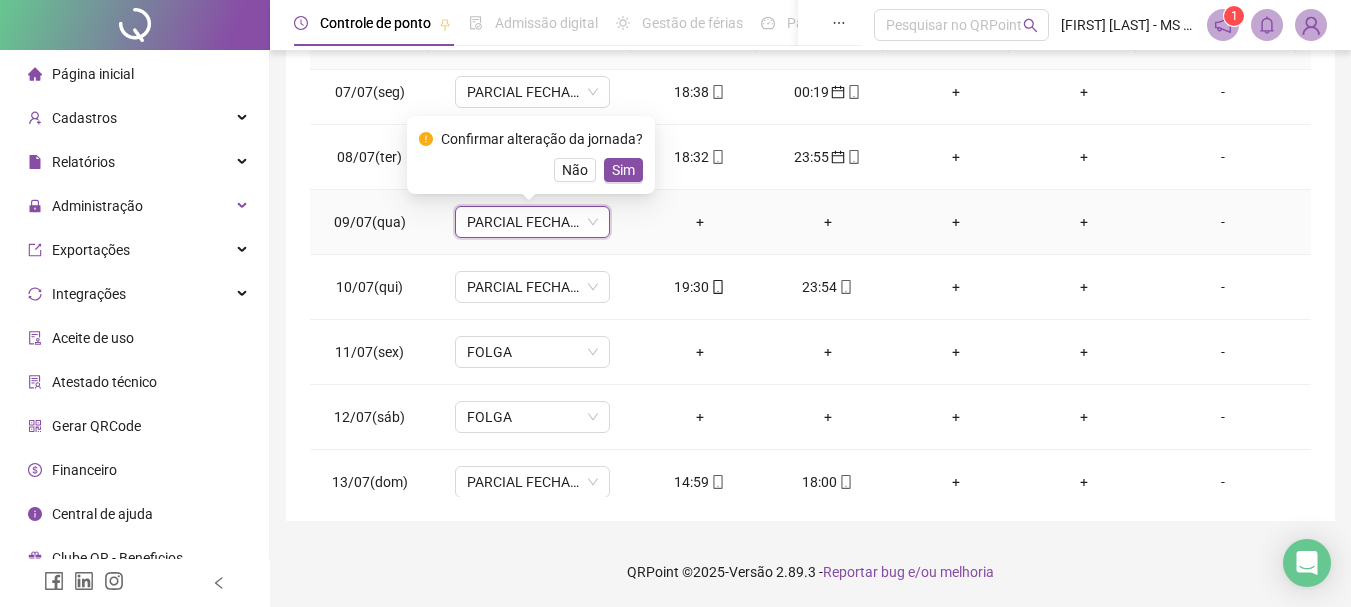 click on "Sim" at bounding box center [623, 170] 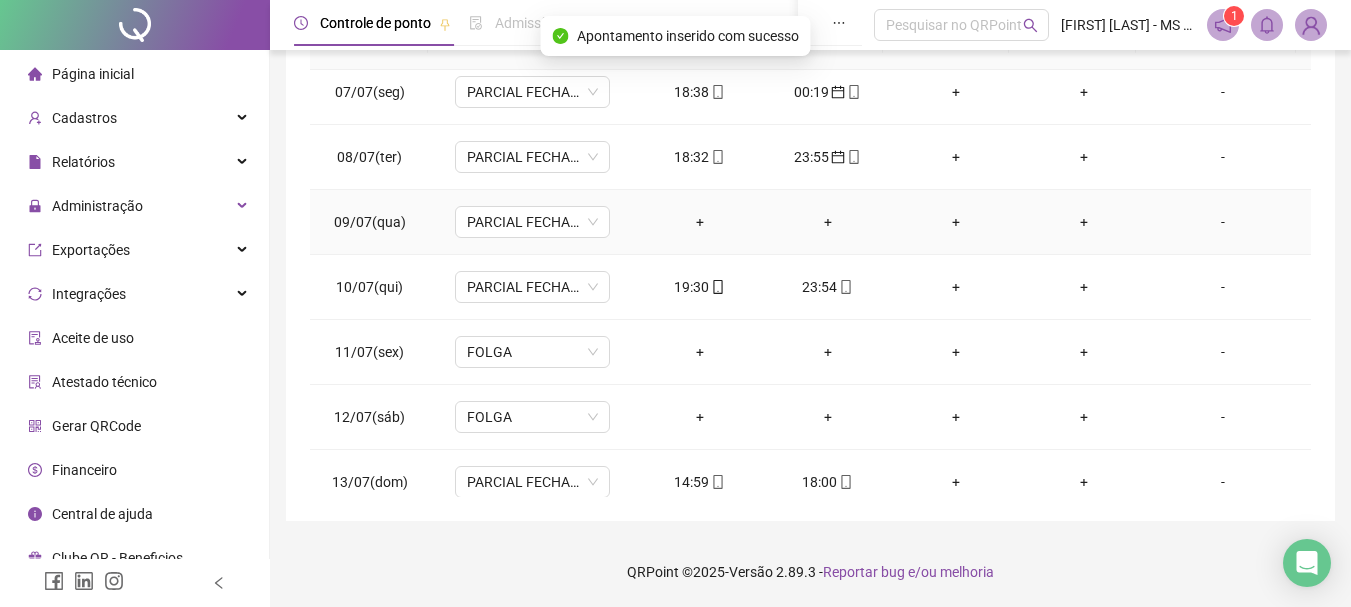 click on "+" at bounding box center (700, 222) 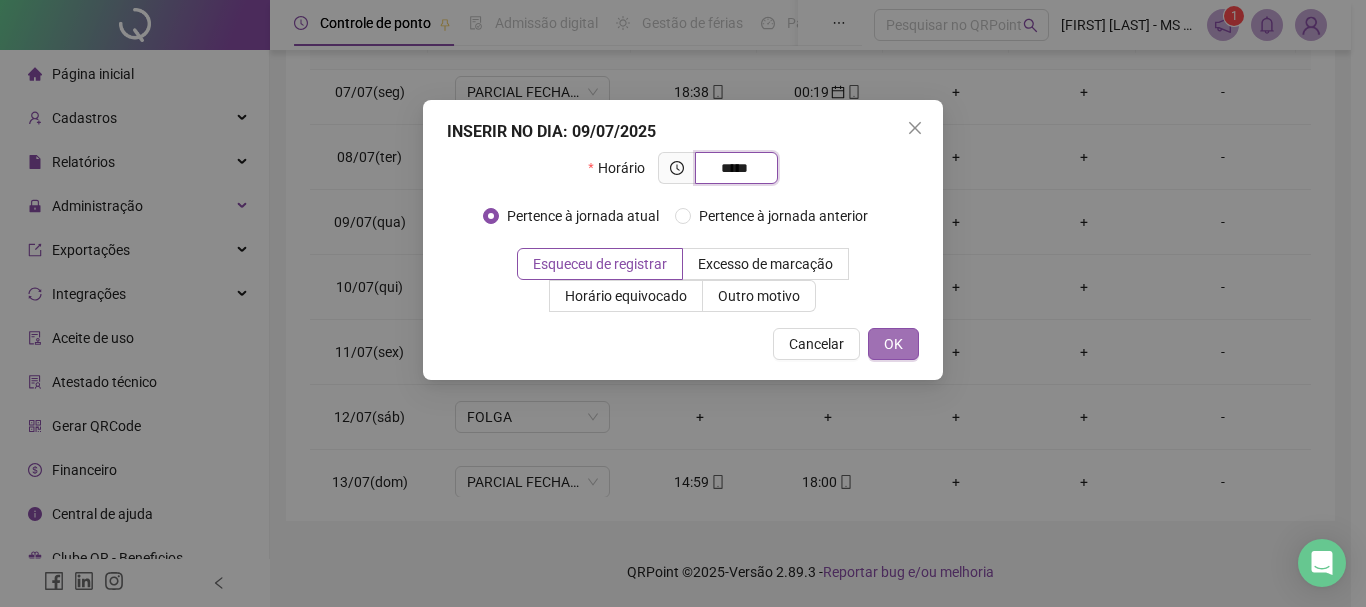 type on "*****" 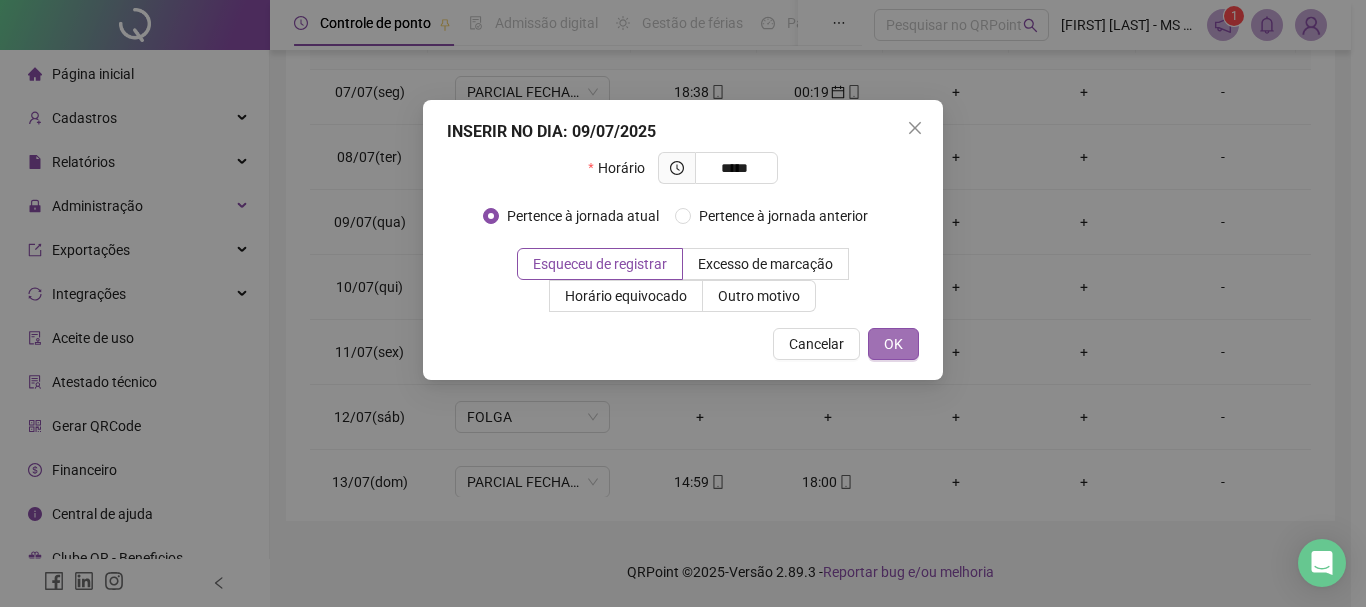 click on "OK" at bounding box center (893, 344) 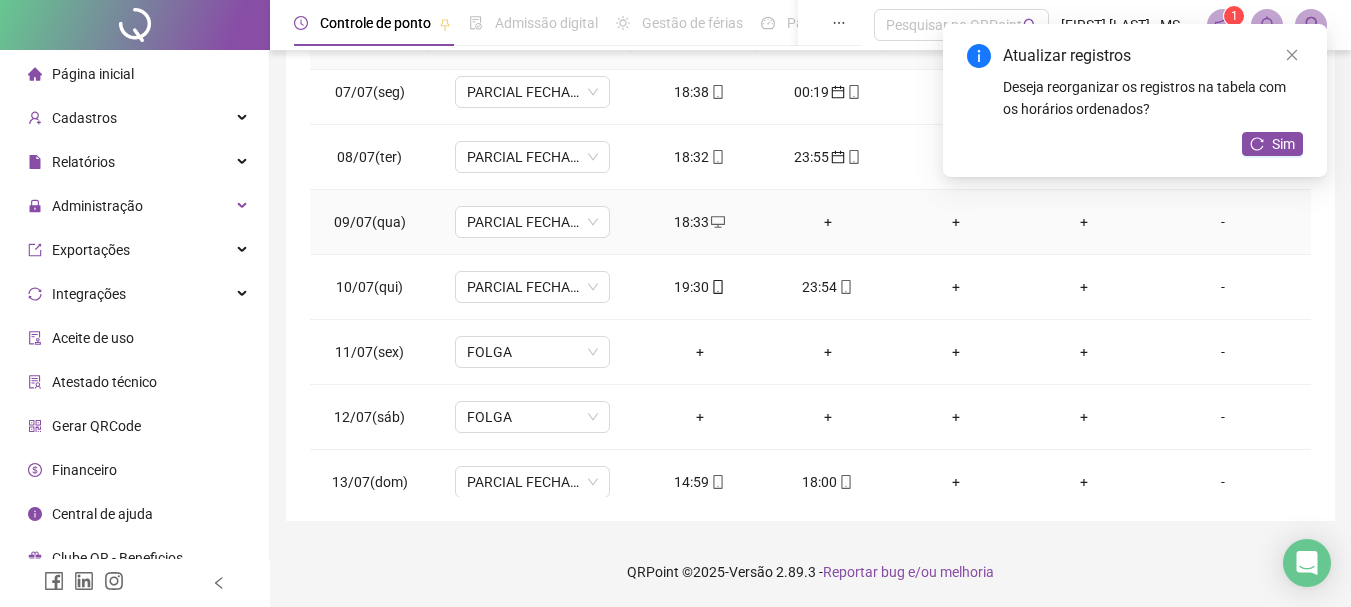 click on "+" at bounding box center (828, 222) 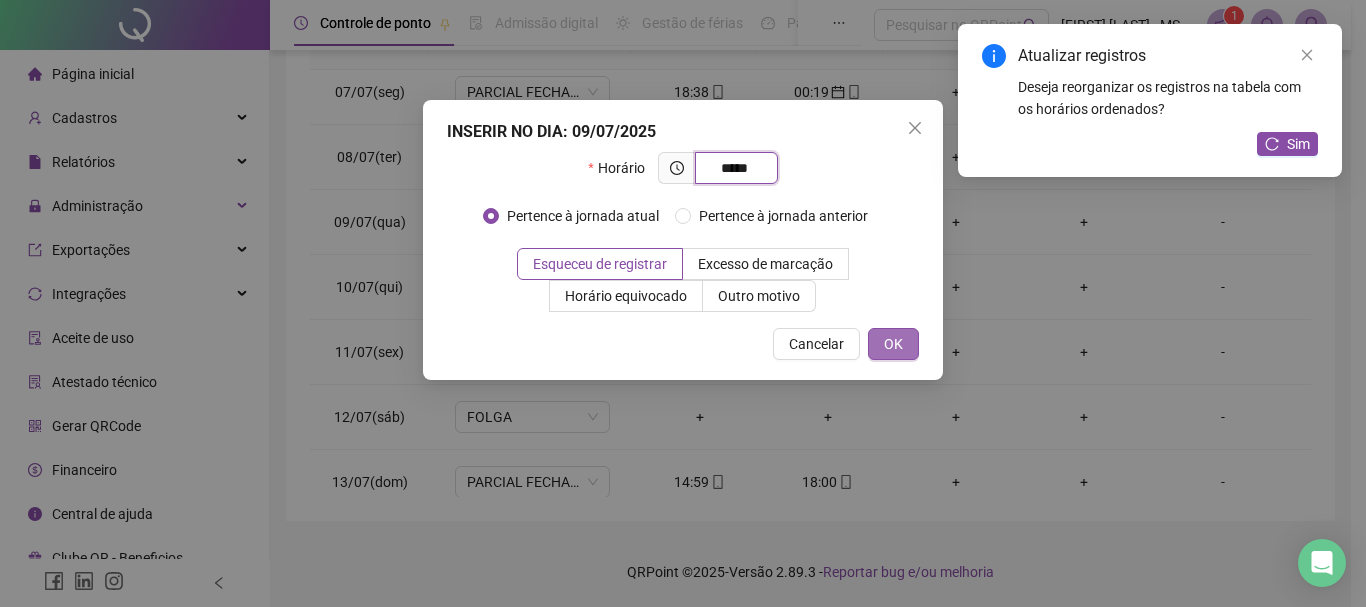 type on "*****" 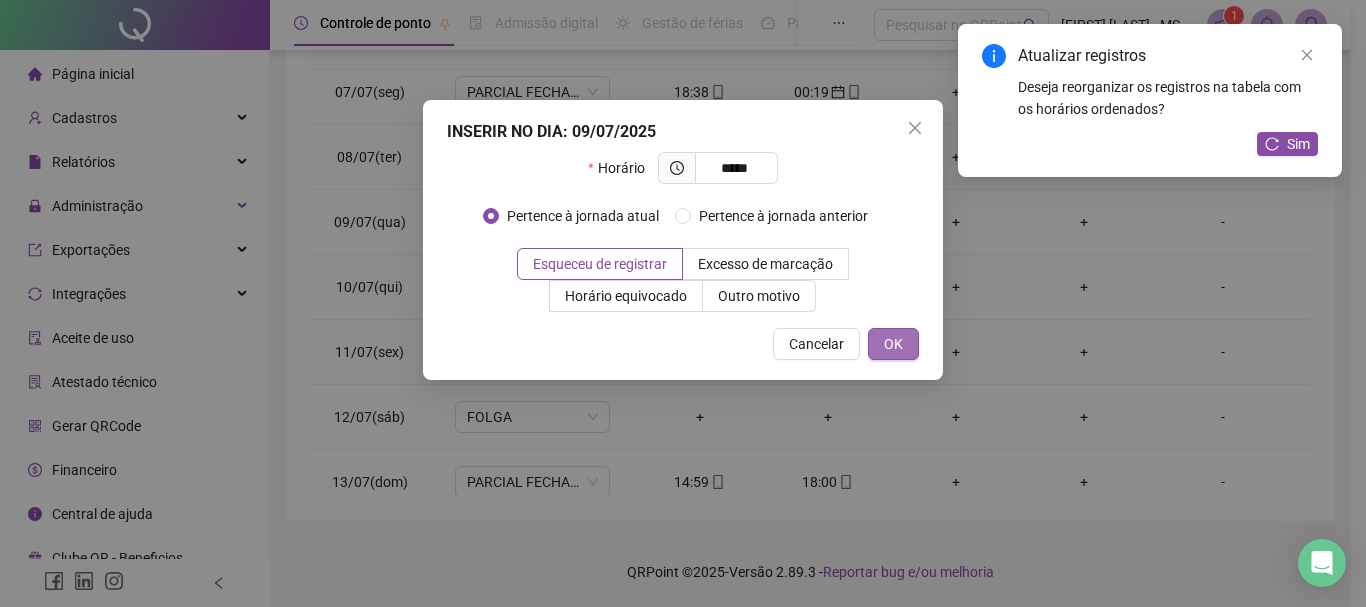 click on "OK" at bounding box center (893, 344) 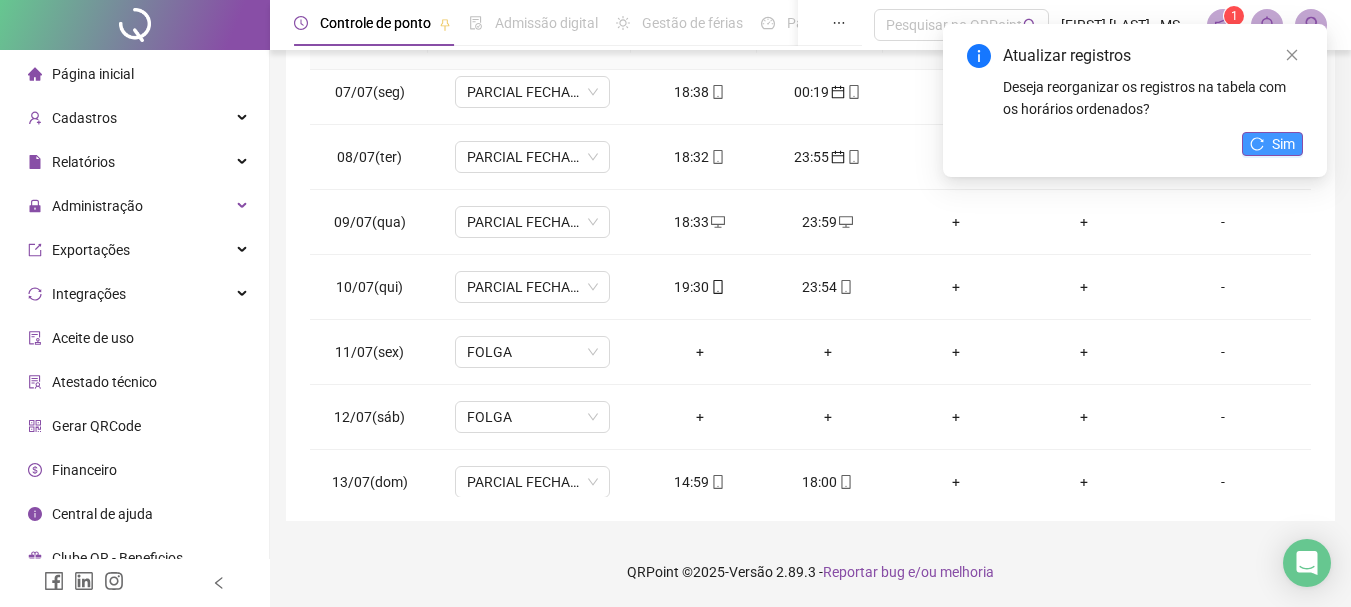 click on "Sim" at bounding box center (1272, 144) 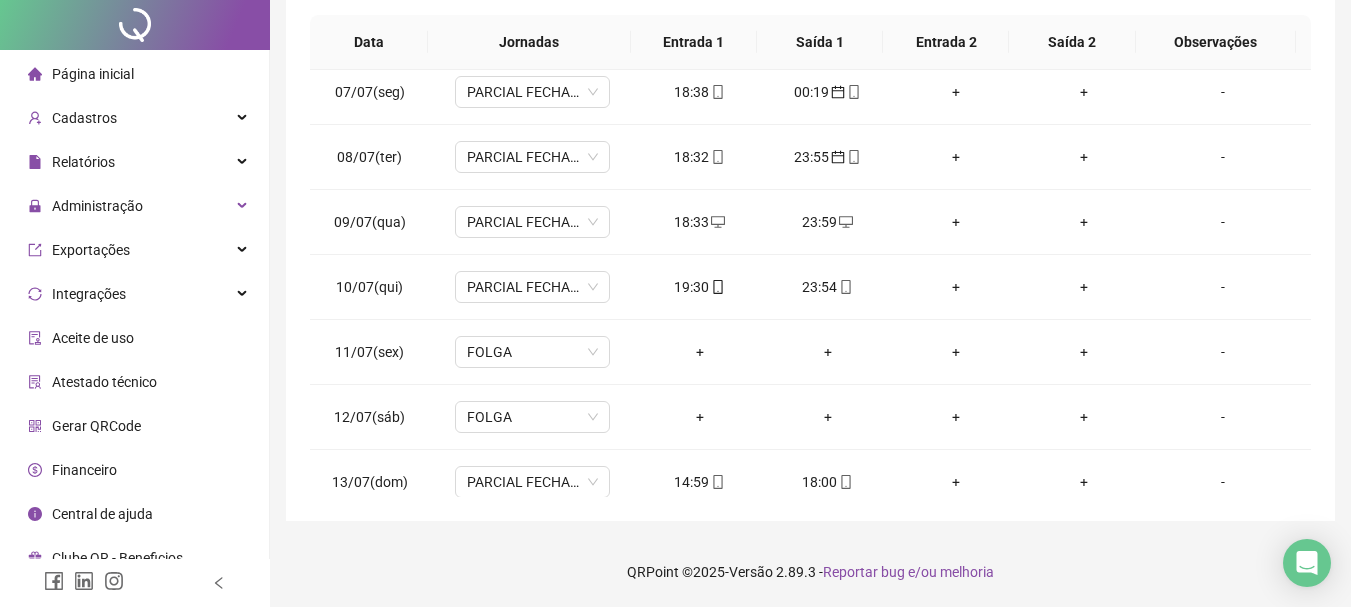 click on "00:20" at bounding box center [700, 612] 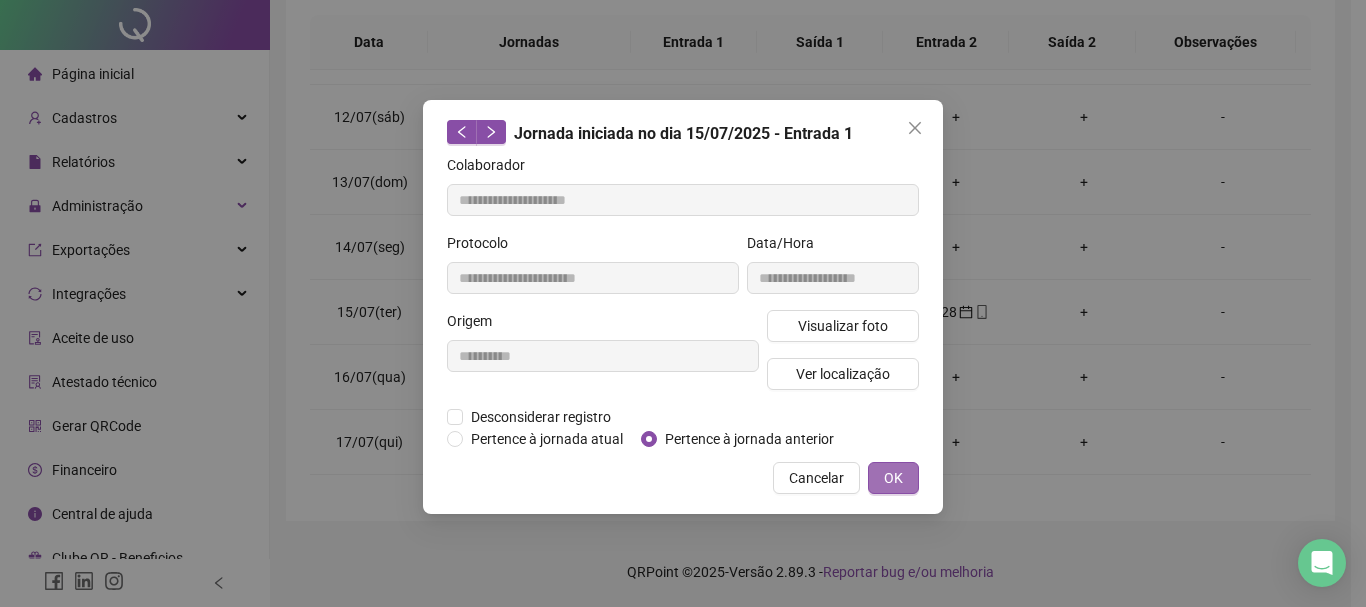 click on "OK" at bounding box center (893, 478) 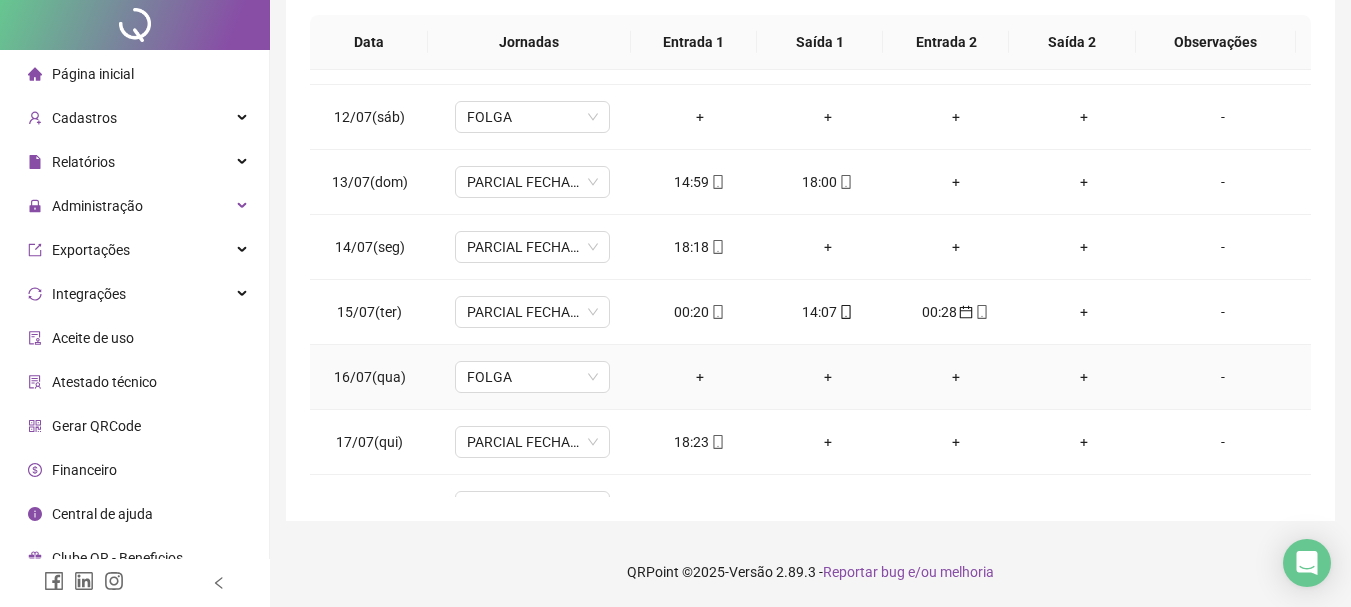 scroll, scrollTop: 800, scrollLeft: 0, axis: vertical 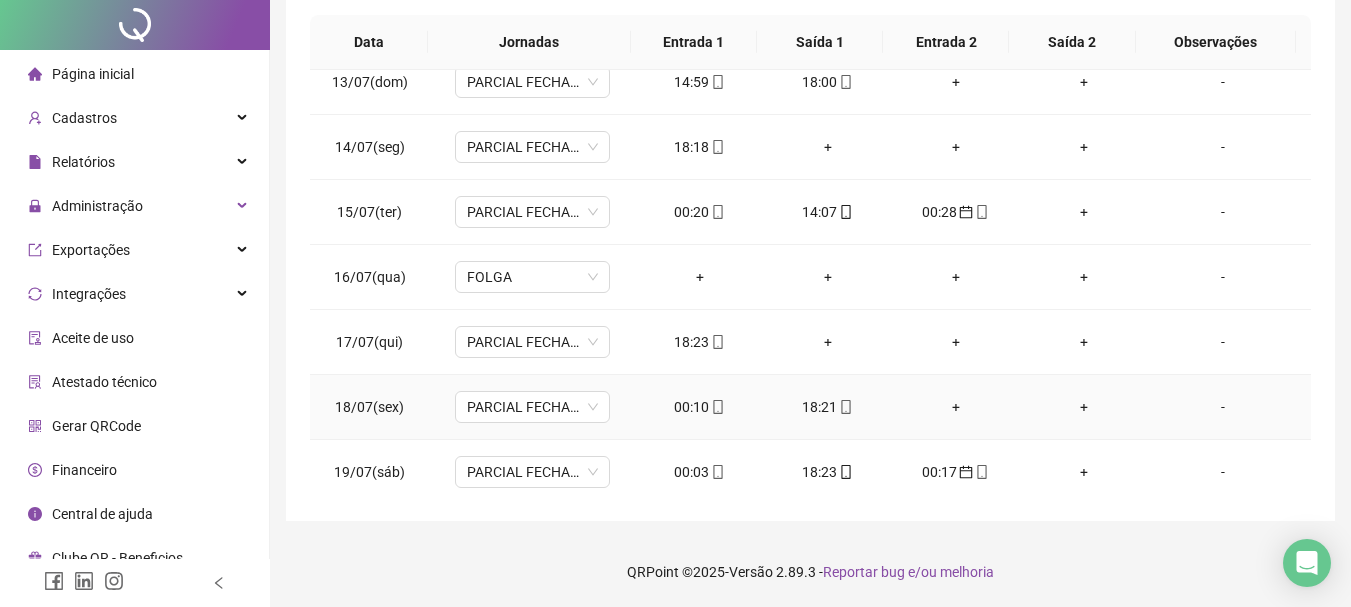 click on "00:10" at bounding box center [700, 407] 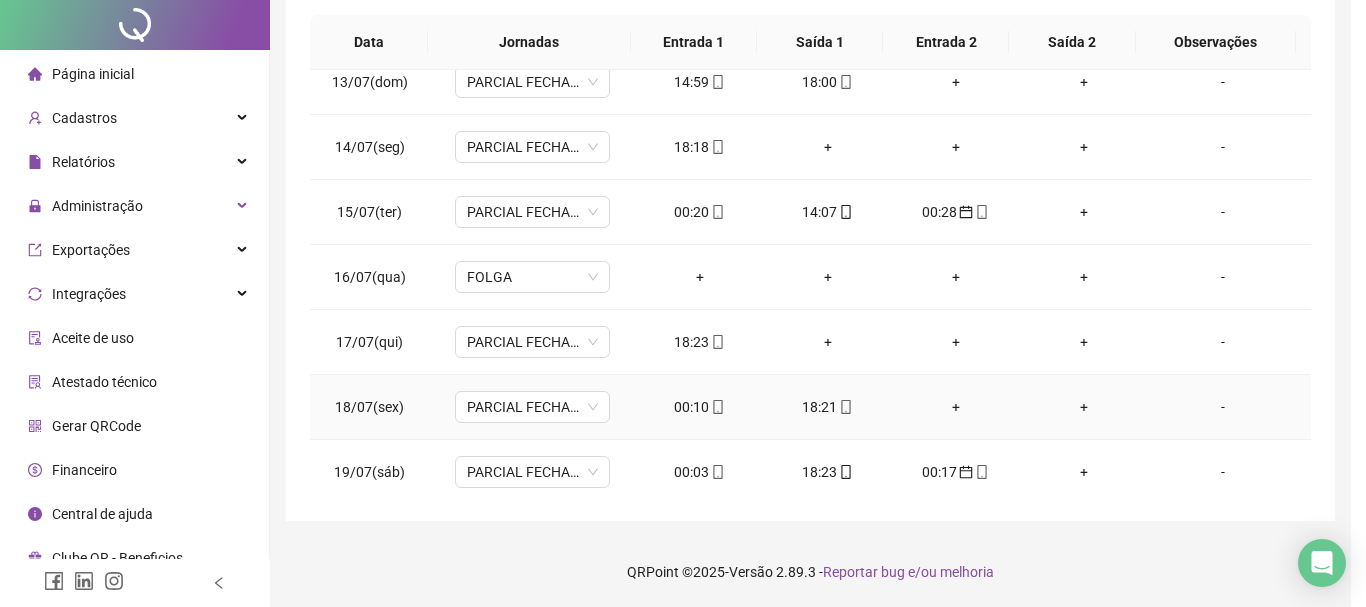 type on "**********" 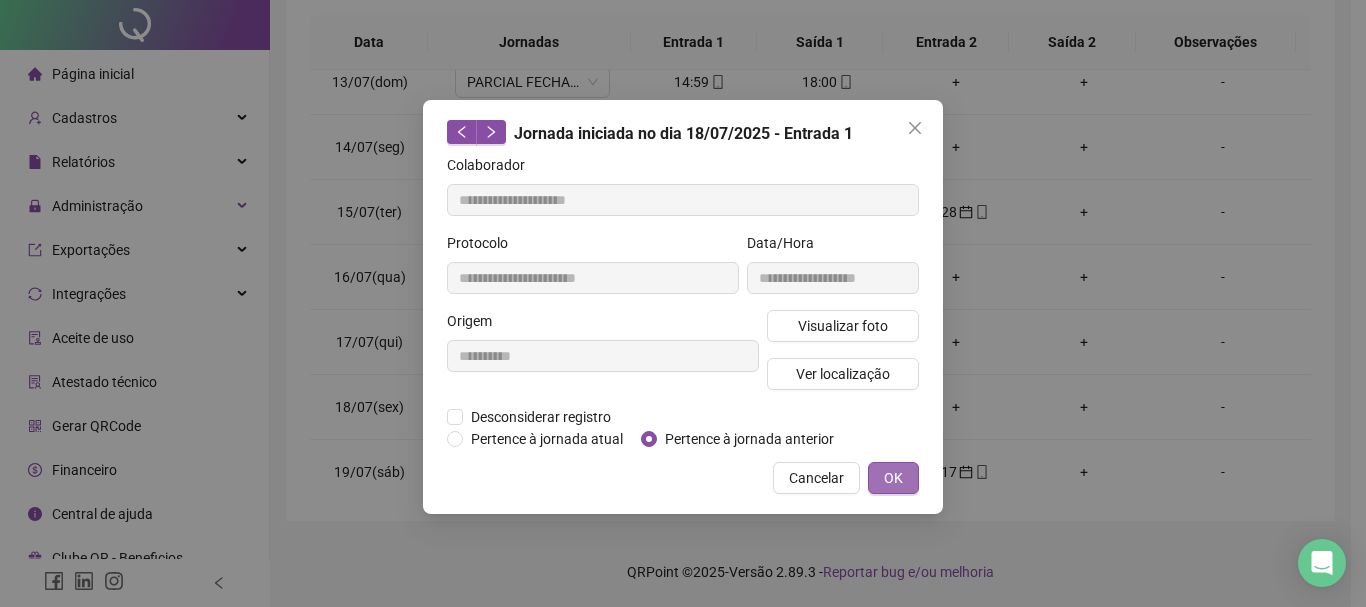 click on "OK" at bounding box center [893, 478] 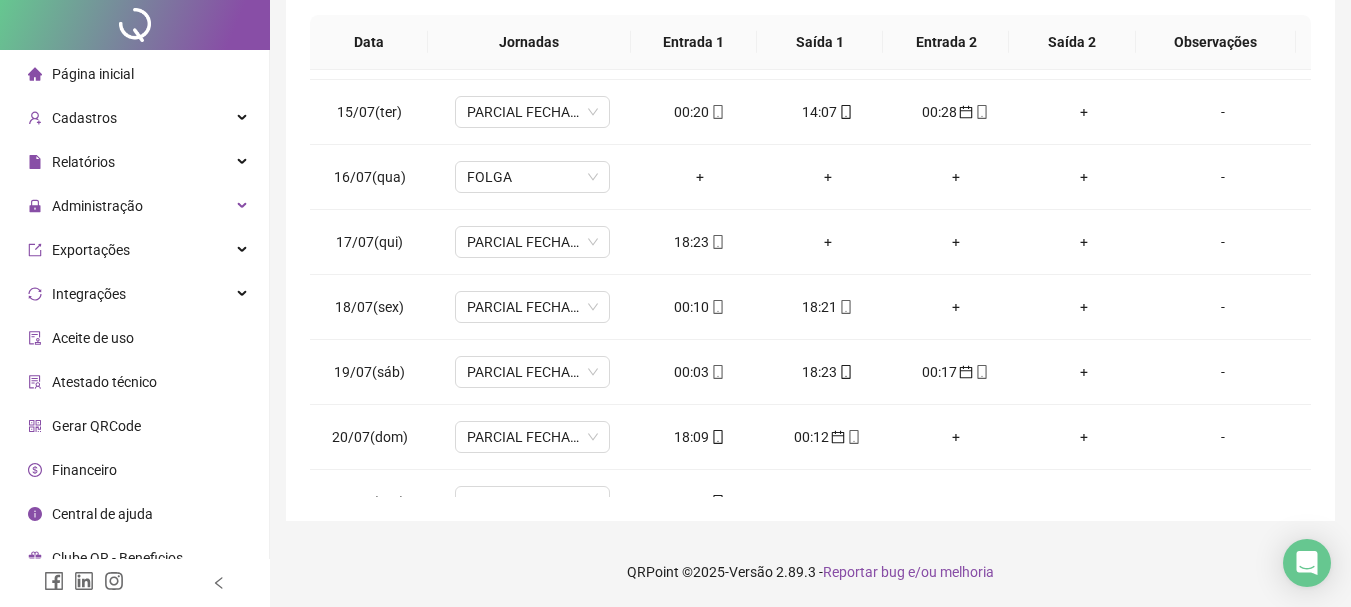 scroll, scrollTop: 300, scrollLeft: 0, axis: vertical 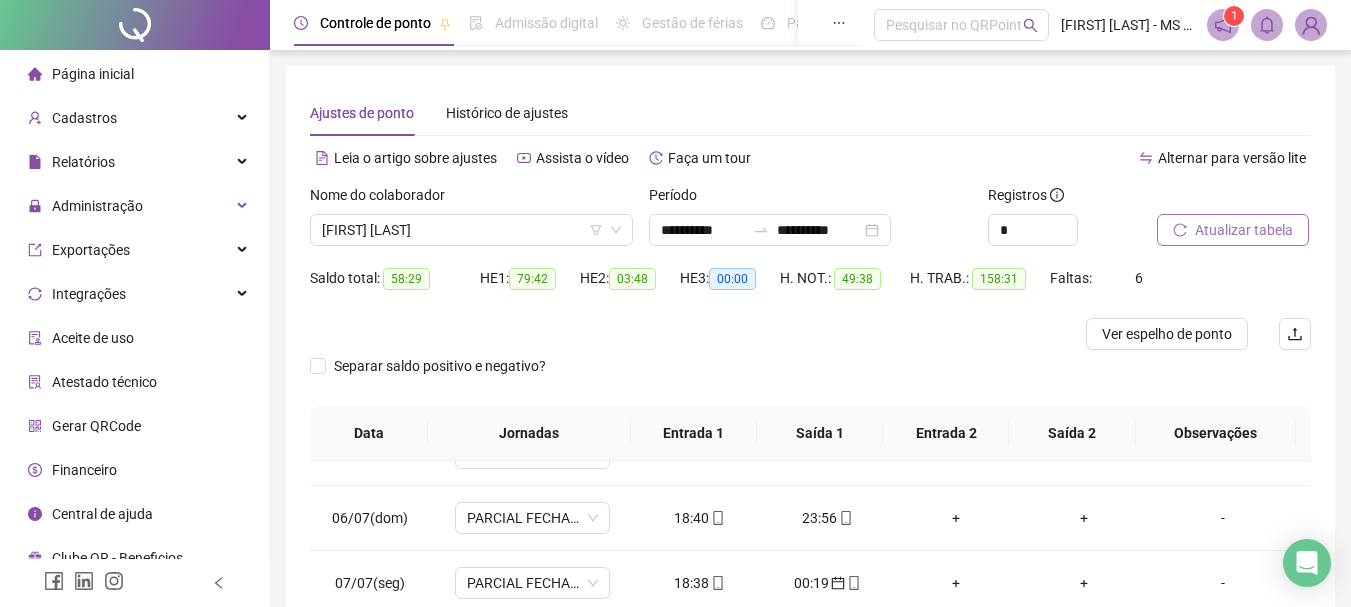 click on "Atualizar tabela" at bounding box center (1244, 230) 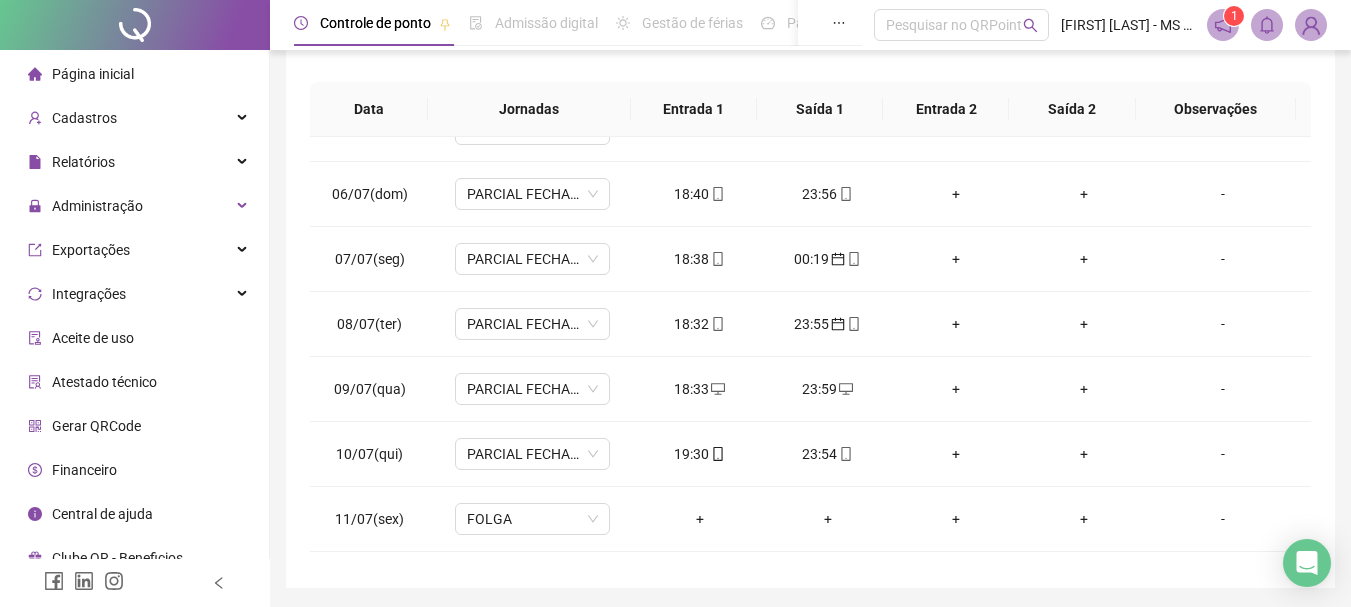 scroll, scrollTop: 391, scrollLeft: 0, axis: vertical 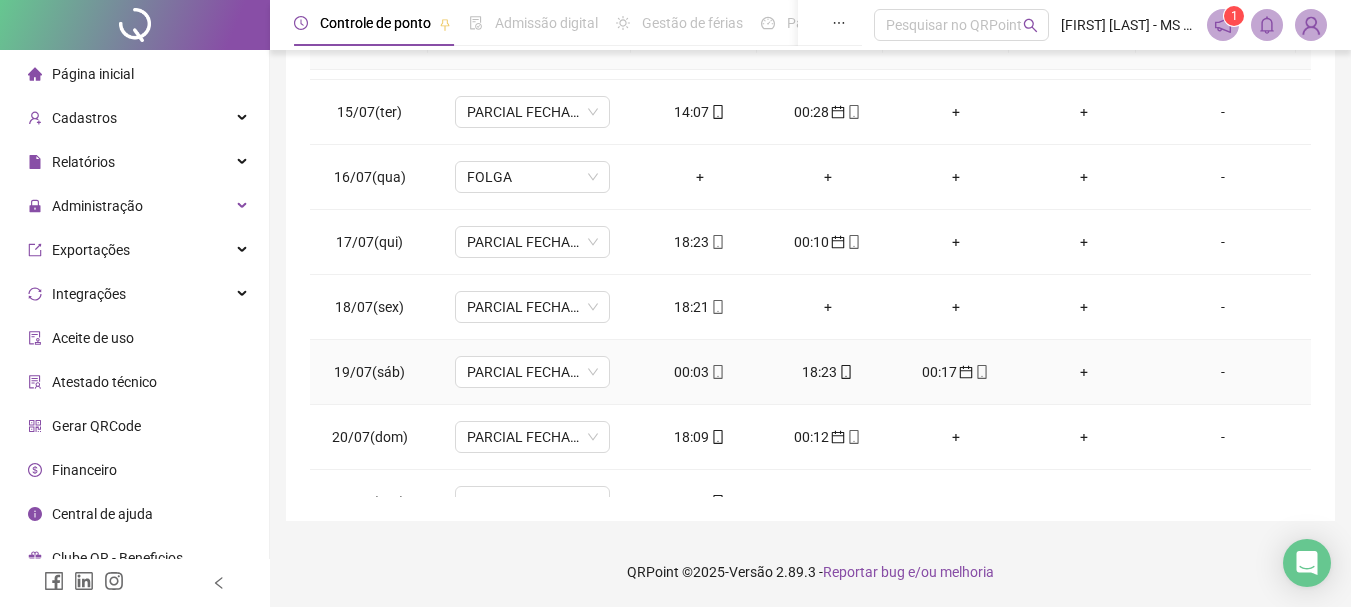 click on "00:03" at bounding box center (700, 372) 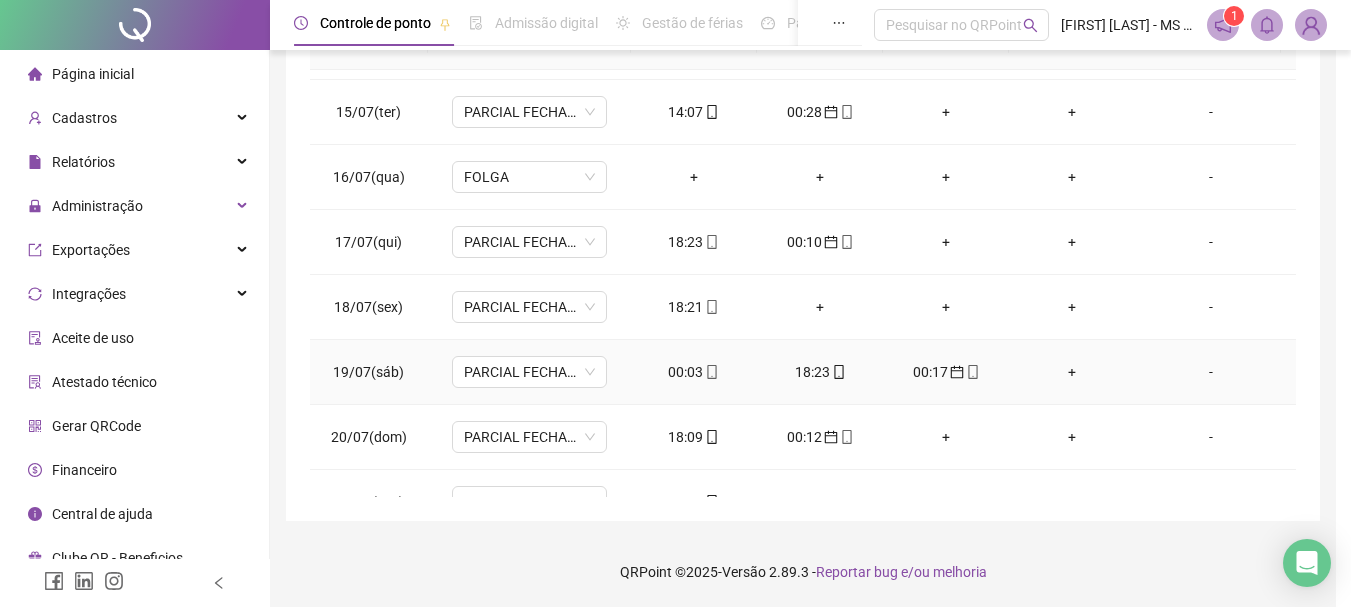 type on "**********" 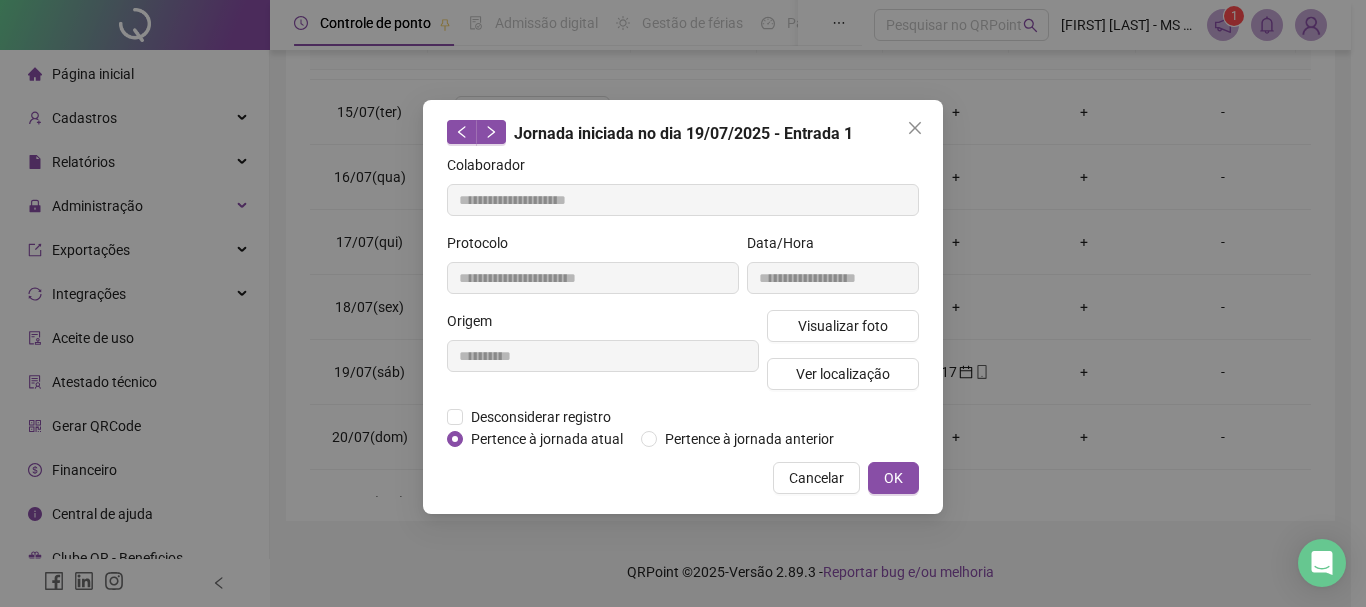 click on "**********" at bounding box center [683, 303] 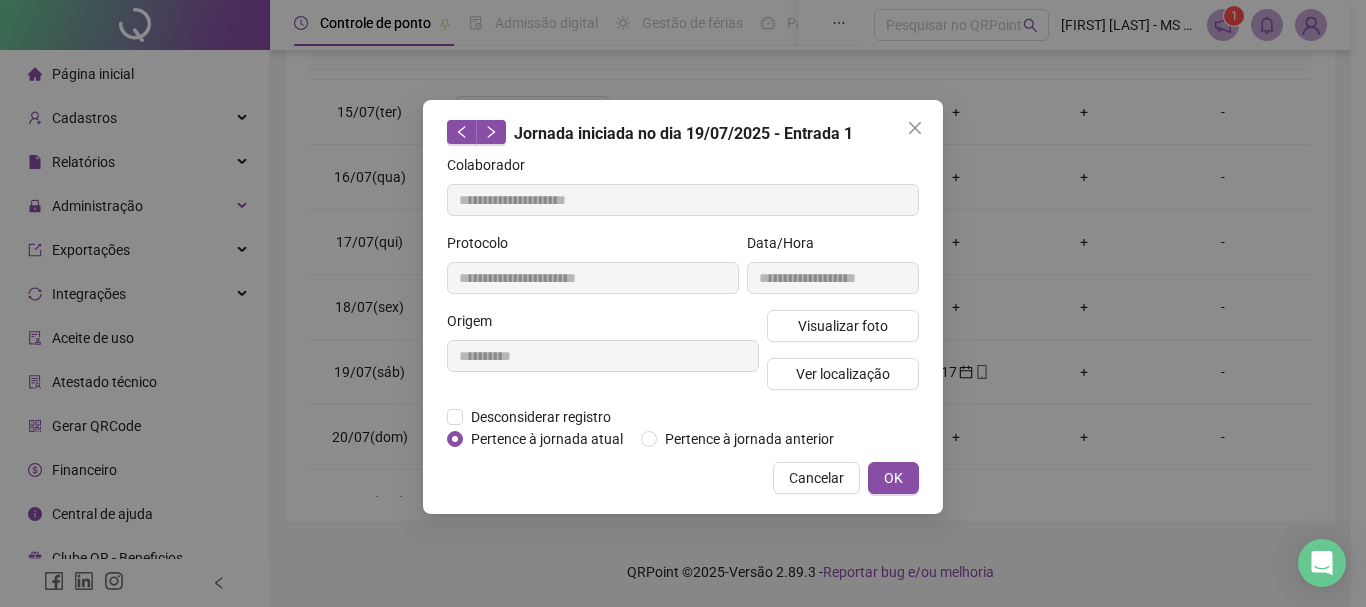 click on "**********" at bounding box center (683, 303) 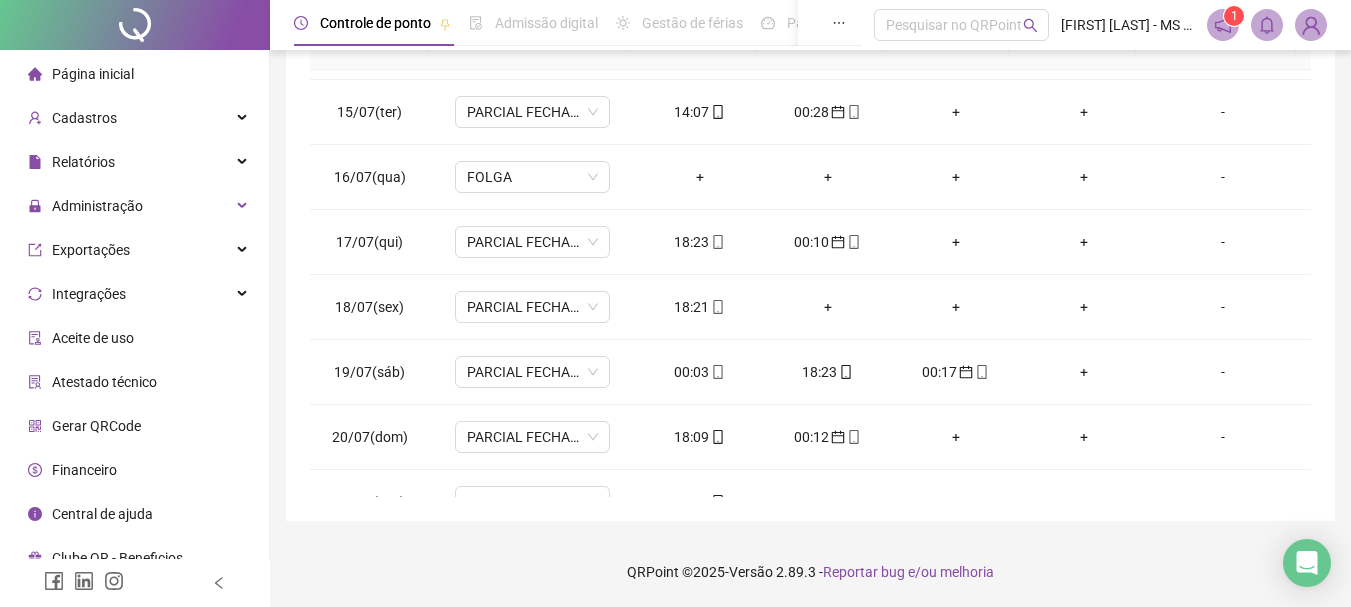 click on "00:03" at bounding box center (700, 372) 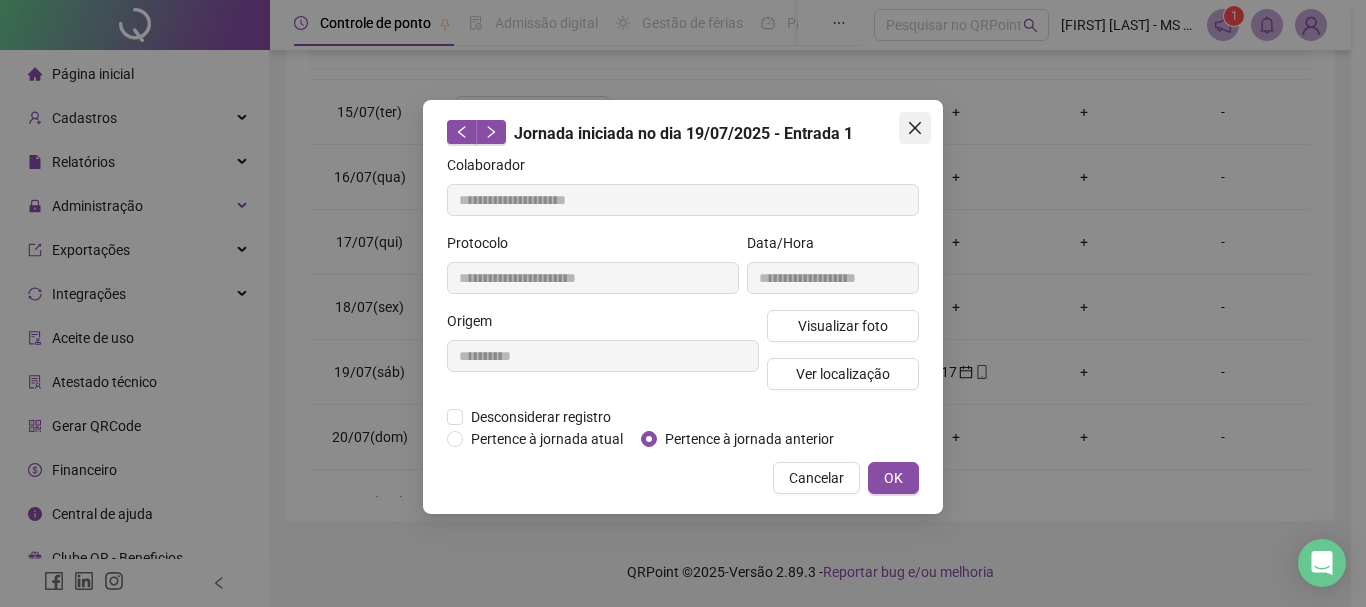 click at bounding box center [915, 128] 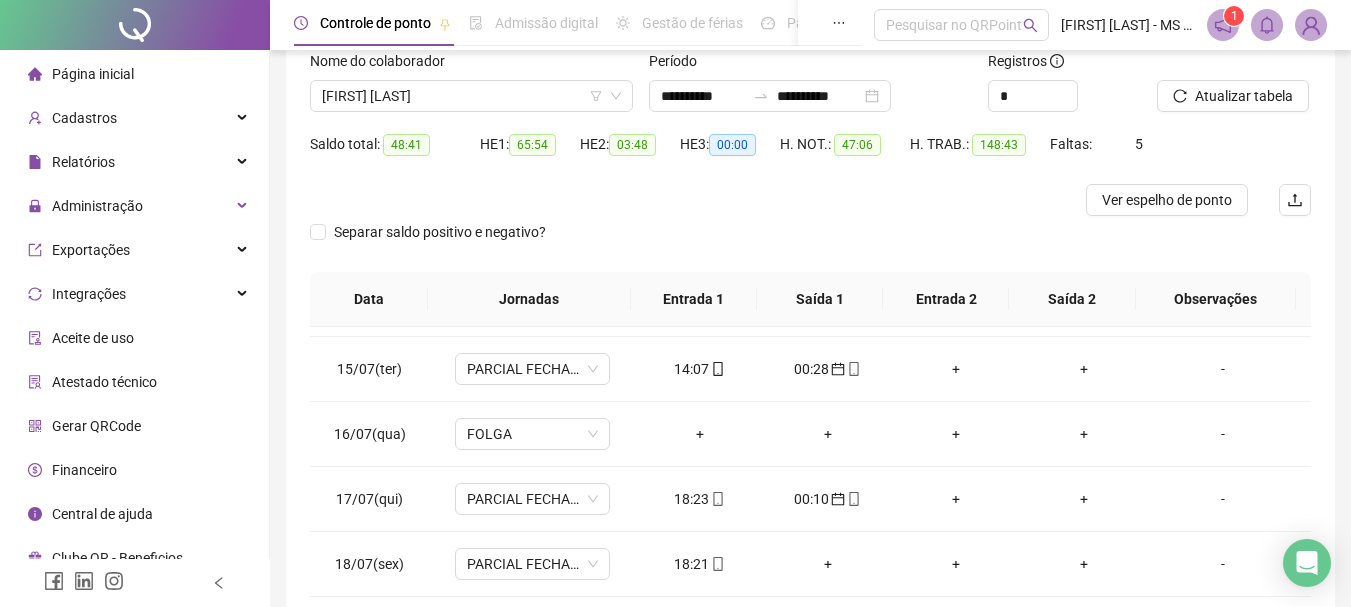 scroll, scrollTop: 0, scrollLeft: 0, axis: both 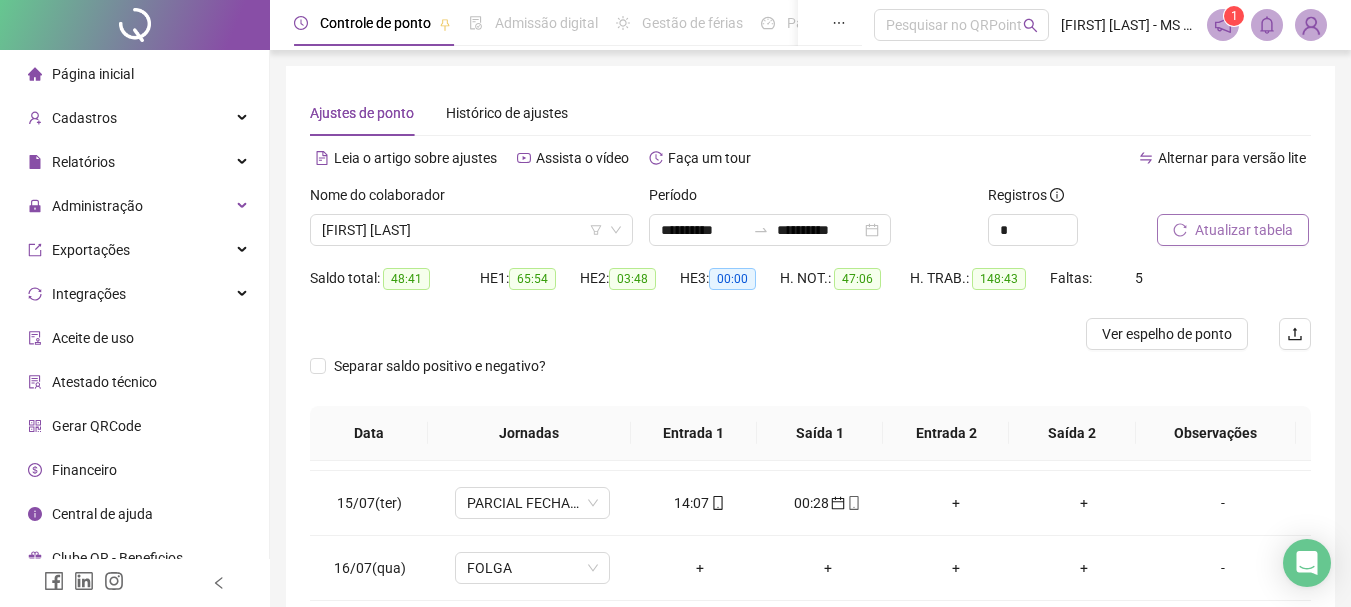 click on "Atualizar tabela" at bounding box center (1244, 230) 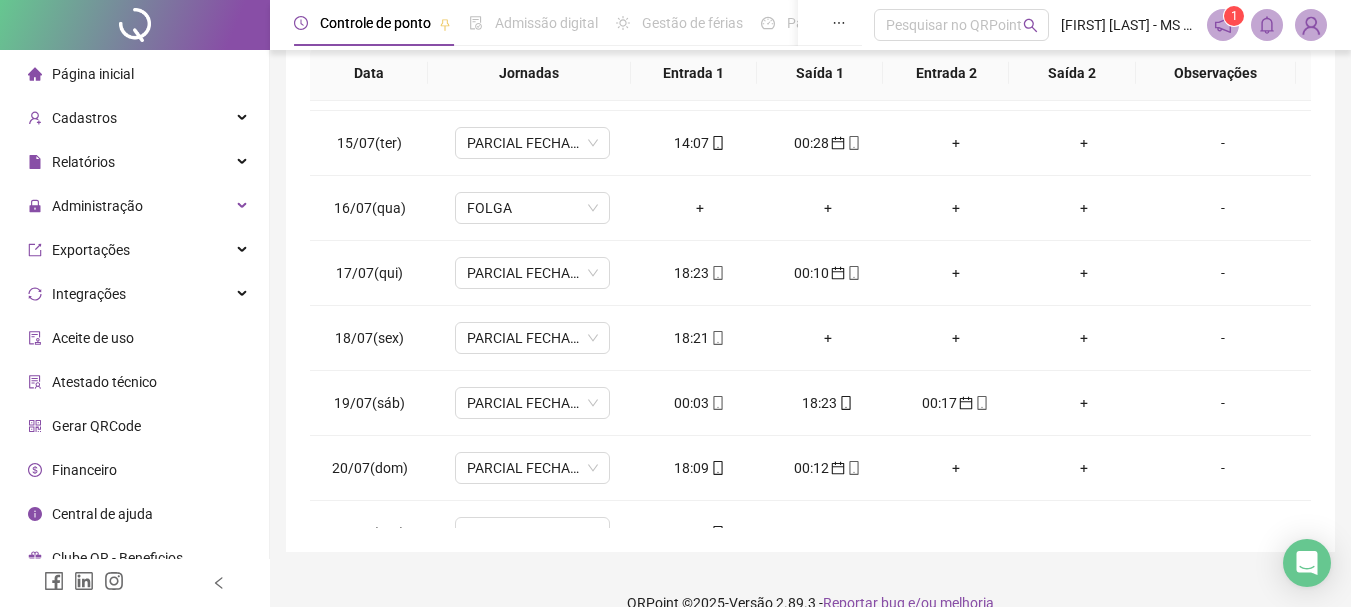 scroll, scrollTop: 391, scrollLeft: 0, axis: vertical 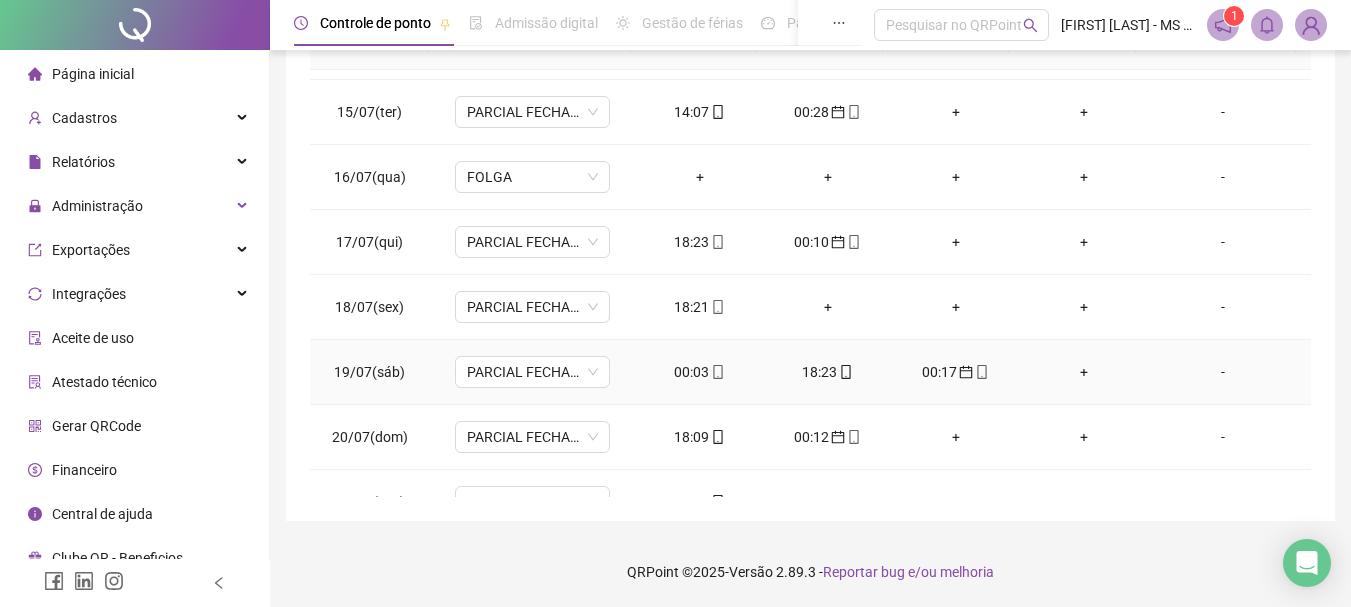 click on "00:03" at bounding box center (700, 372) 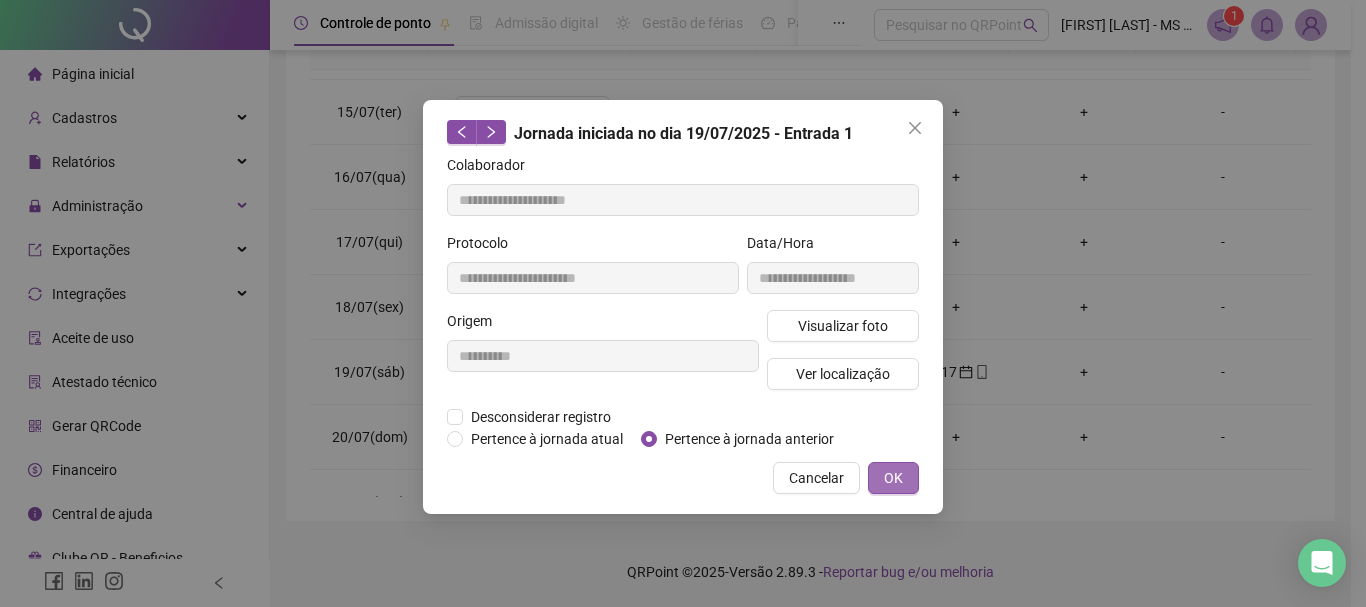 click on "OK" at bounding box center [893, 478] 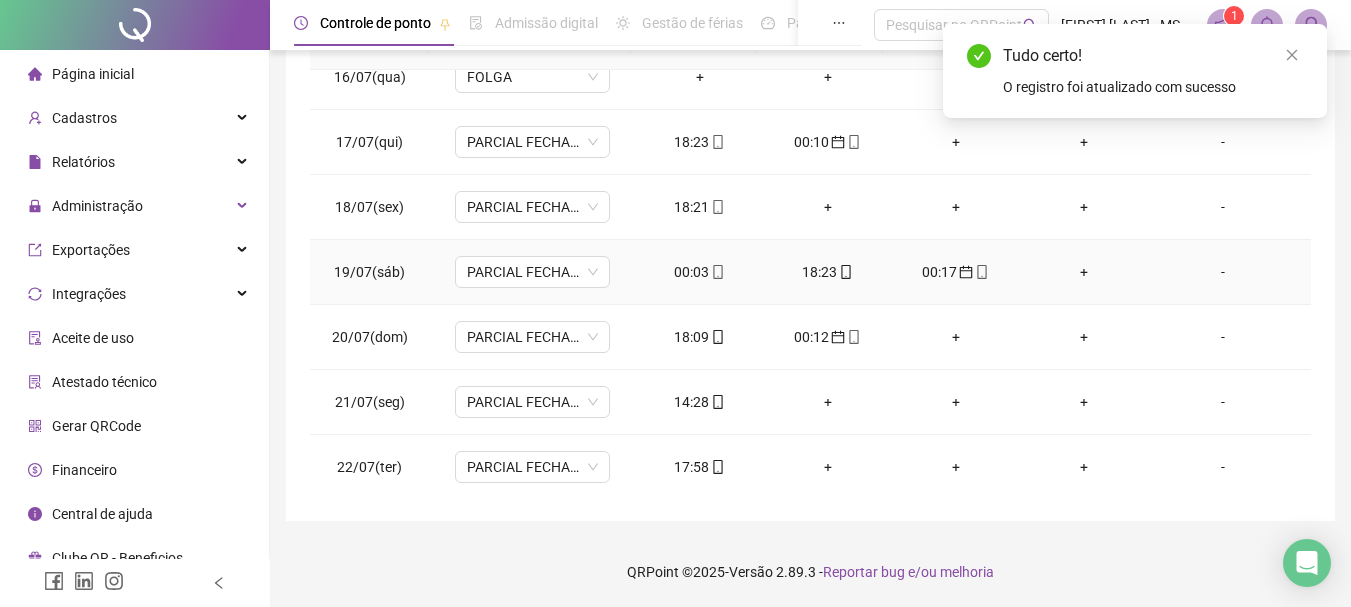 scroll, scrollTop: 1100, scrollLeft: 0, axis: vertical 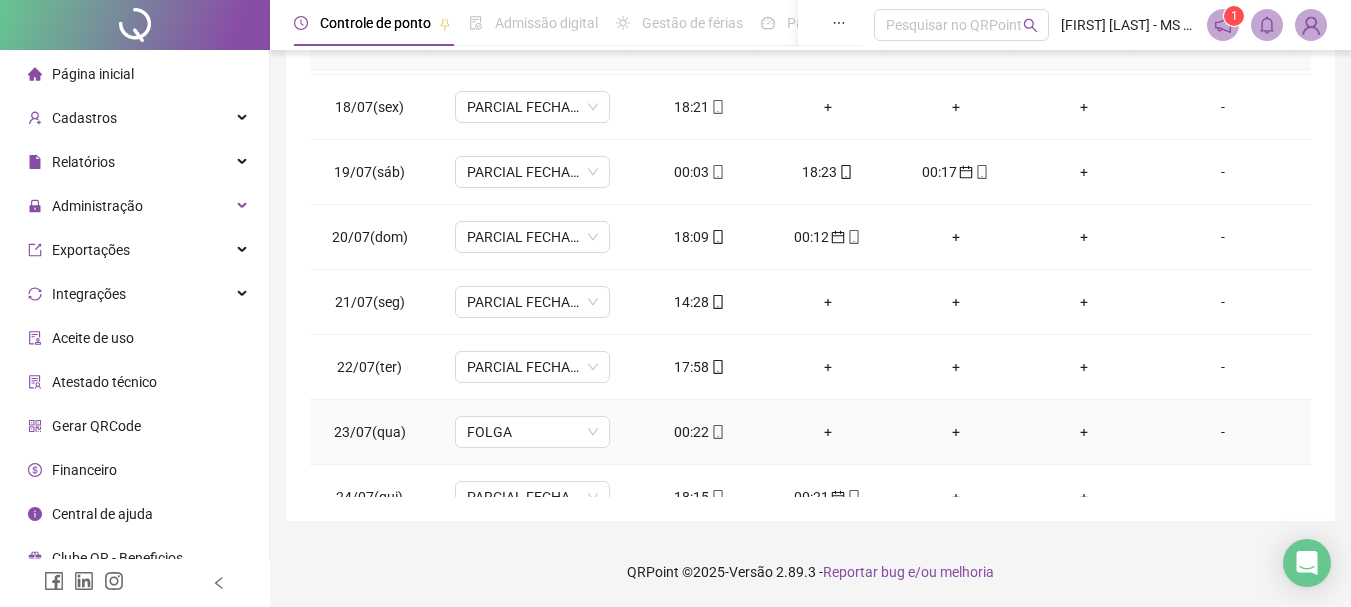 click on "00:22" at bounding box center [700, 432] 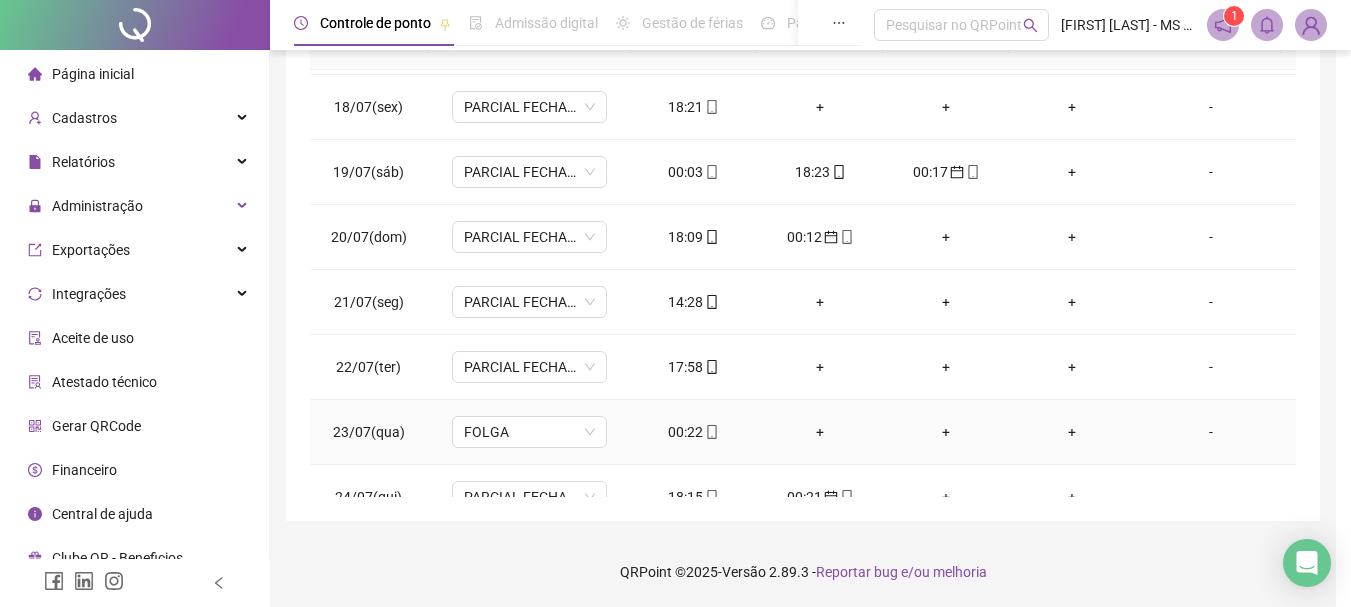 type on "**********" 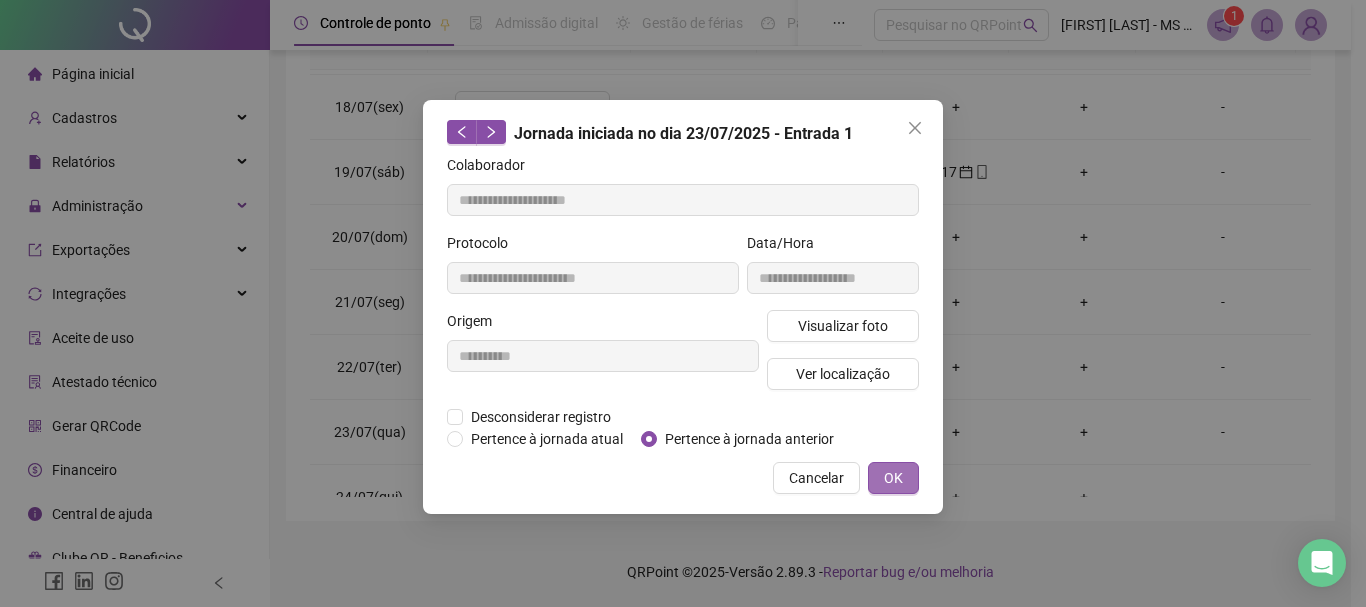 click on "OK" at bounding box center (893, 478) 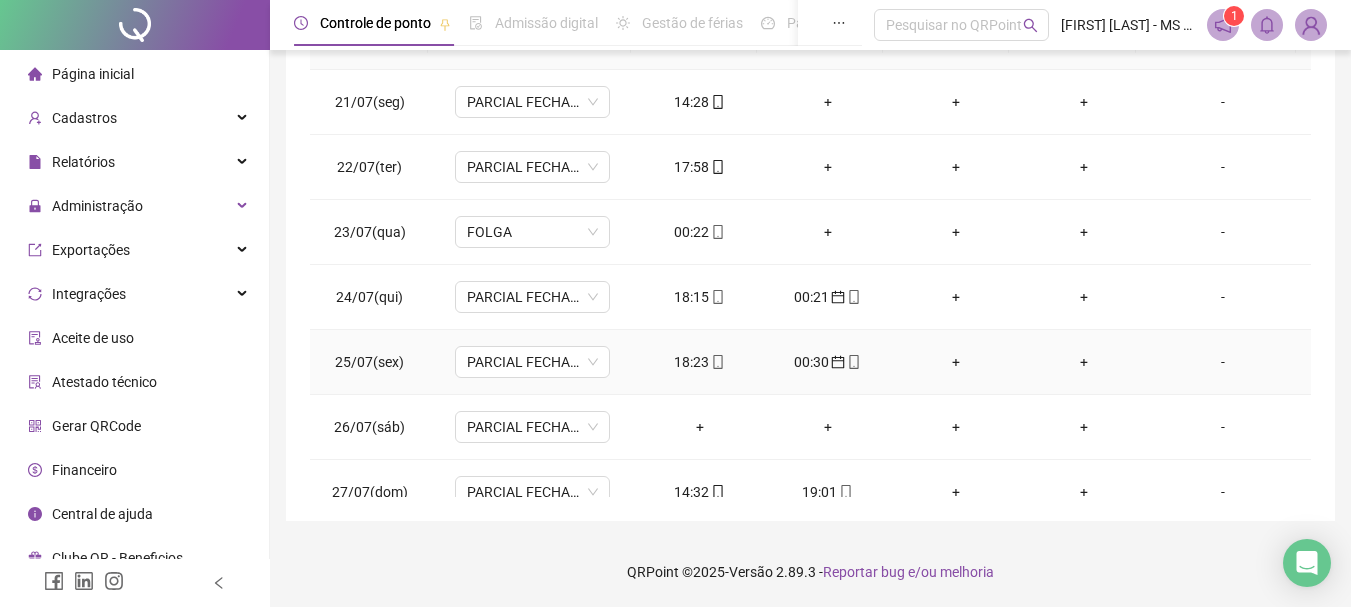 scroll, scrollTop: 1400, scrollLeft: 0, axis: vertical 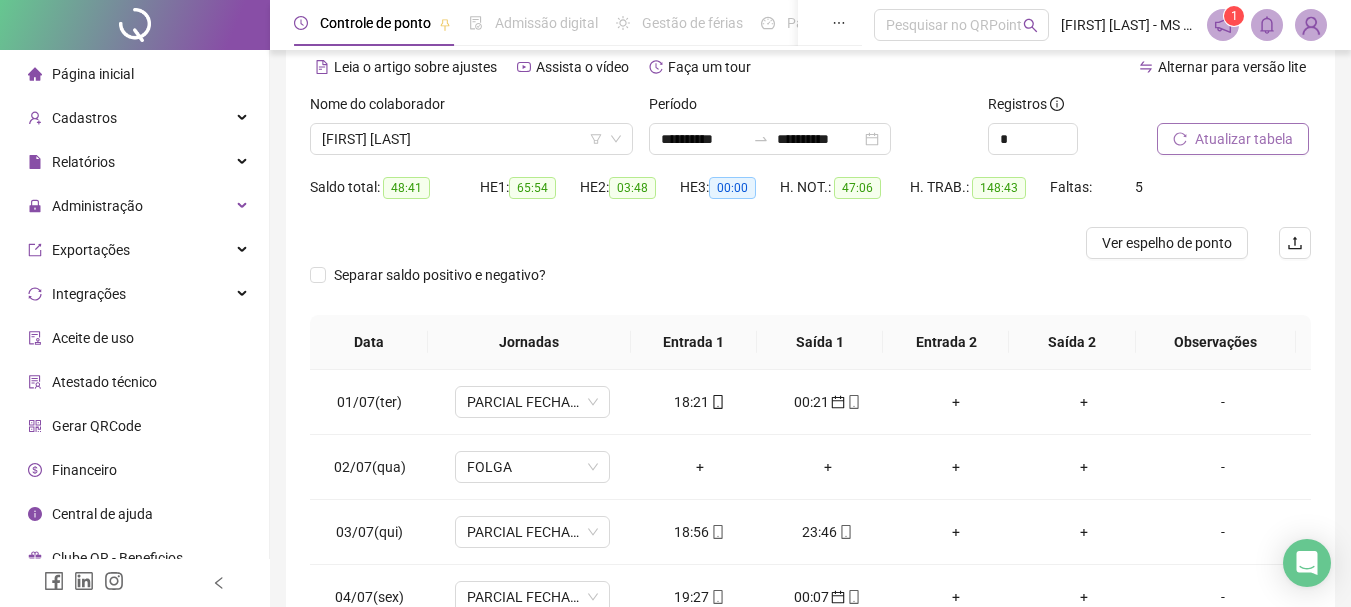 click on "Atualizar tabela" at bounding box center [1244, 139] 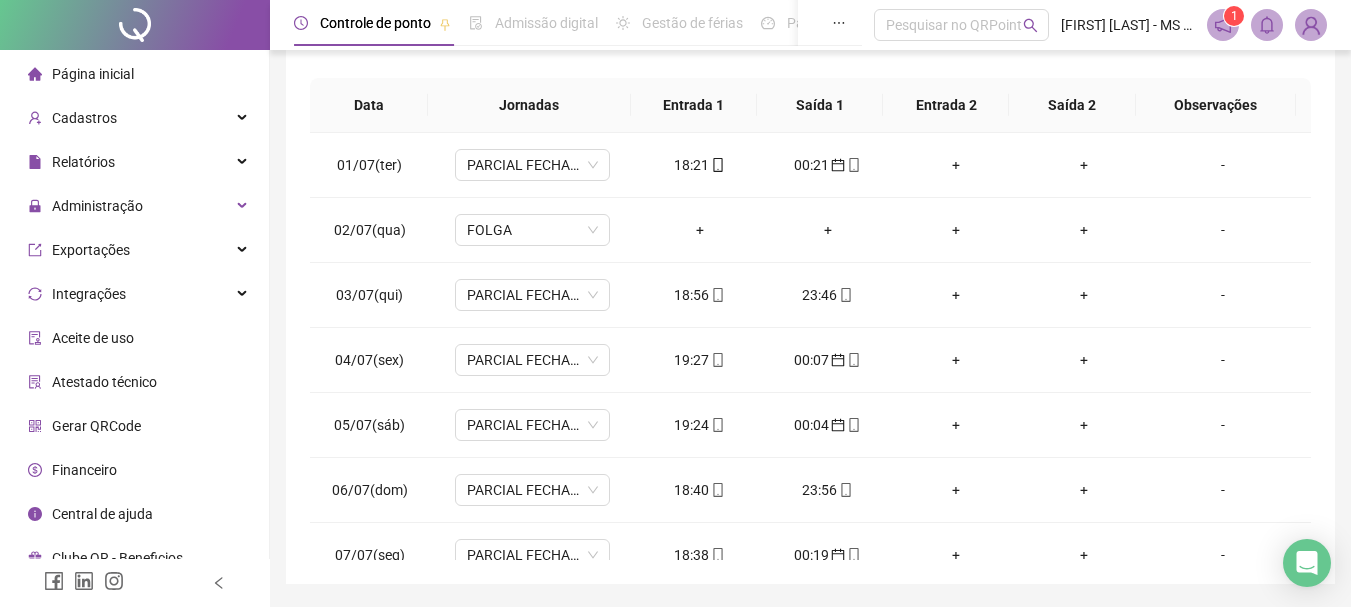 scroll, scrollTop: 391, scrollLeft: 0, axis: vertical 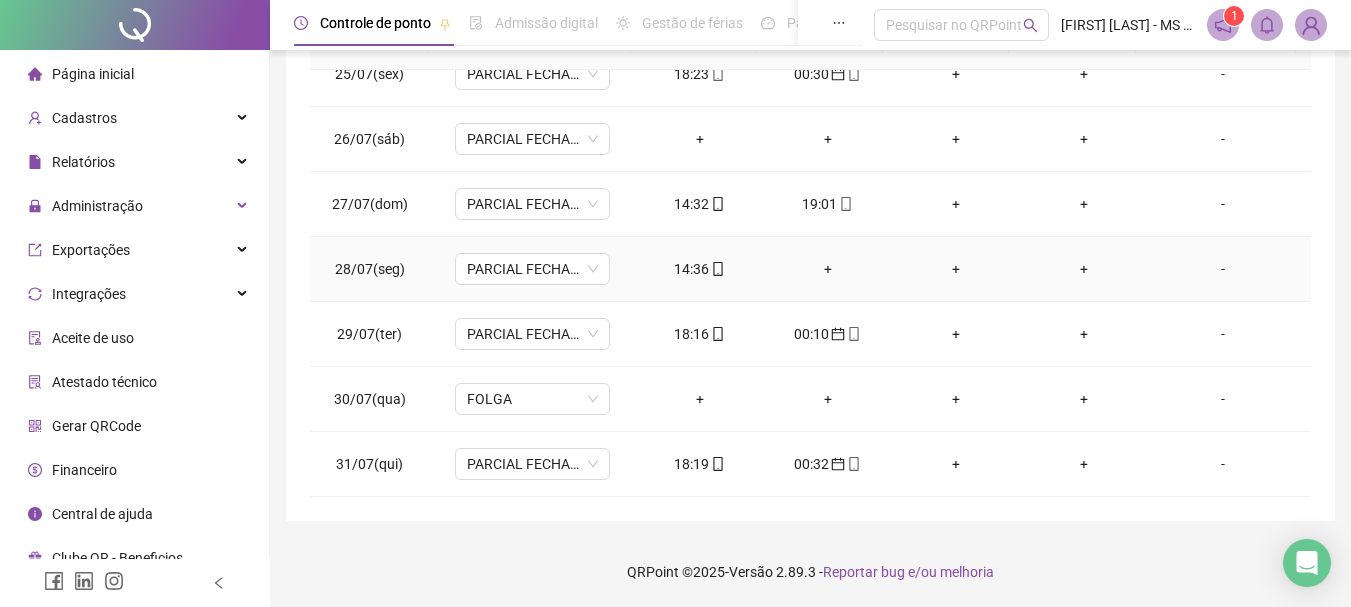 click on "+" at bounding box center (828, 269) 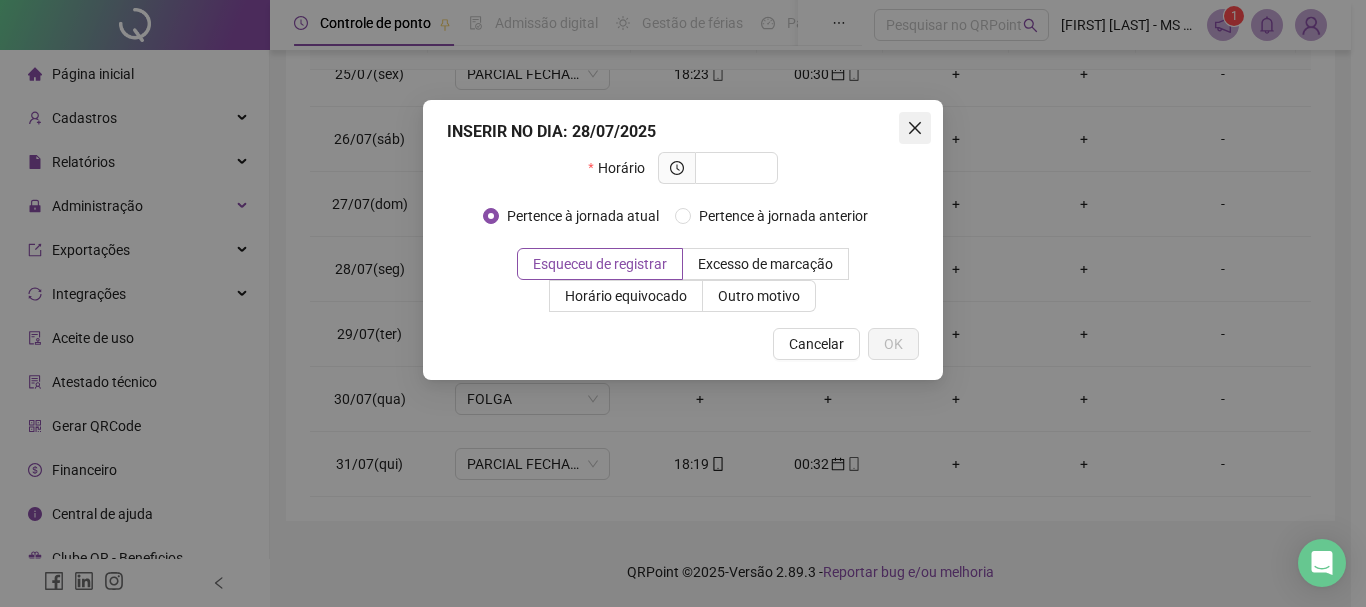 click 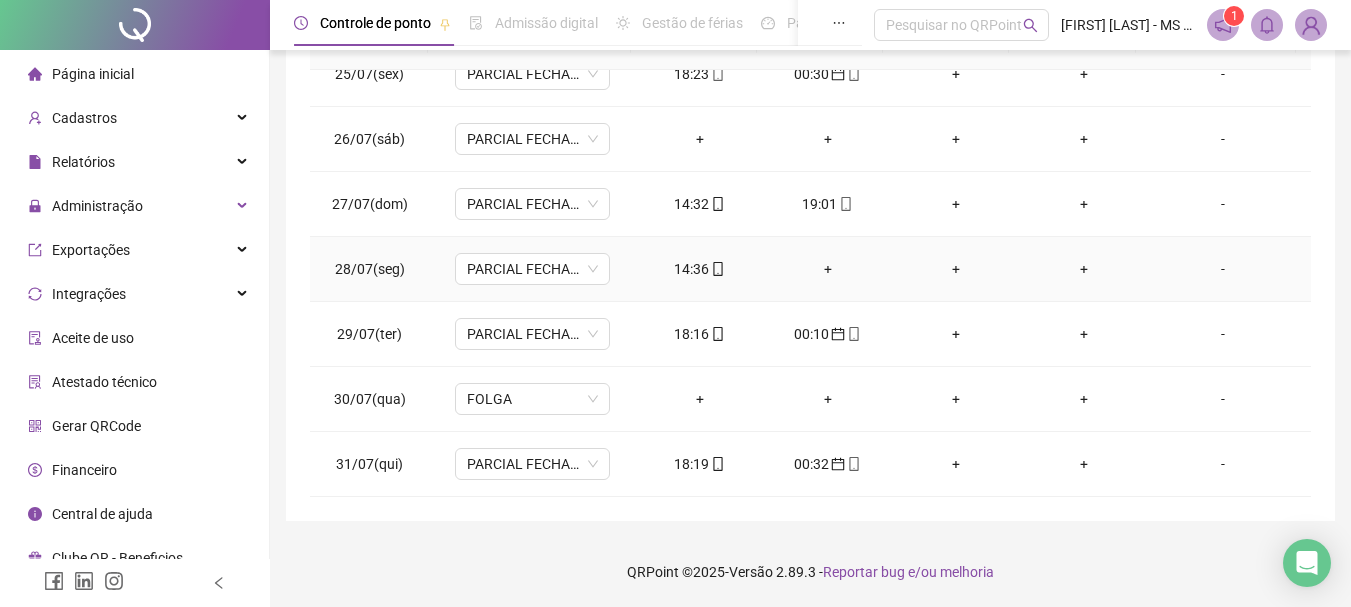 click on "+" at bounding box center (828, 269) 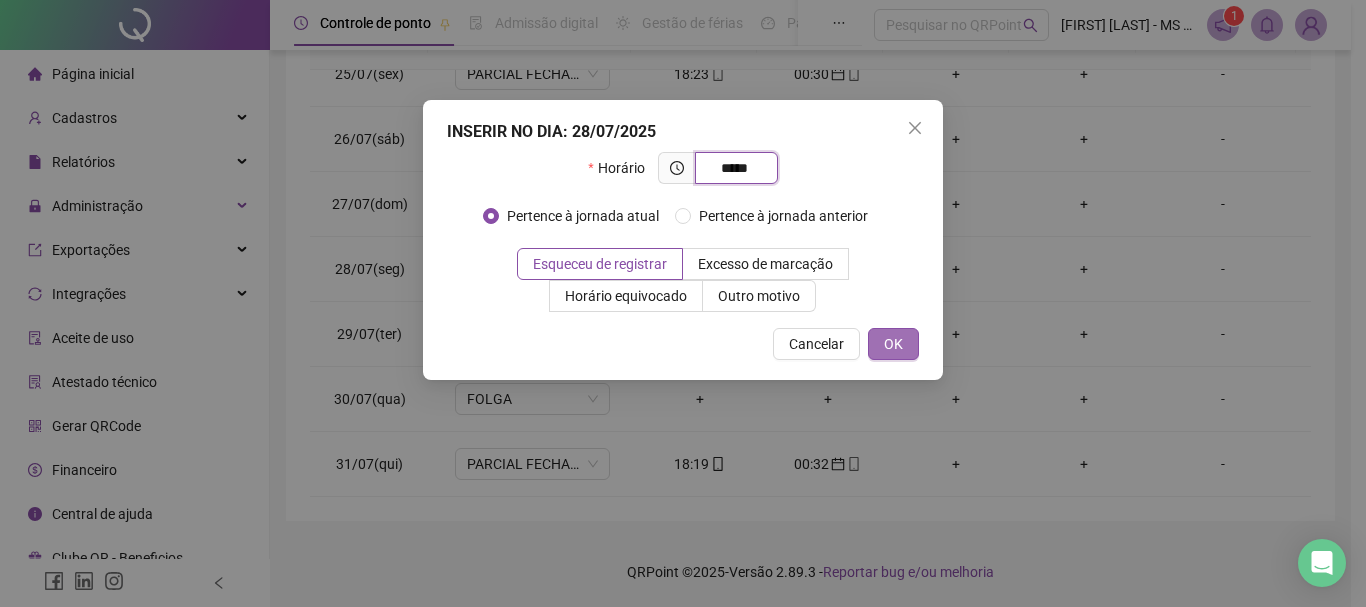 type on "*****" 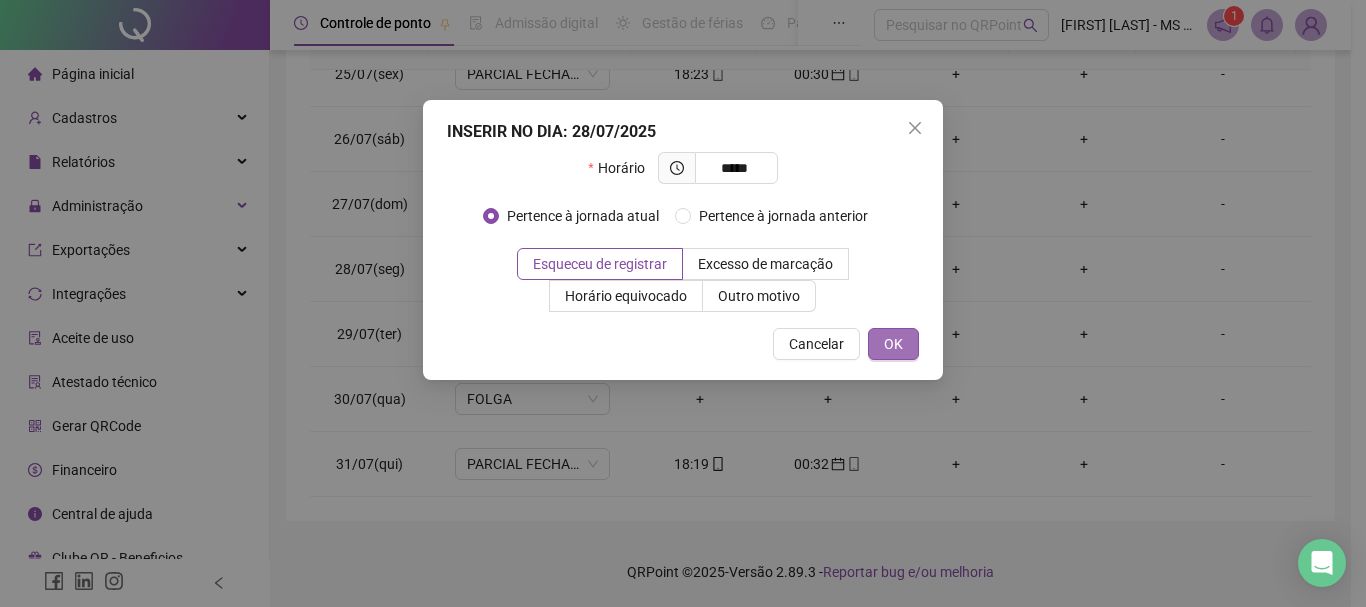 click on "OK" at bounding box center [893, 344] 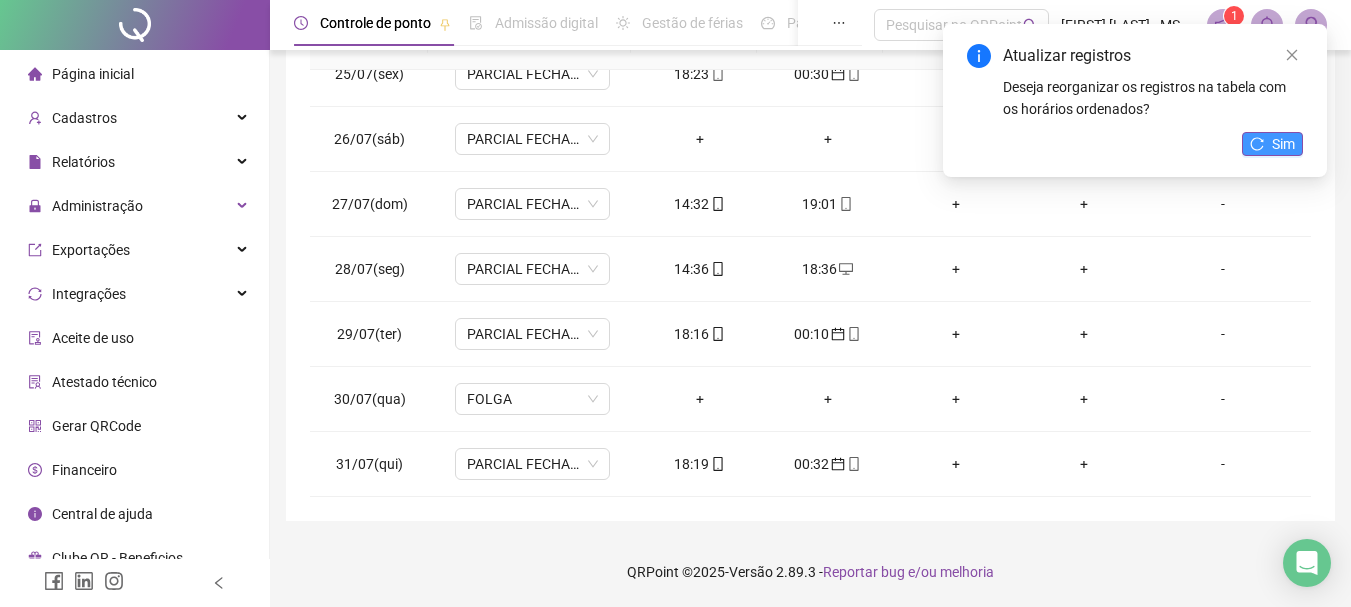 click on "Sim" at bounding box center (1283, 144) 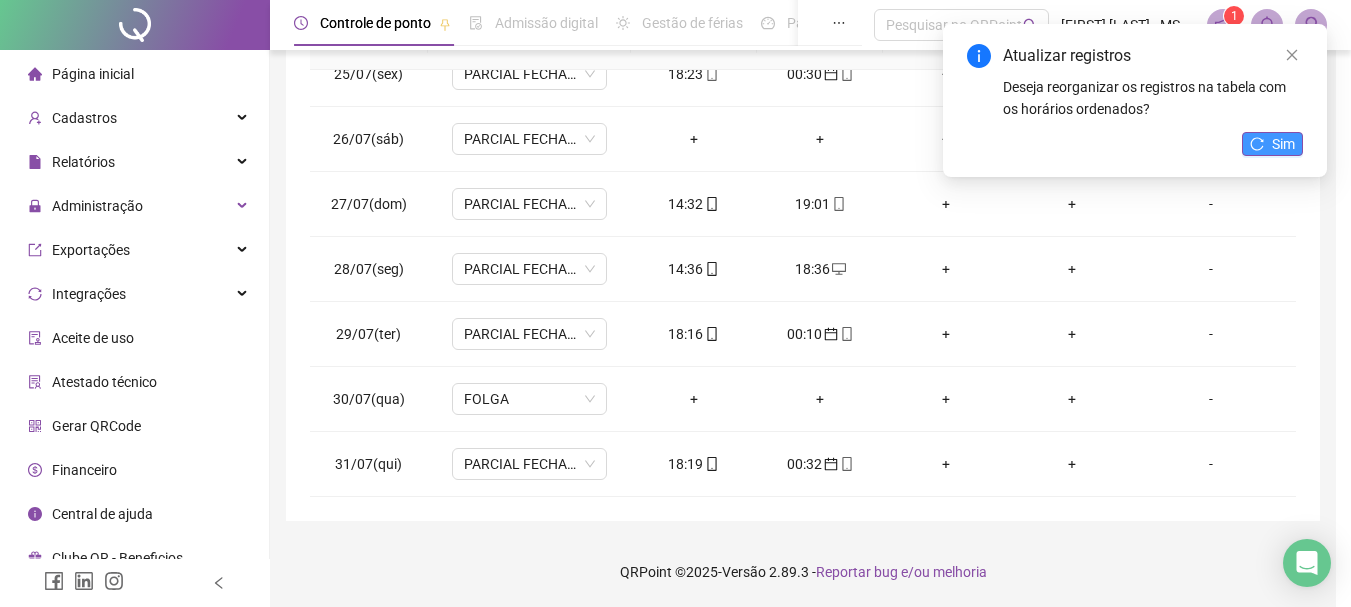 click on "Sim" at bounding box center (1283, 144) 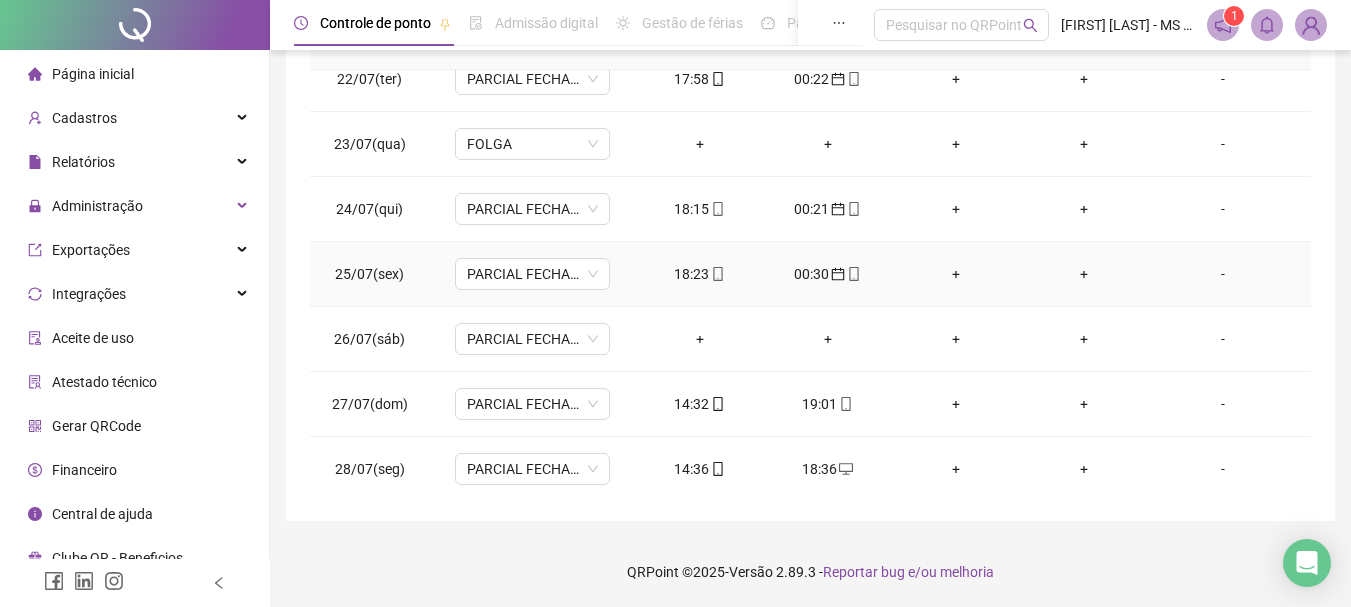 scroll, scrollTop: 1288, scrollLeft: 0, axis: vertical 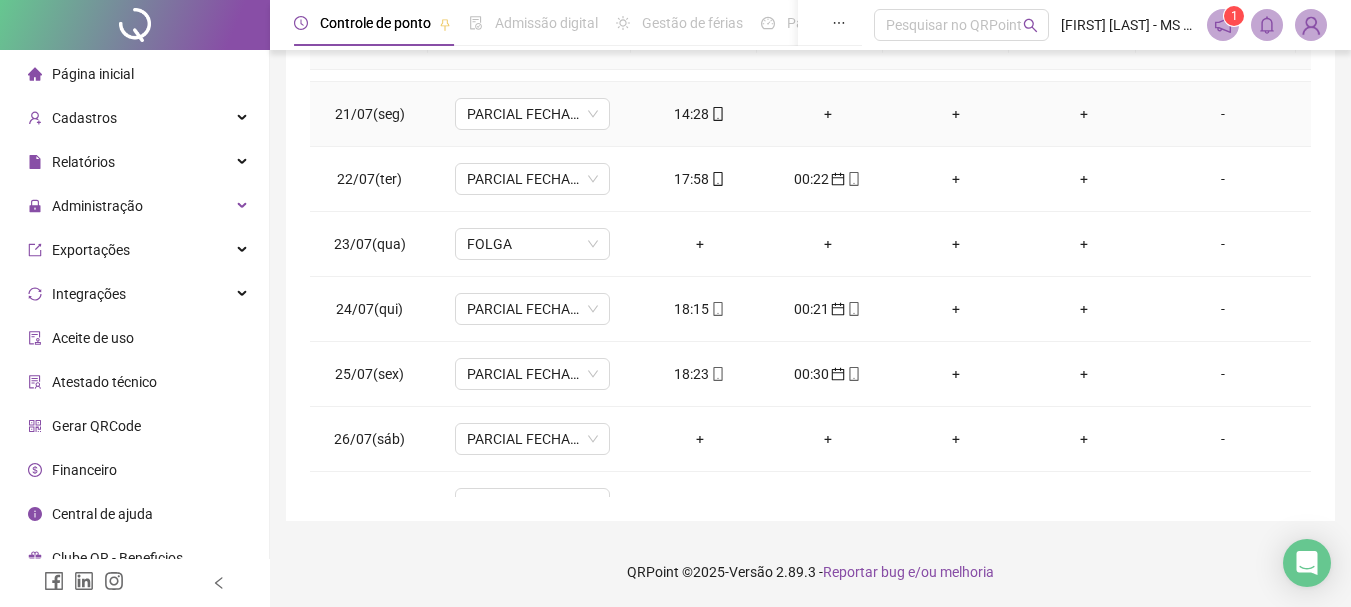 click on "+" at bounding box center (828, 114) 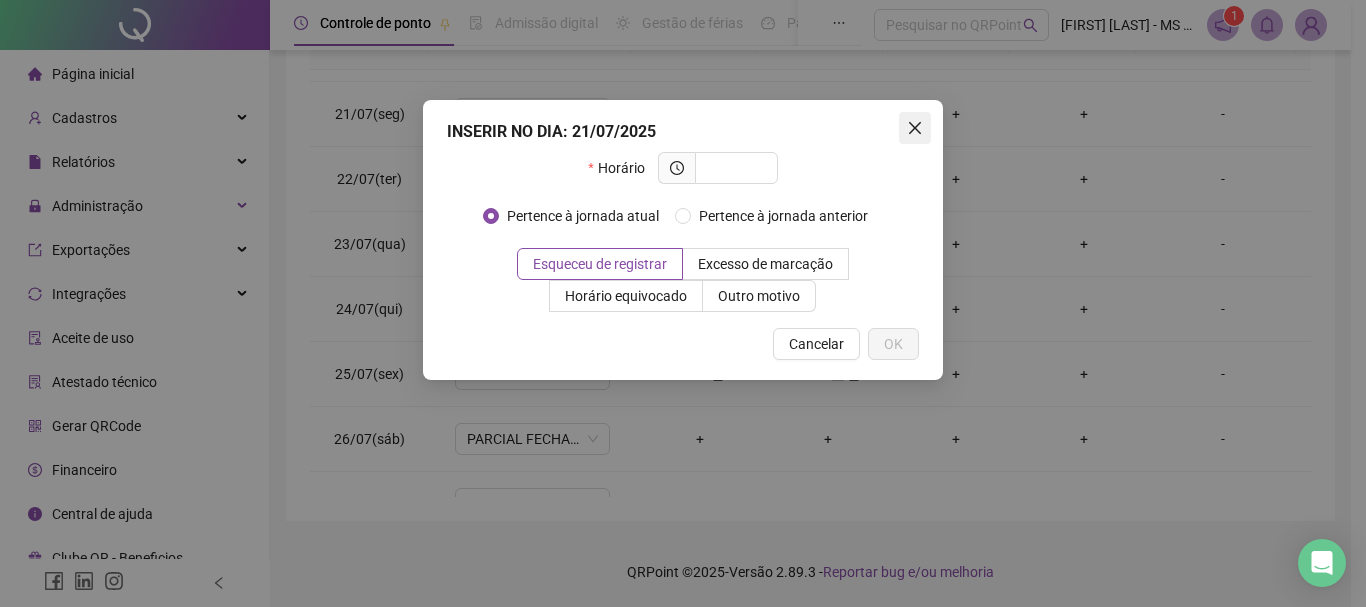 click 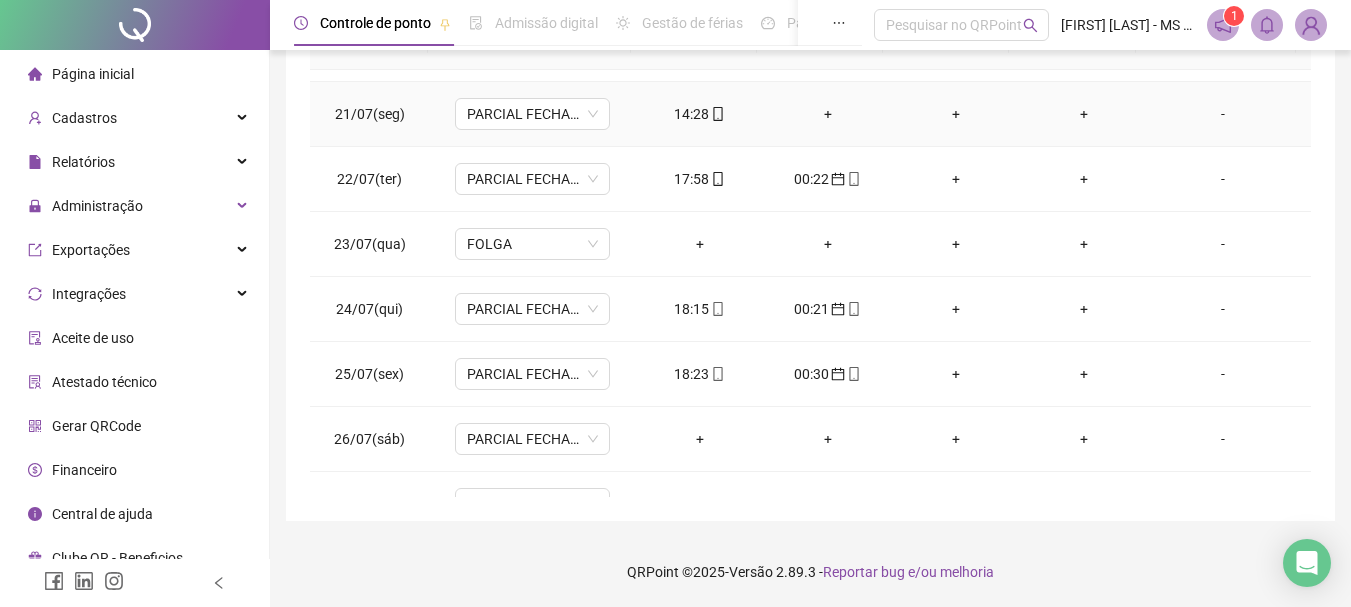 click on "+" at bounding box center [828, 114] 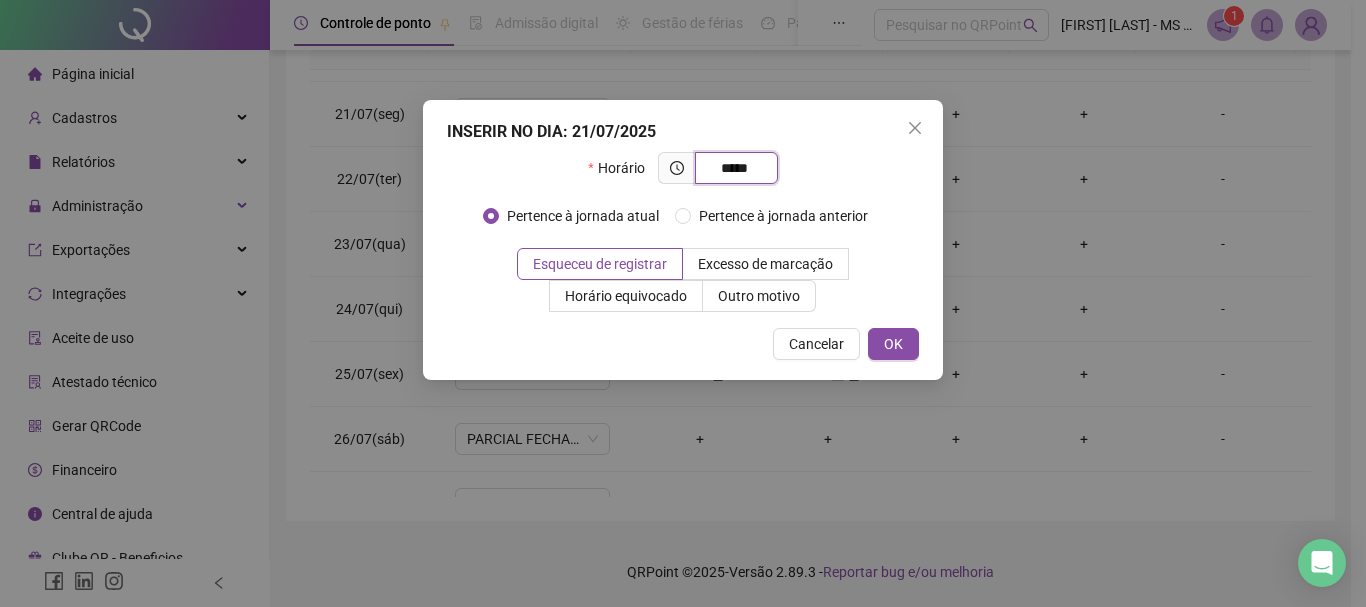 type on "*****" 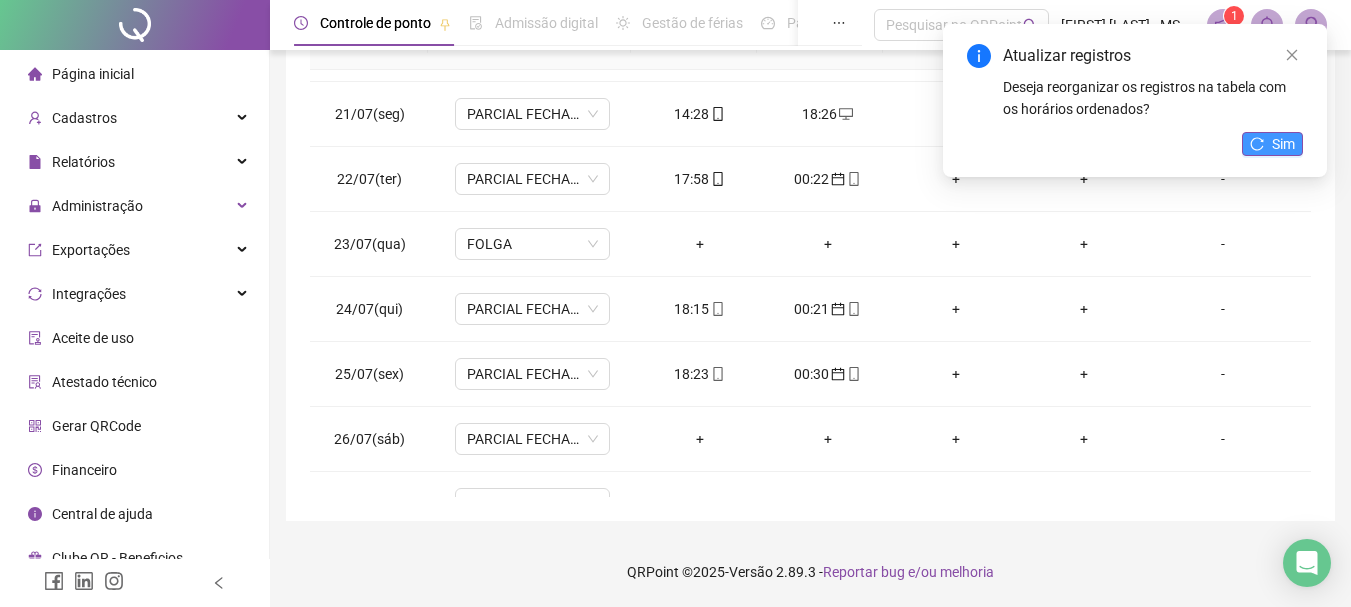 click on "Sim" at bounding box center [1283, 144] 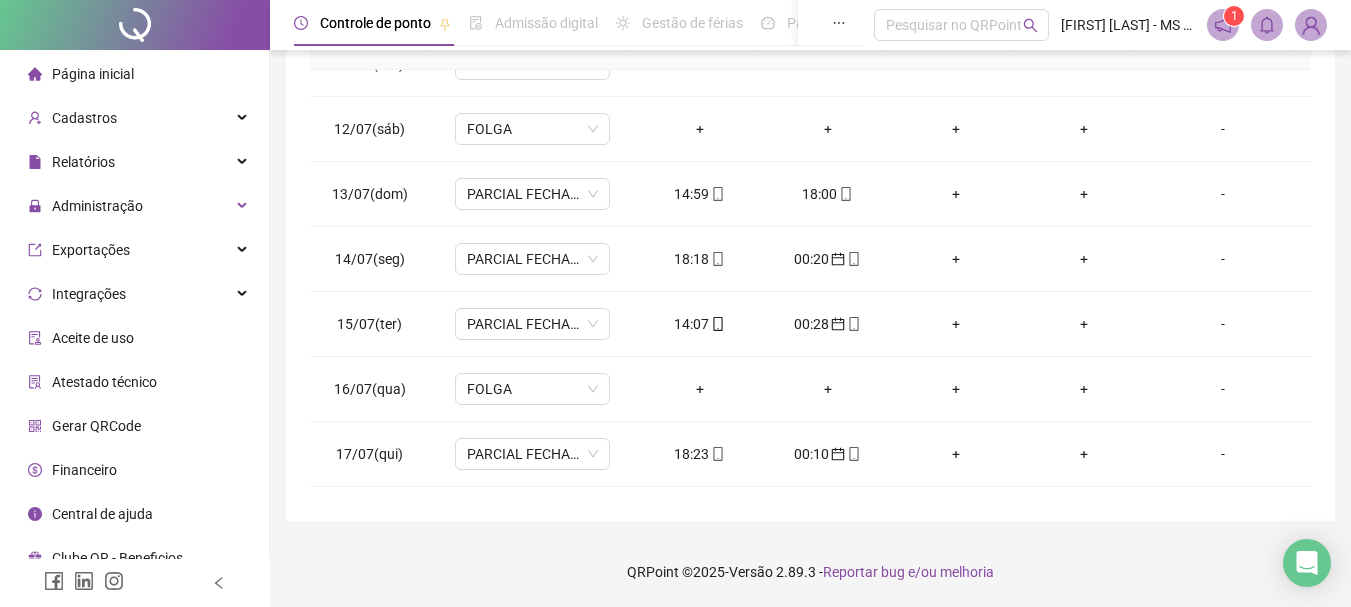 scroll, scrollTop: 188, scrollLeft: 0, axis: vertical 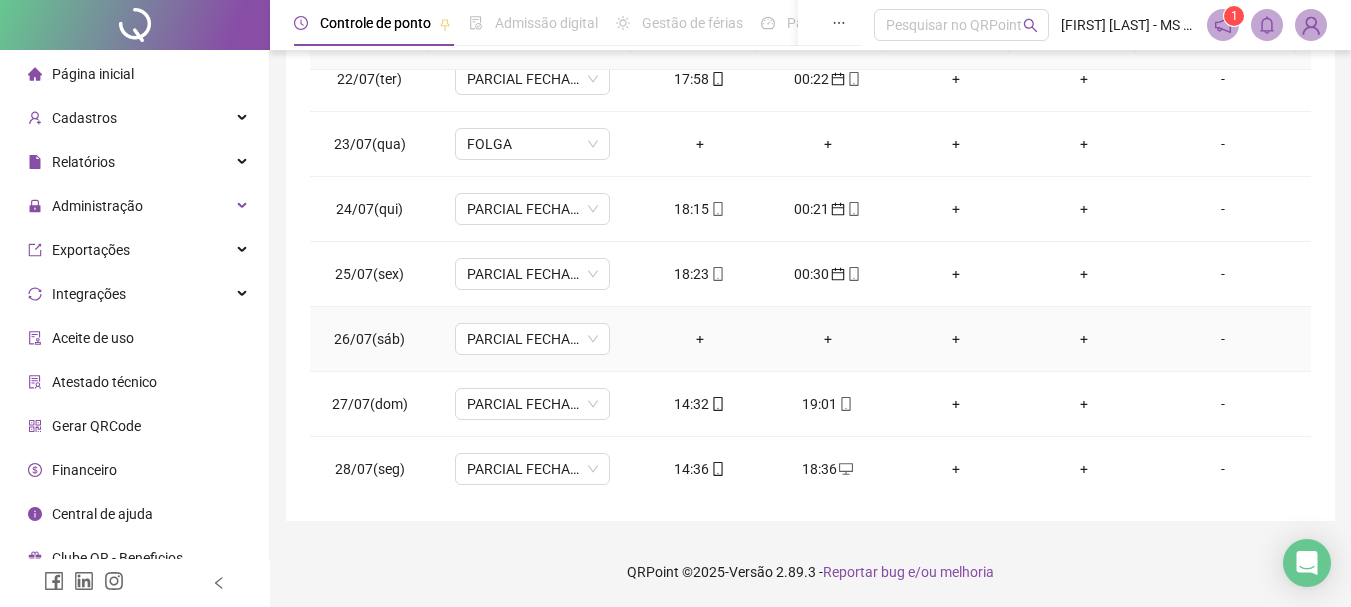 click on "+" at bounding box center (700, 339) 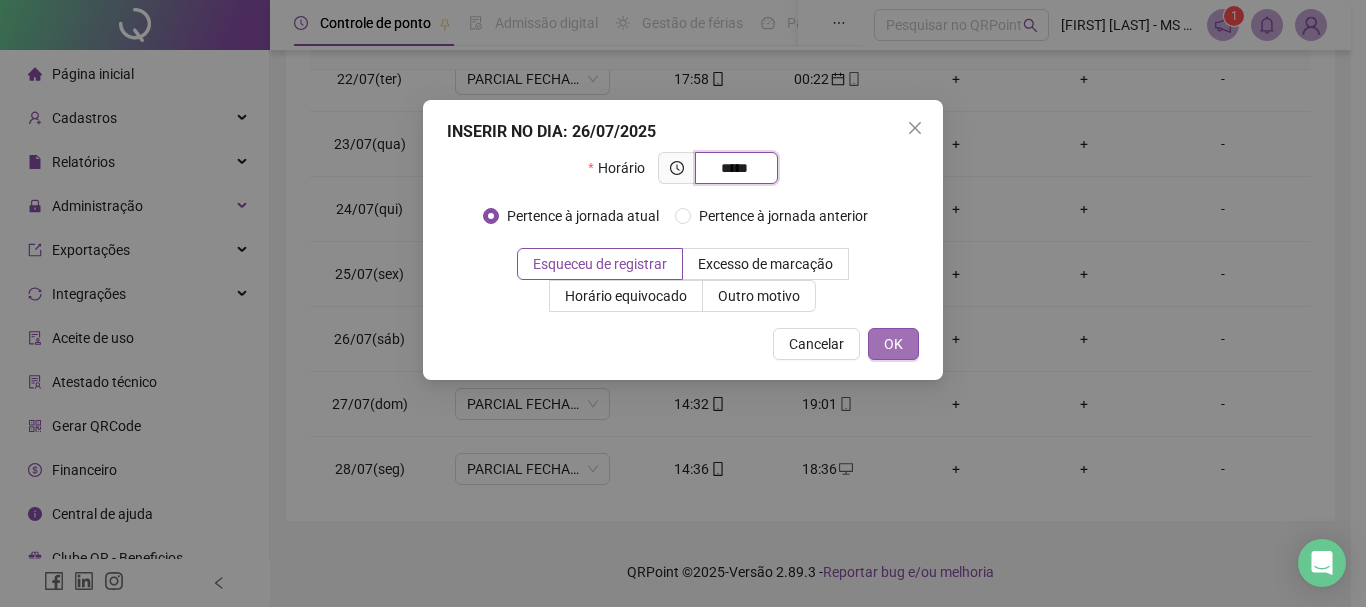 type on "*****" 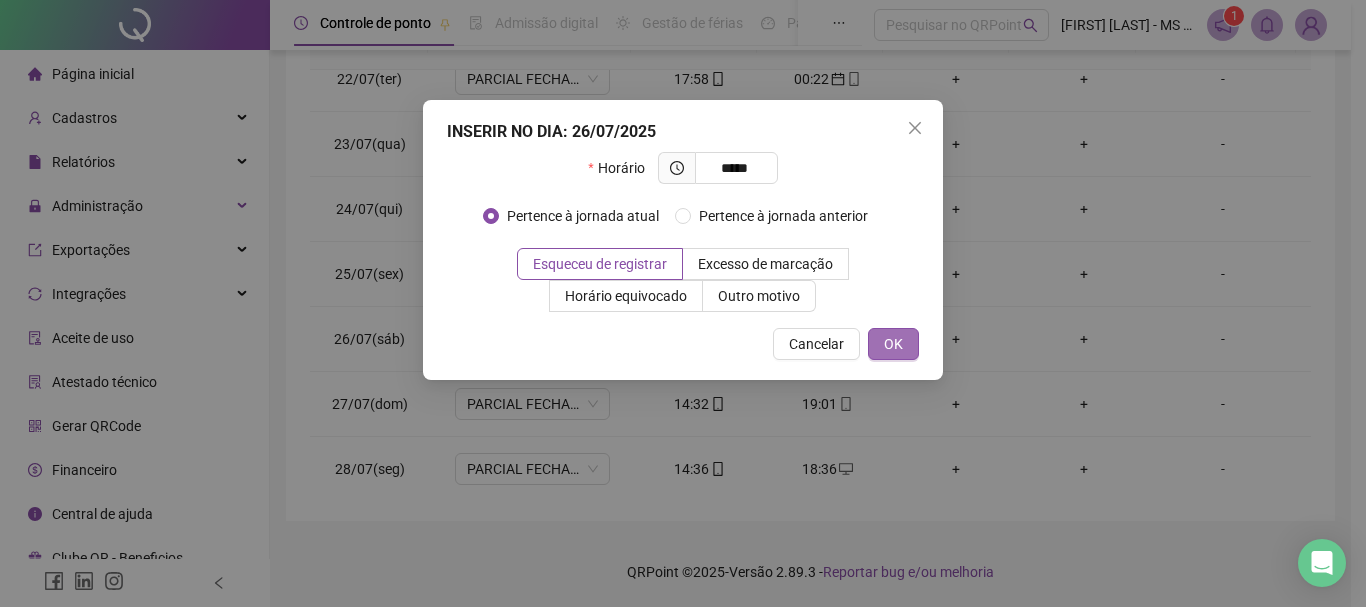 click on "OK" at bounding box center [893, 344] 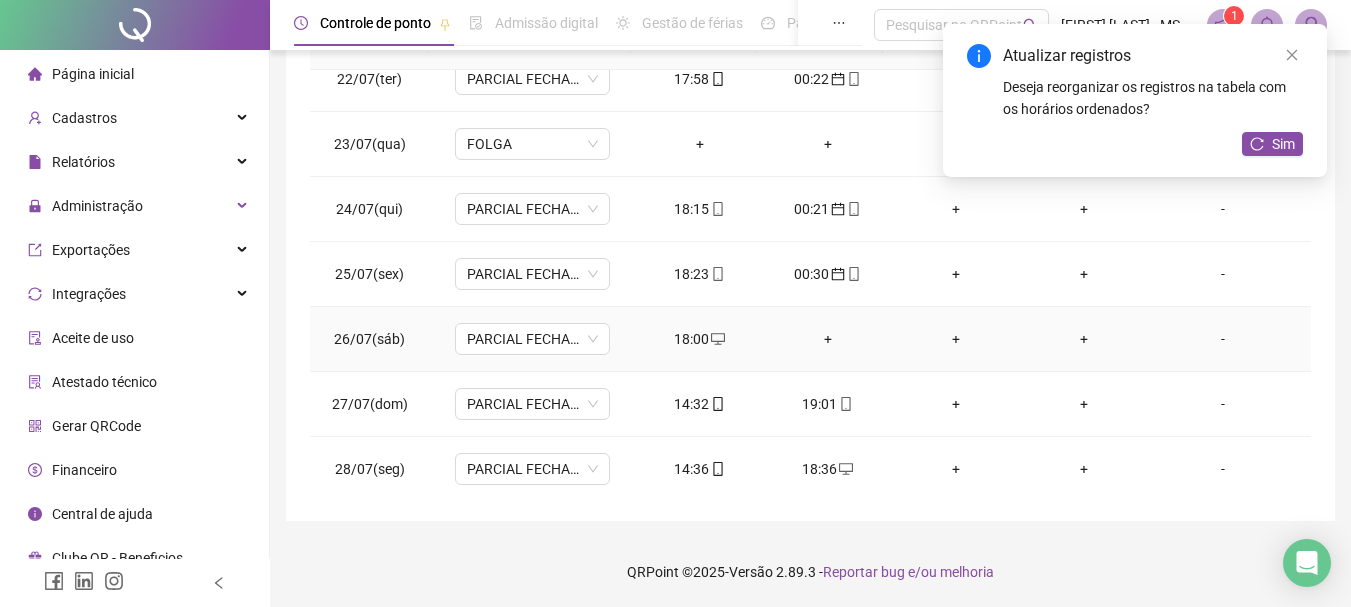 click on "+" at bounding box center (828, 339) 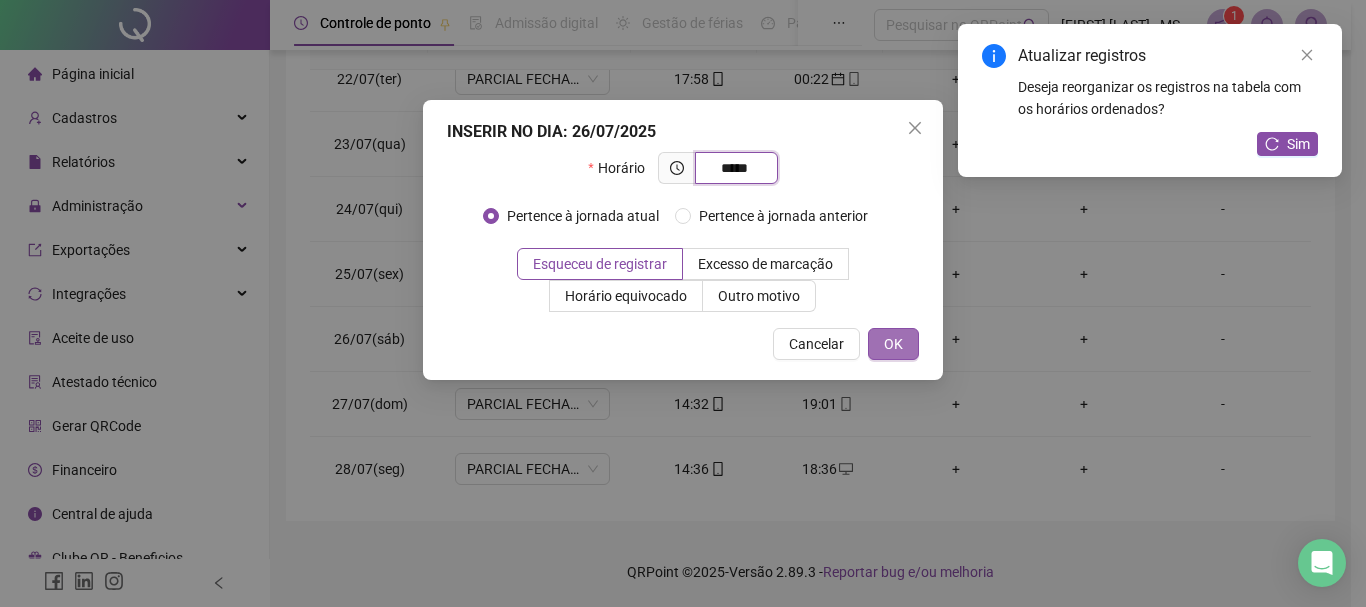type on "*****" 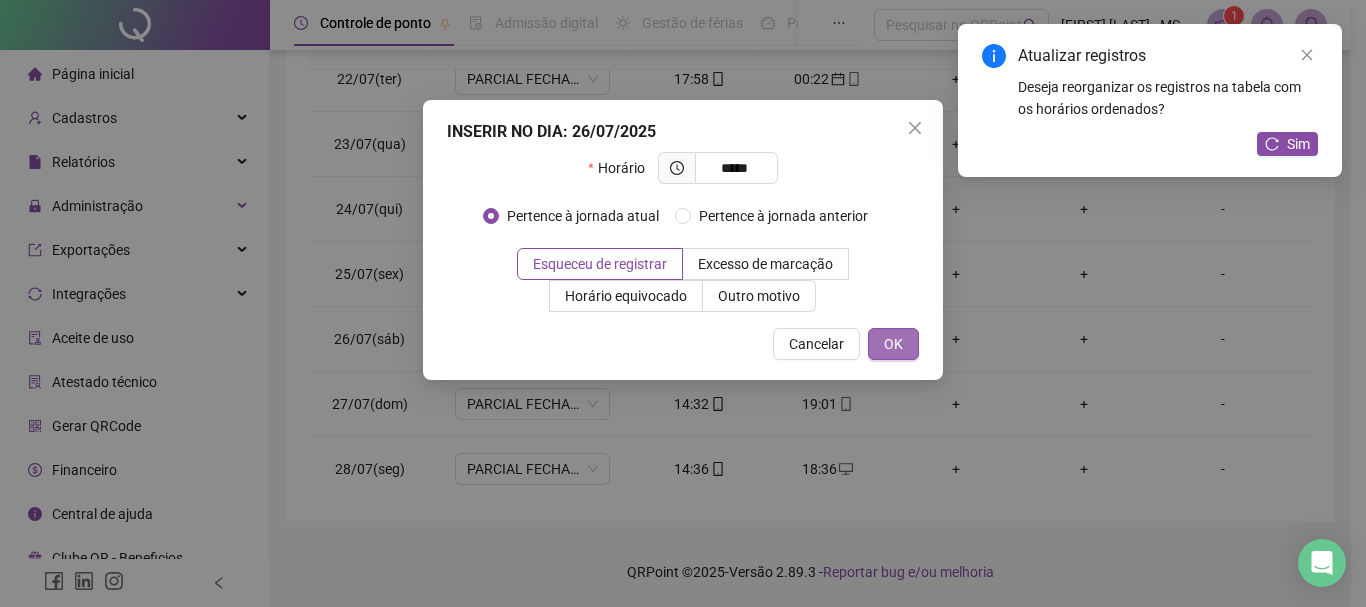 click on "OK" at bounding box center [893, 344] 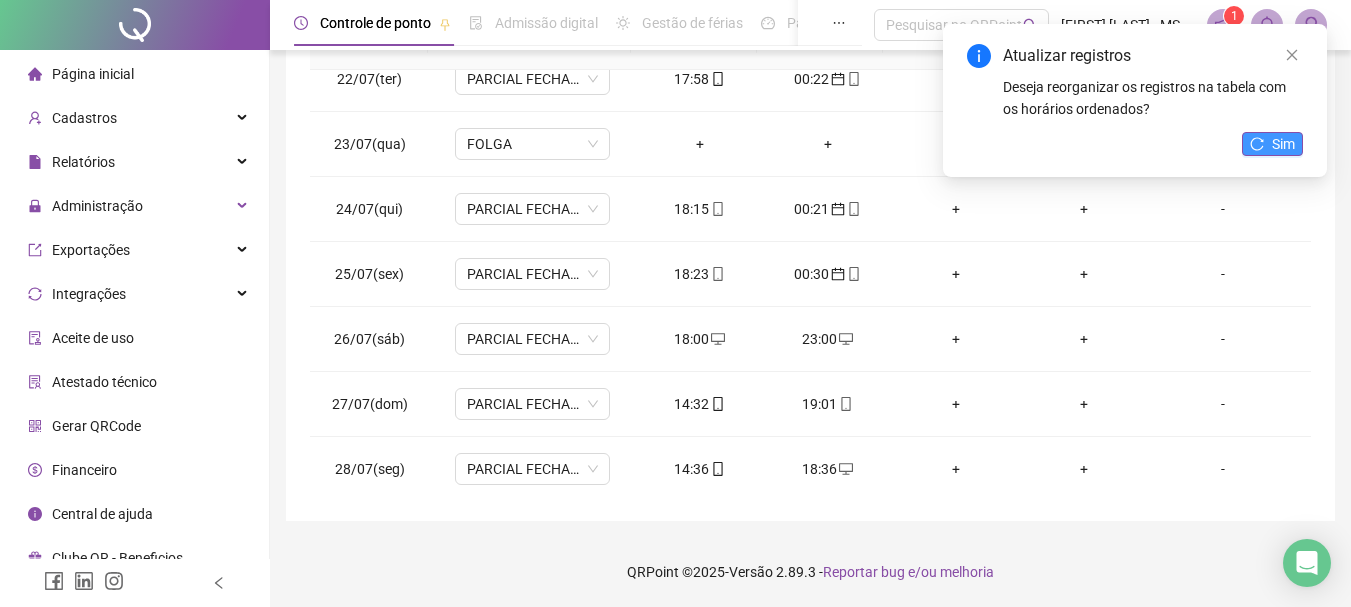 click on "Sim" at bounding box center [1283, 144] 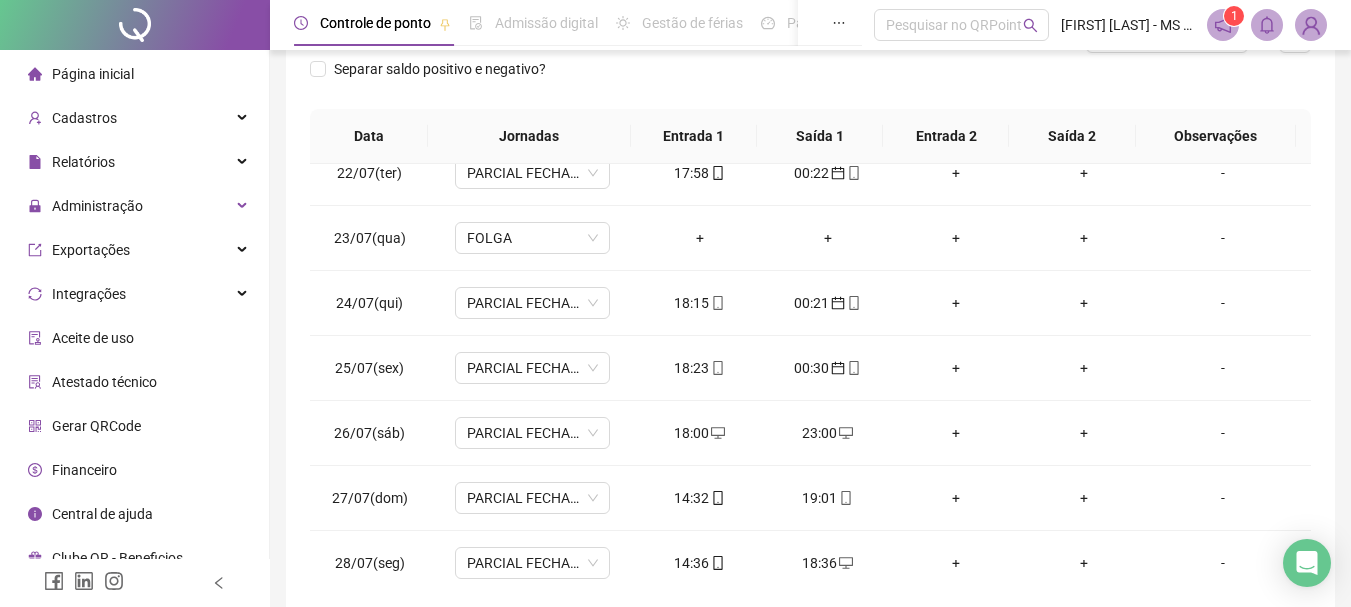 scroll, scrollTop: 300, scrollLeft: 0, axis: vertical 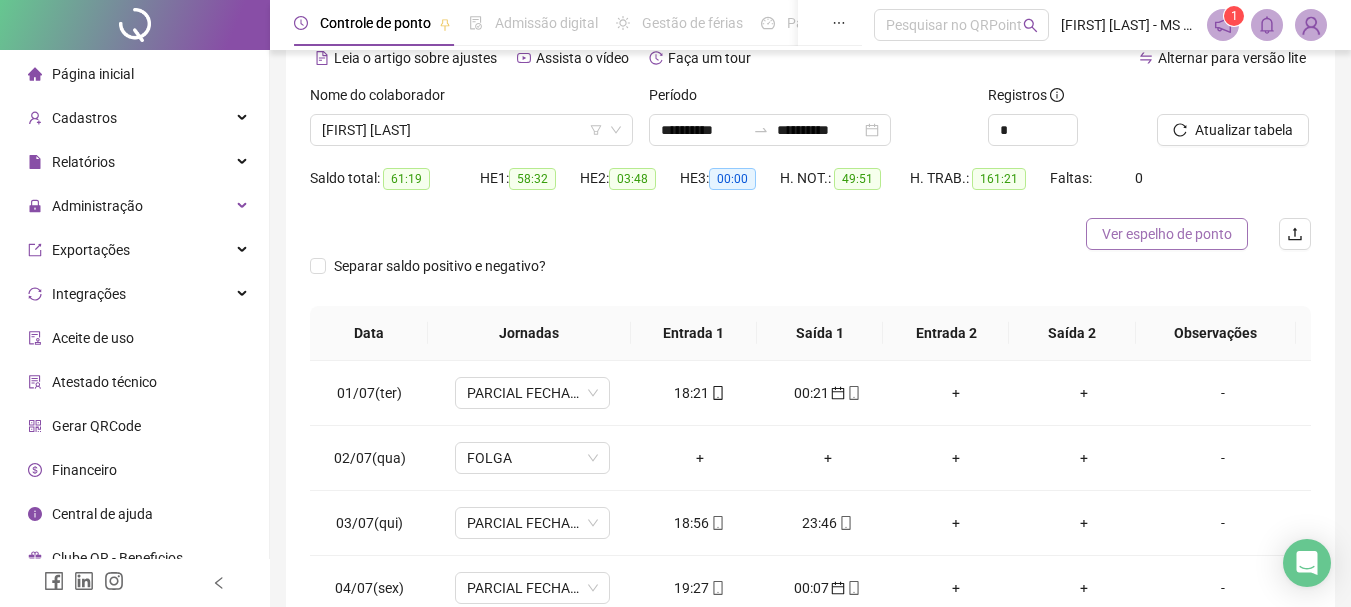 click on "Ver espelho de ponto" at bounding box center (1167, 234) 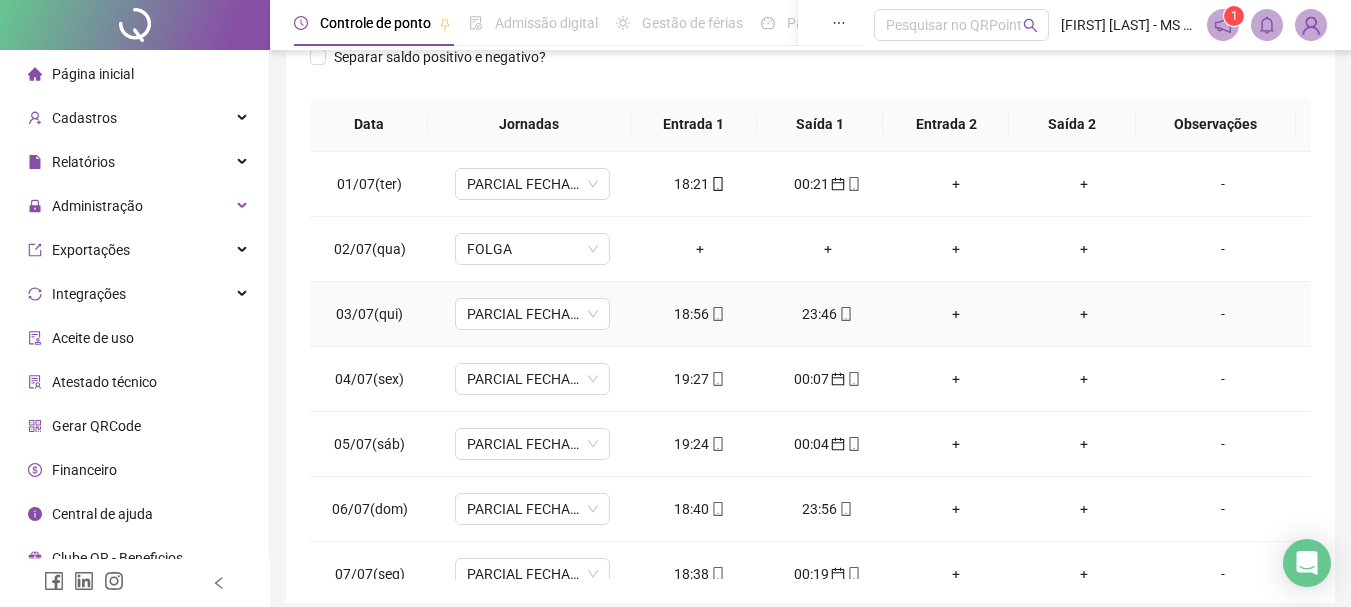 scroll, scrollTop: 391, scrollLeft: 0, axis: vertical 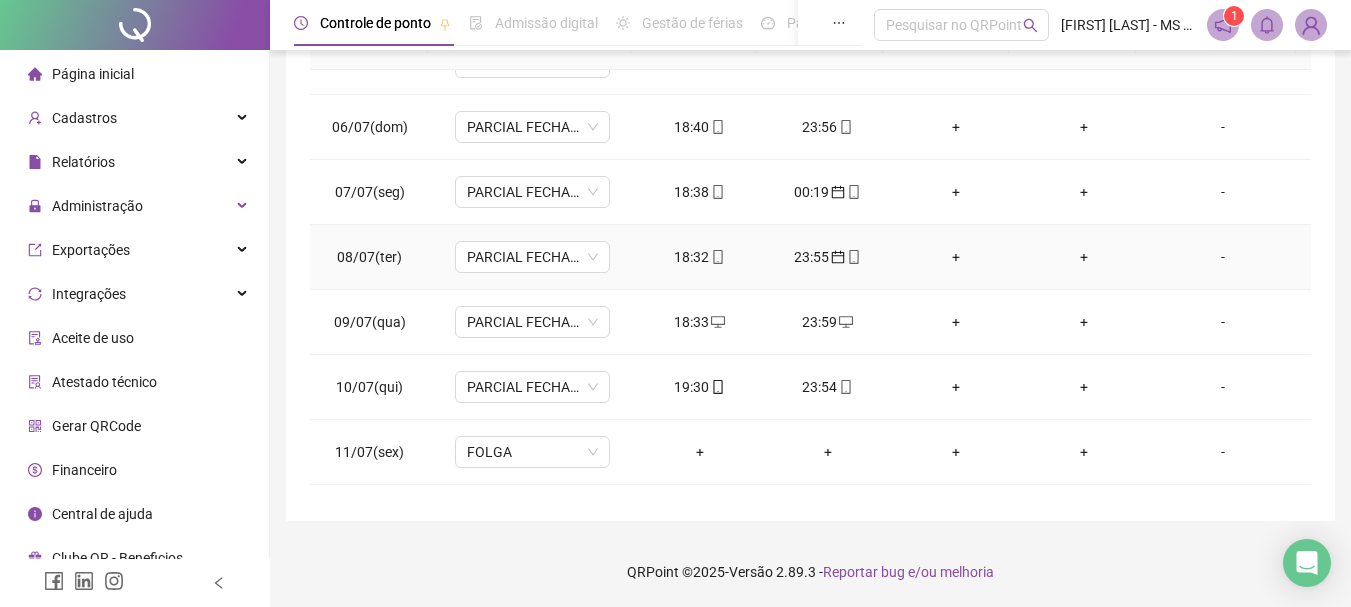 click on "23:55" at bounding box center [828, 257] 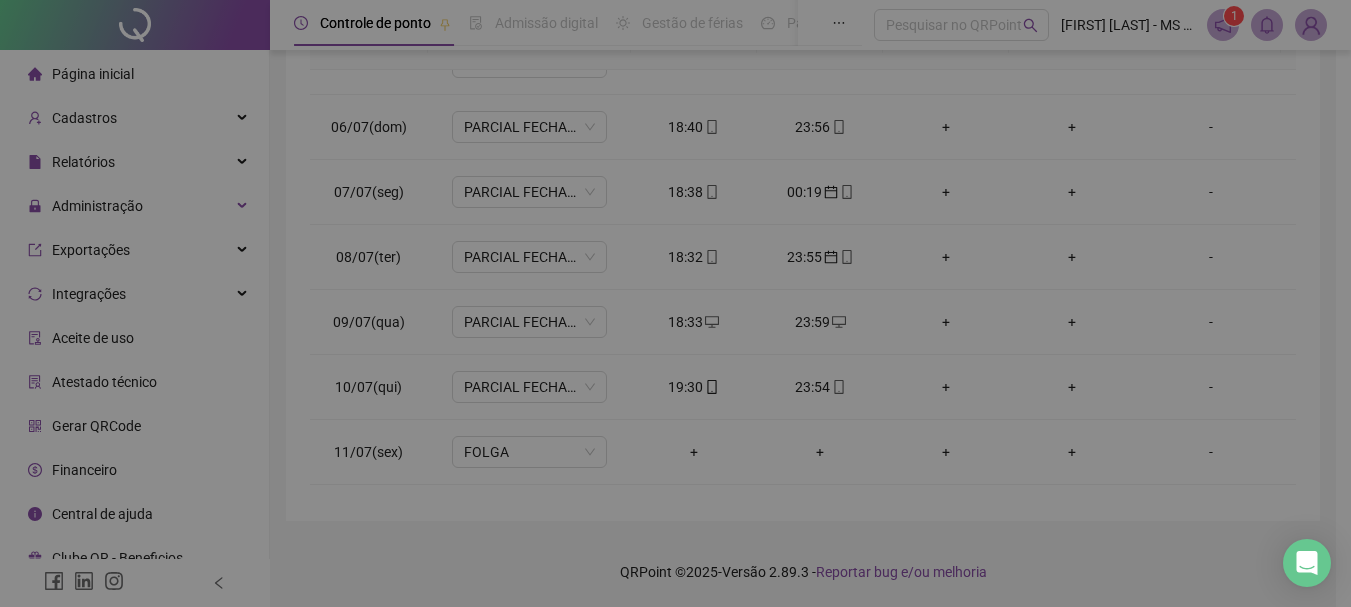click on "**********" at bounding box center (675, 303) 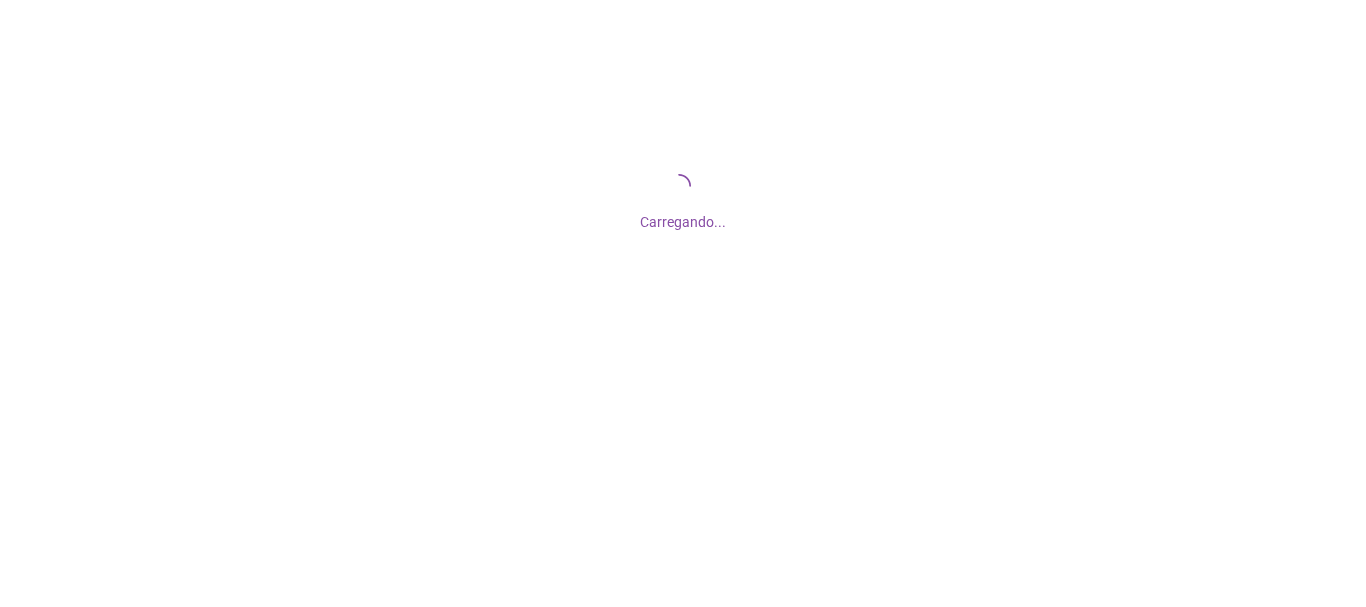 scroll, scrollTop: 0, scrollLeft: 0, axis: both 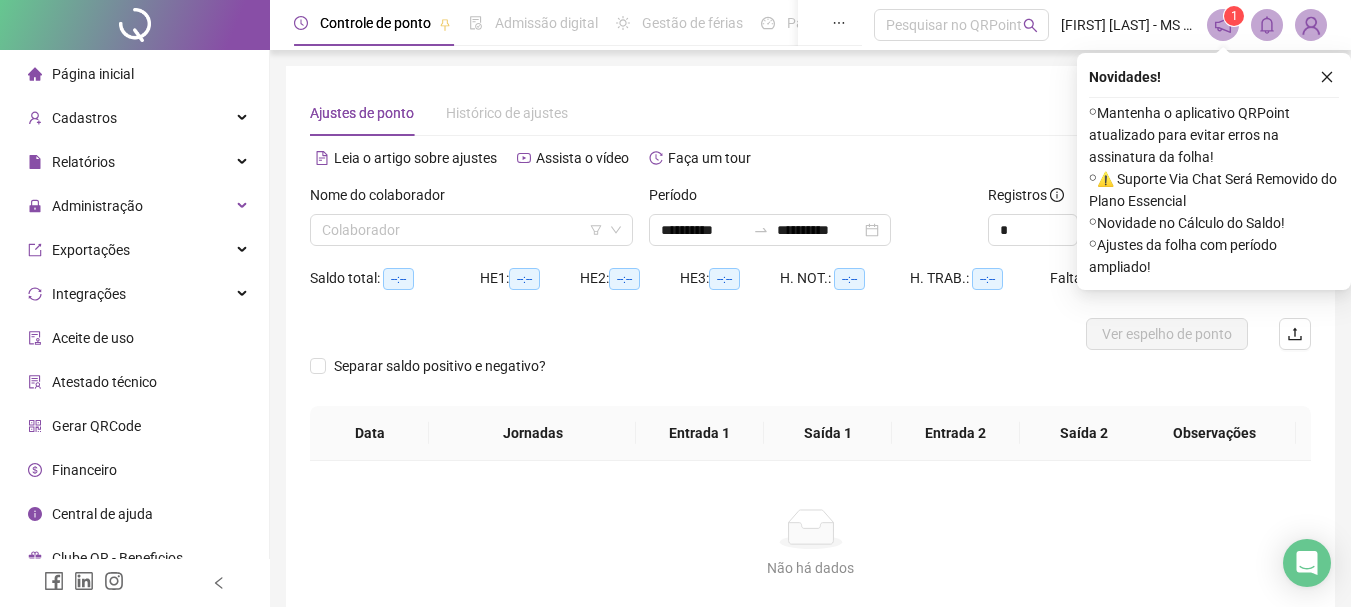 click at bounding box center (1311, 25) 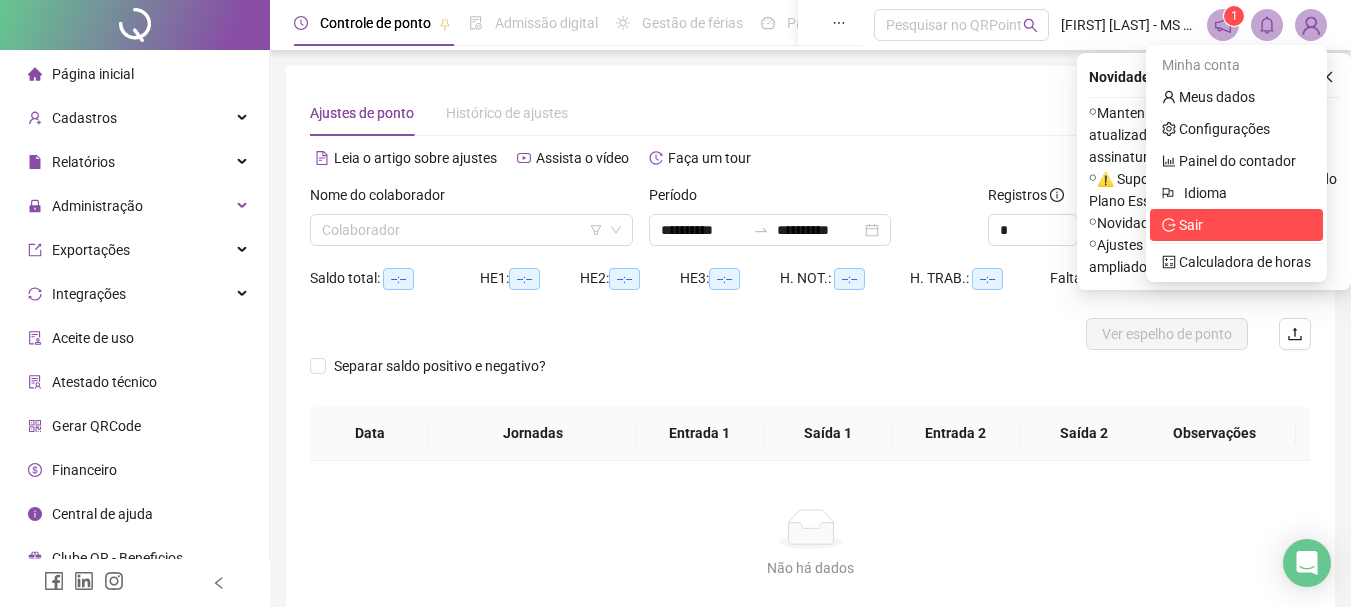 click on "Sair" at bounding box center (1191, 225) 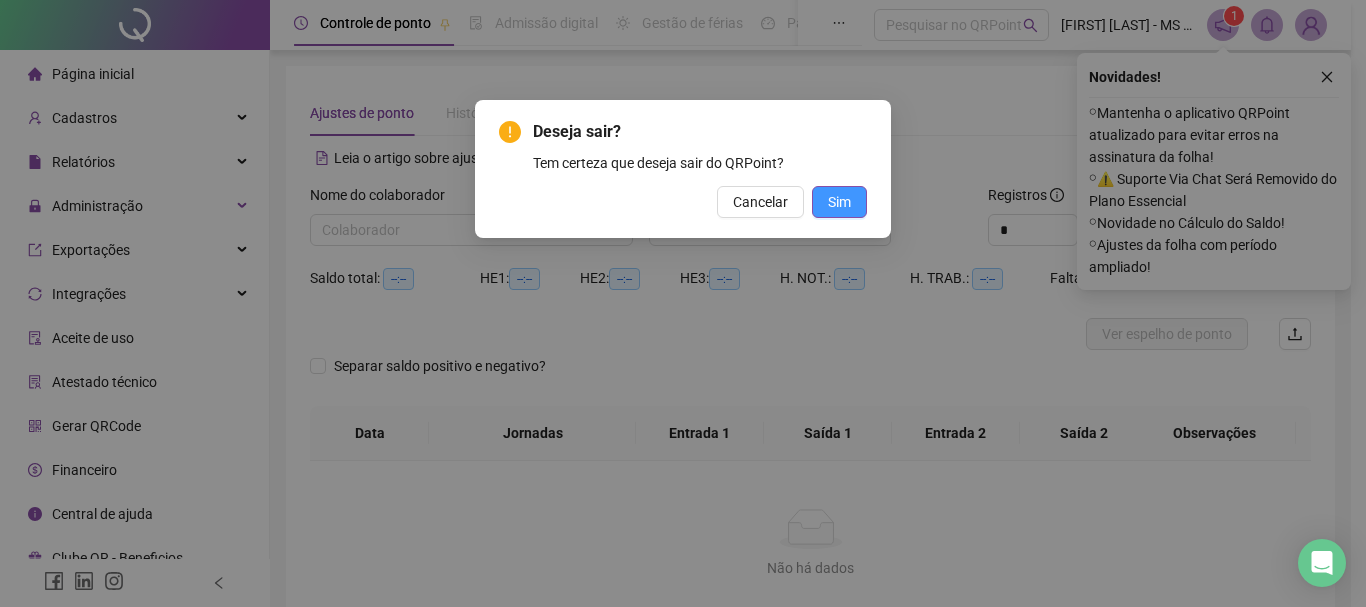 click on "Sim" at bounding box center [839, 202] 